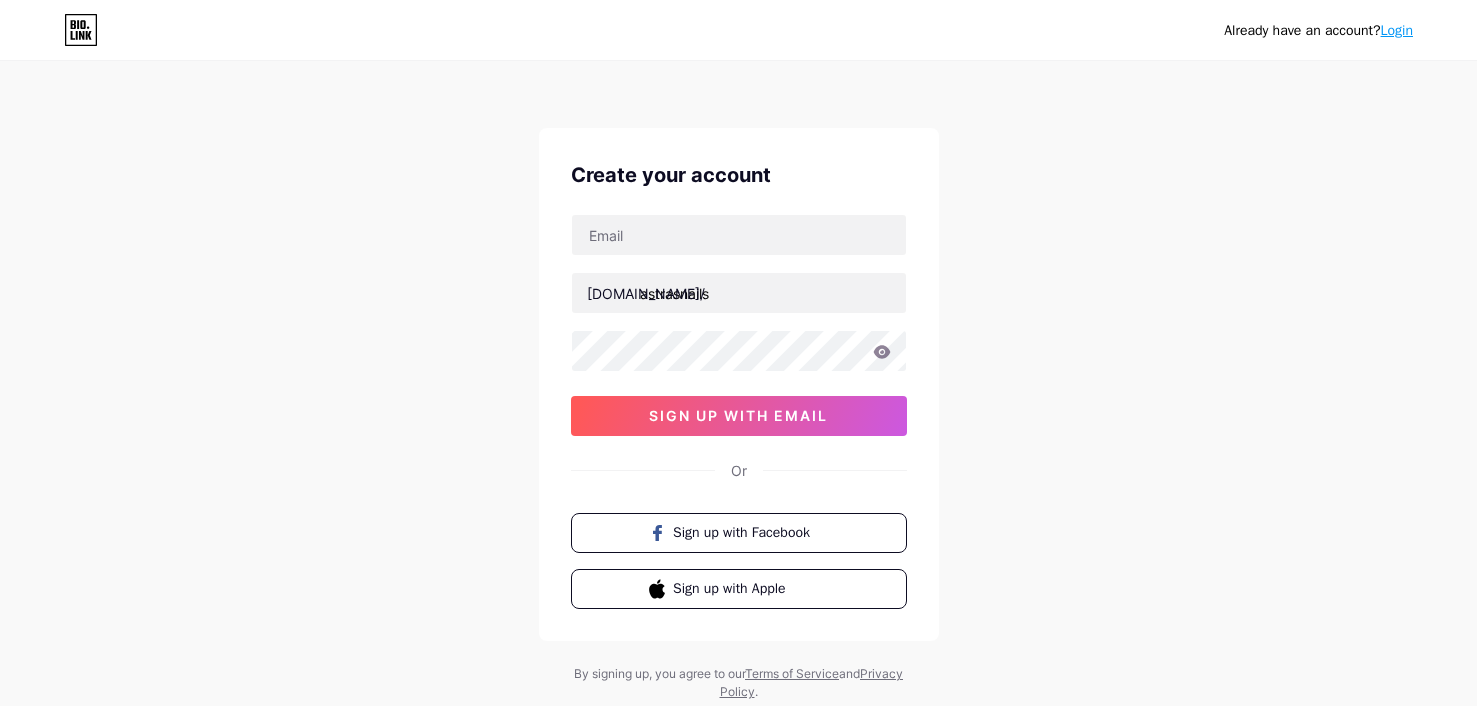 scroll, scrollTop: 0, scrollLeft: 0, axis: both 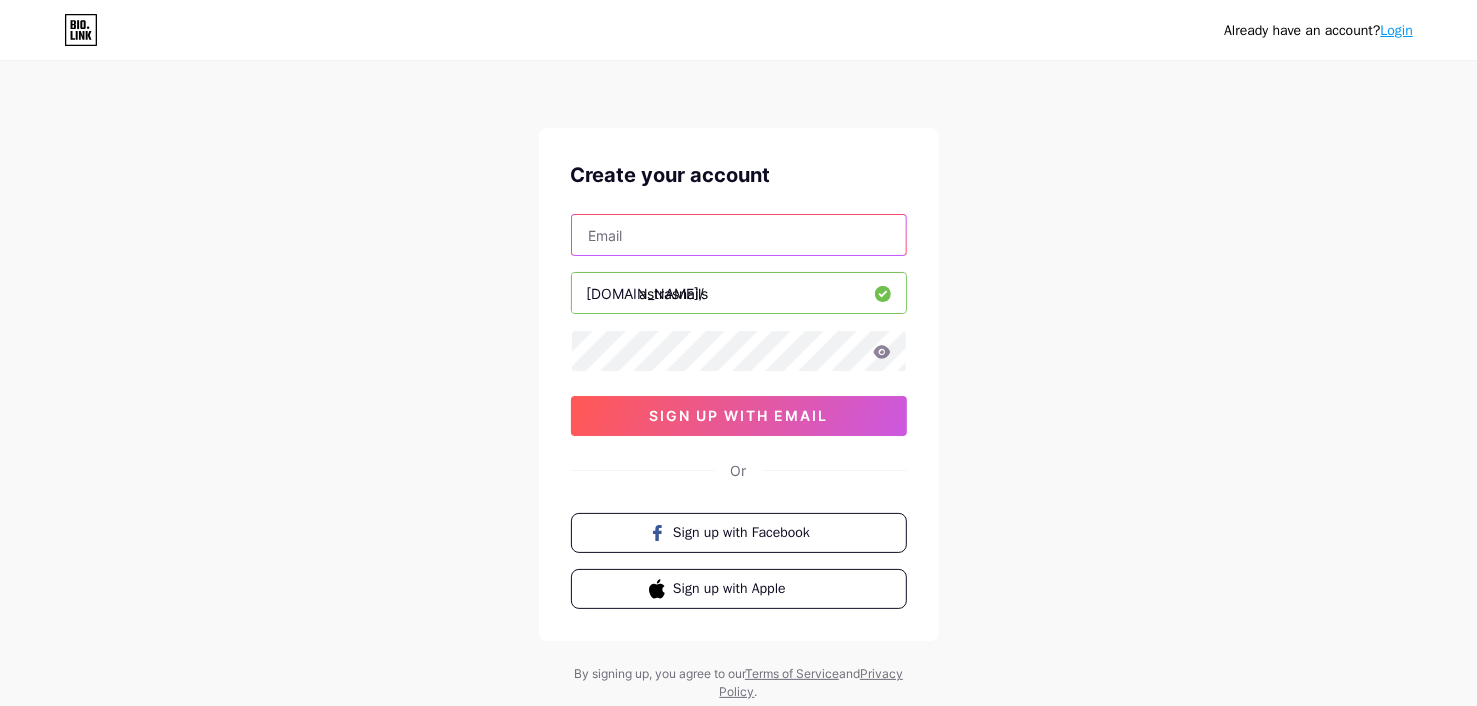 click at bounding box center (739, 235) 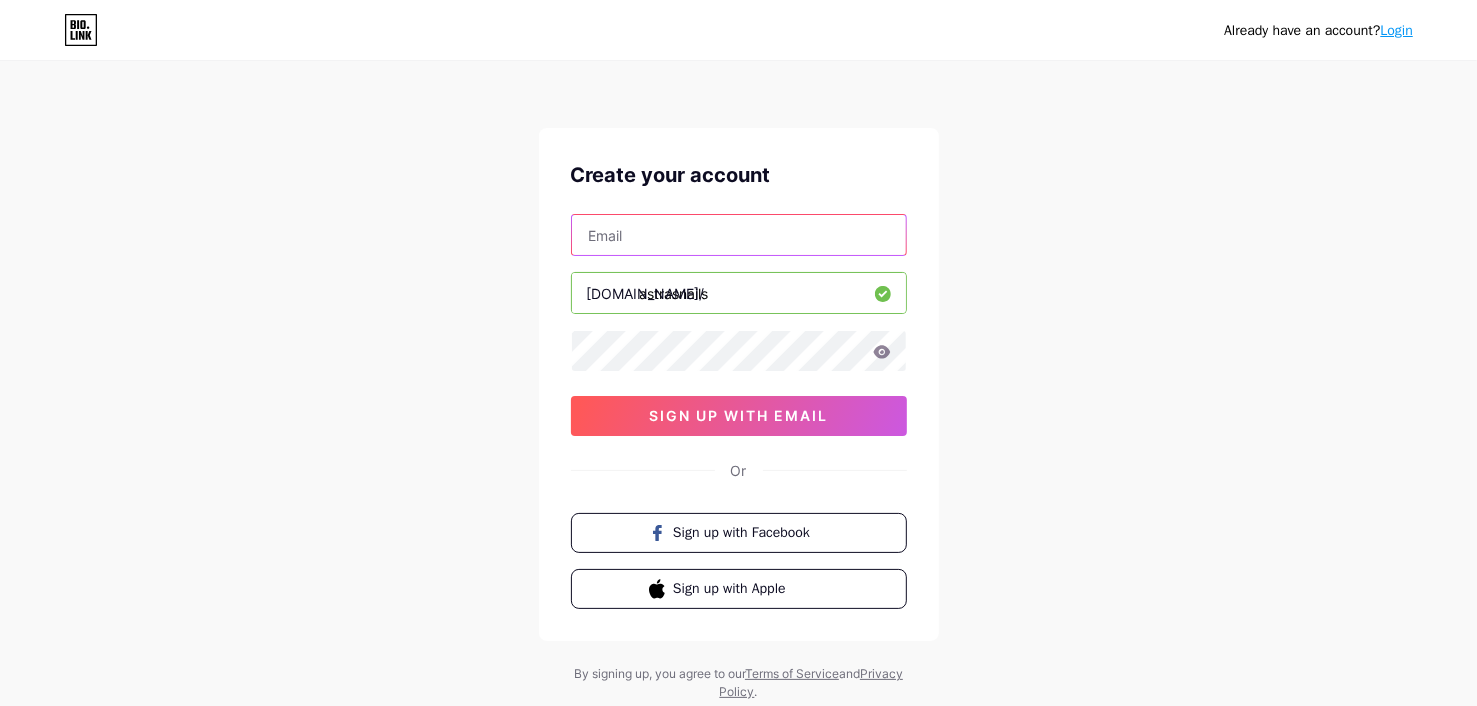 type on "[EMAIL_ADDRESS][DOMAIN_NAME]" 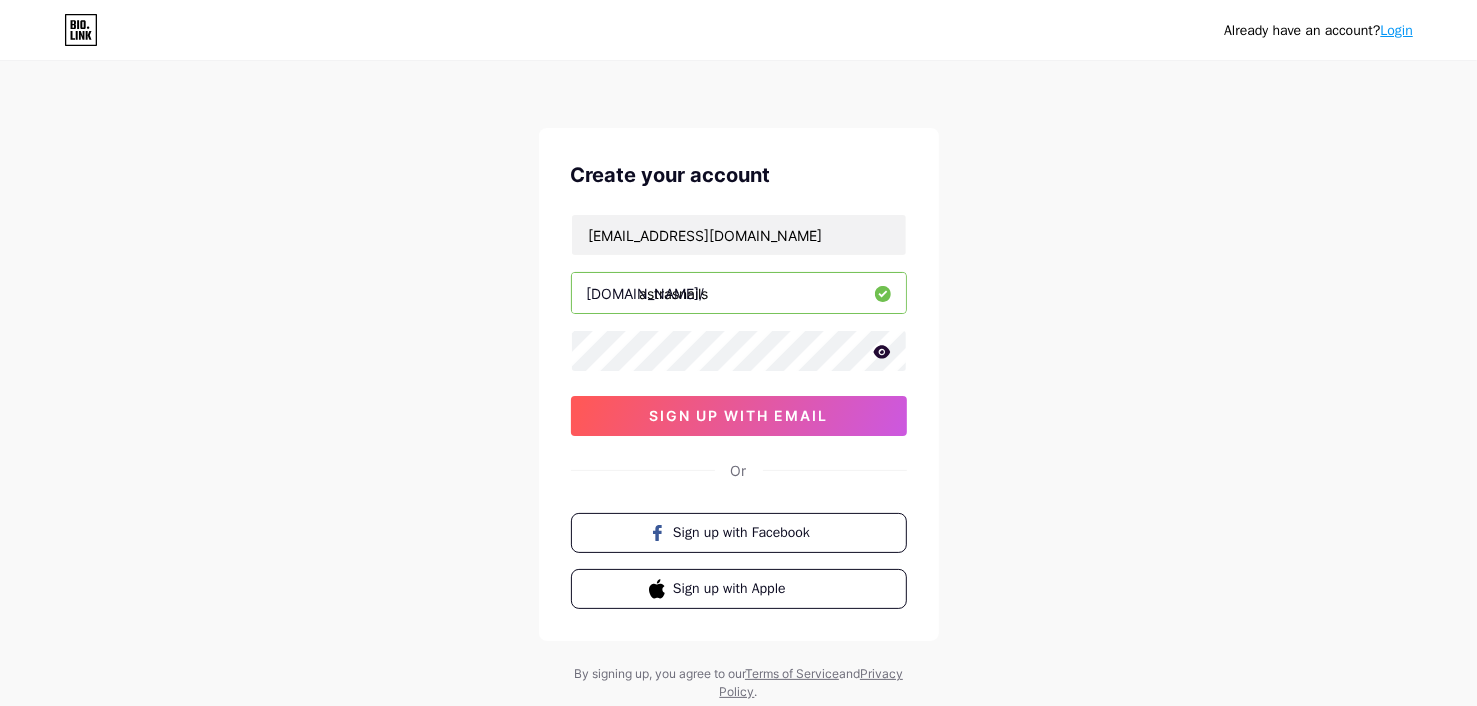click 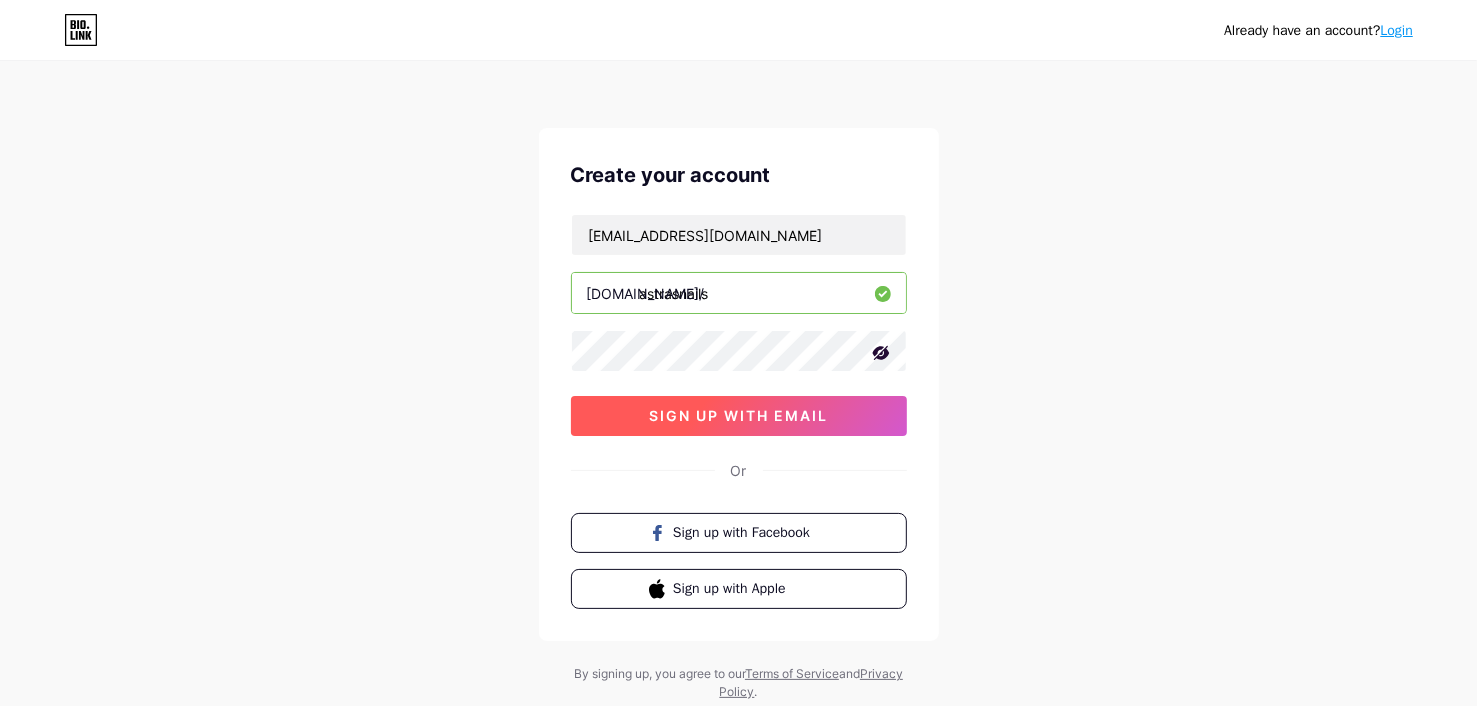 click on "sign up with email" at bounding box center (739, 416) 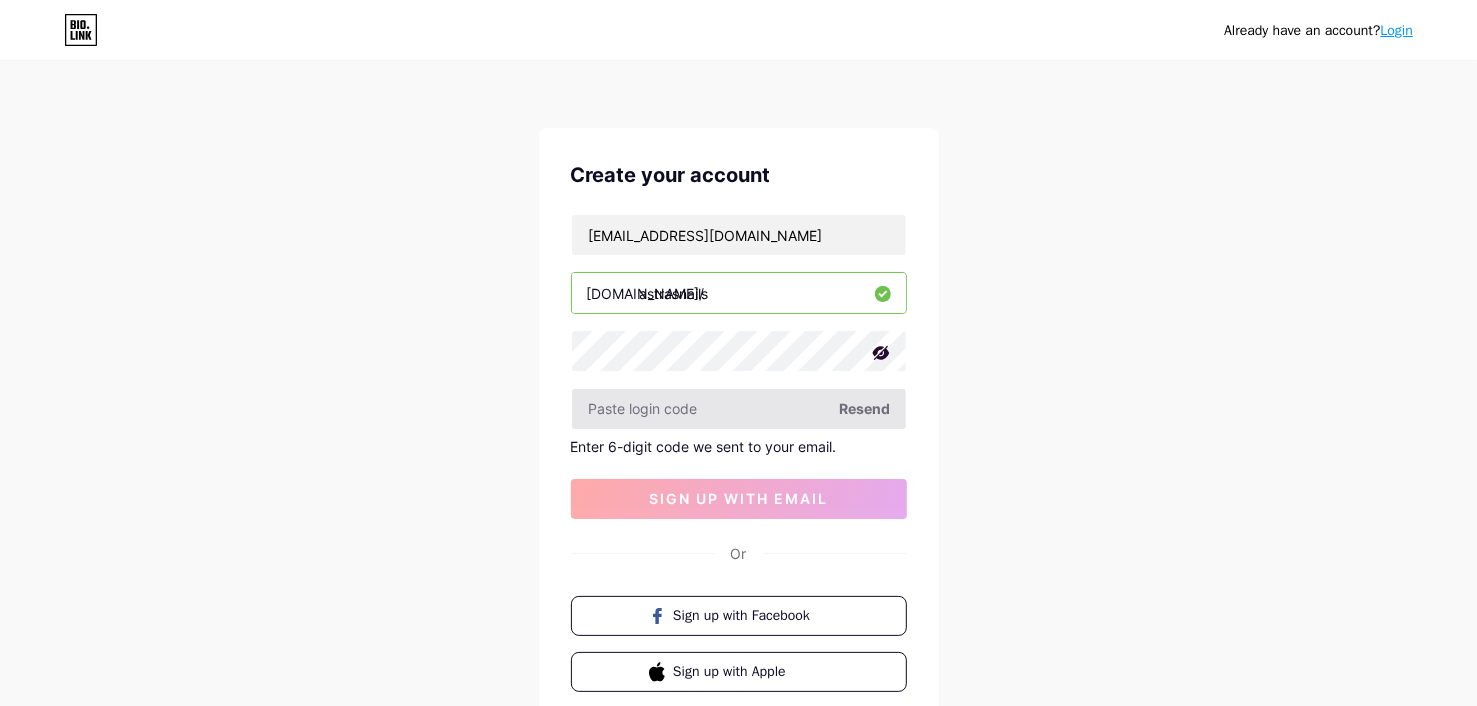 type on "3" 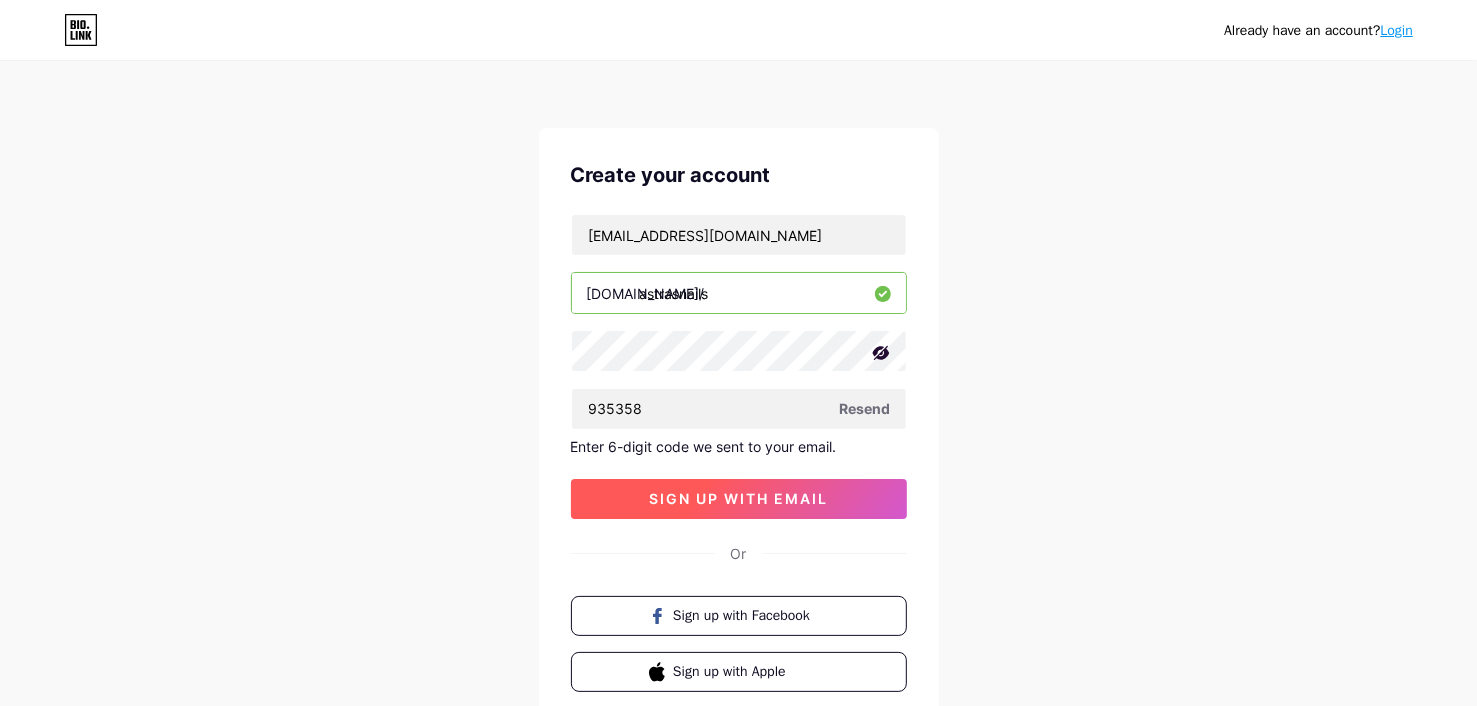 type on "935358" 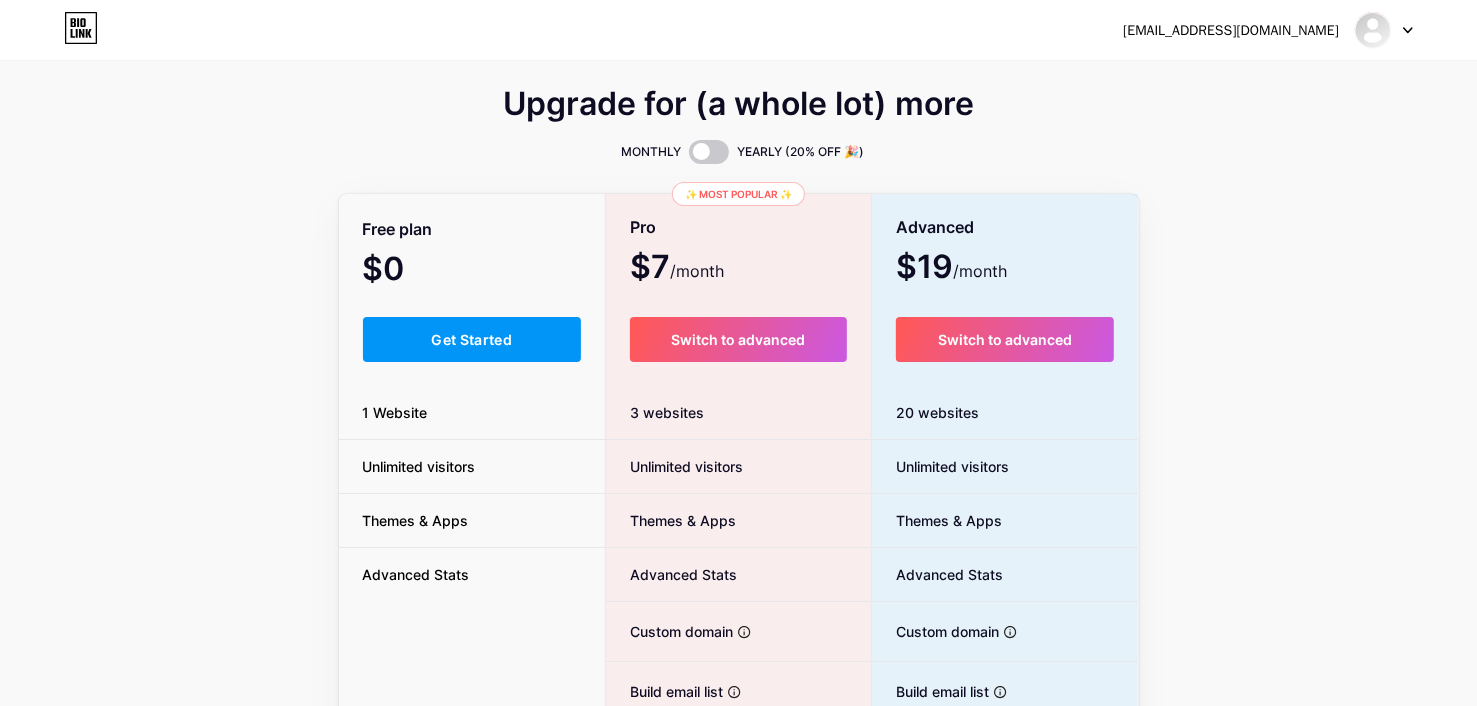 click on "Upgrade for (a whole lot) more" at bounding box center [739, 116] 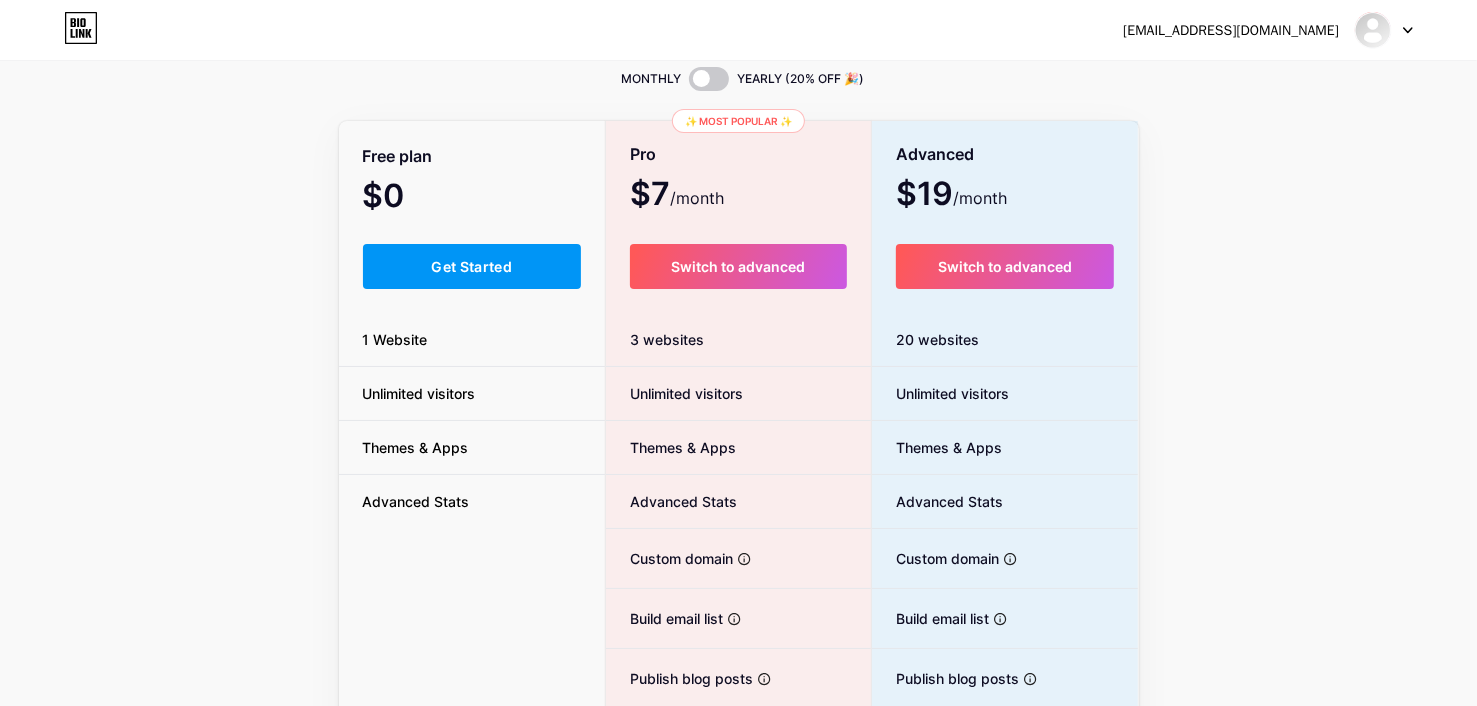 scroll, scrollTop: 0, scrollLeft: 0, axis: both 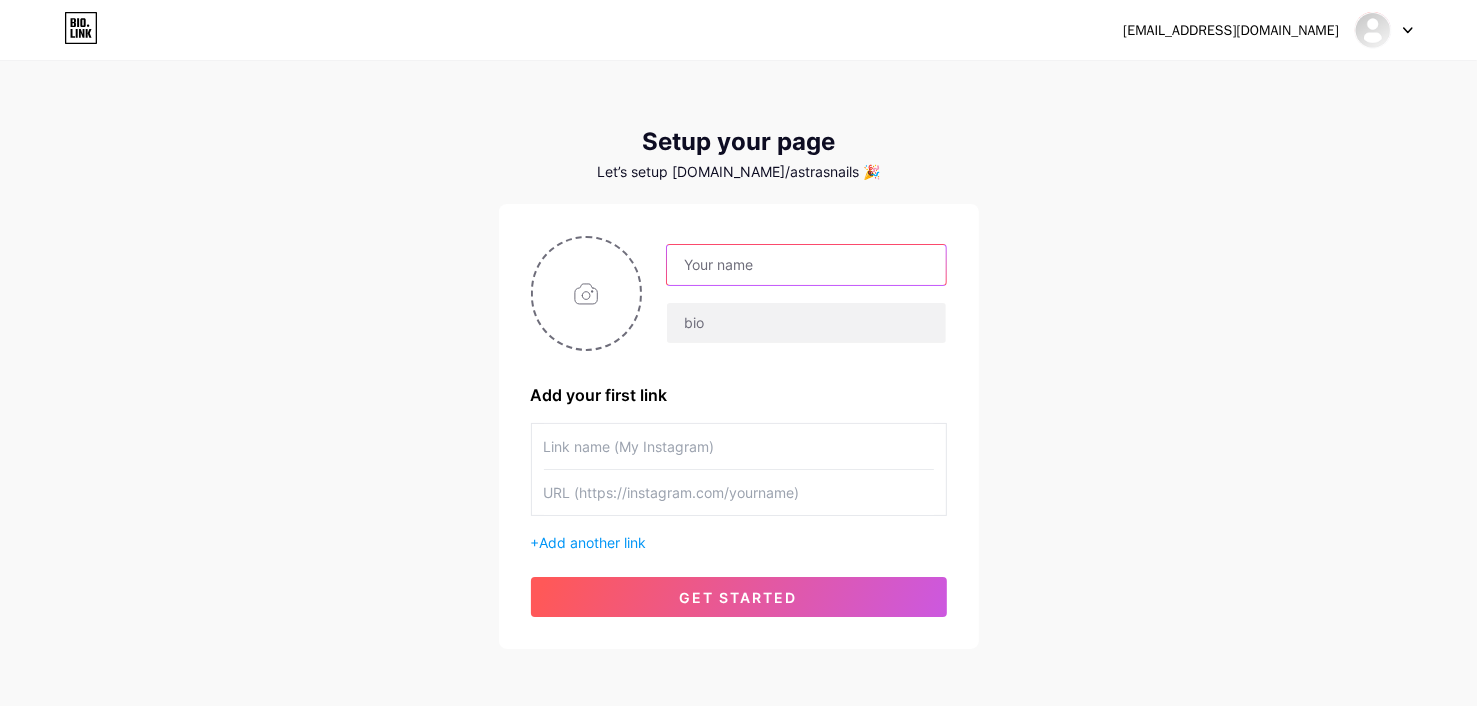 click at bounding box center (806, 265) 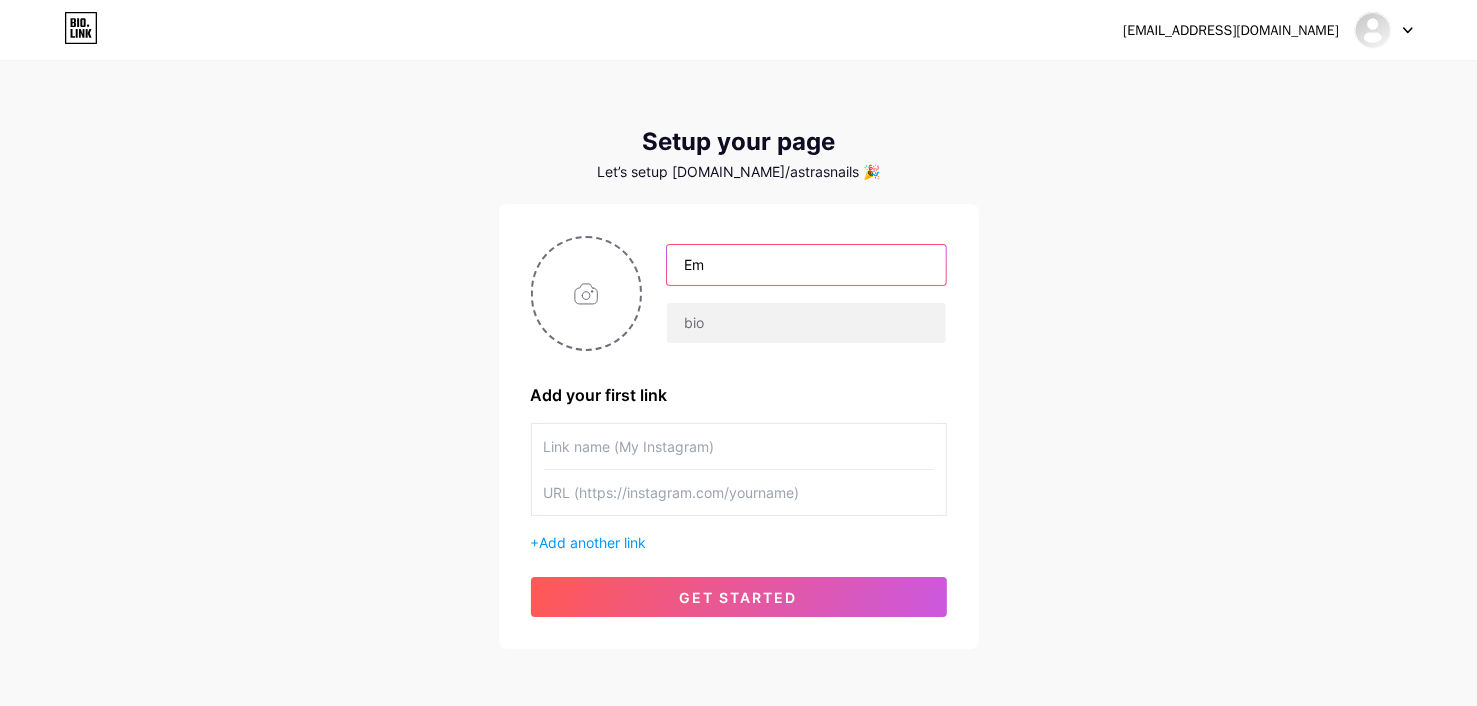 type on "E" 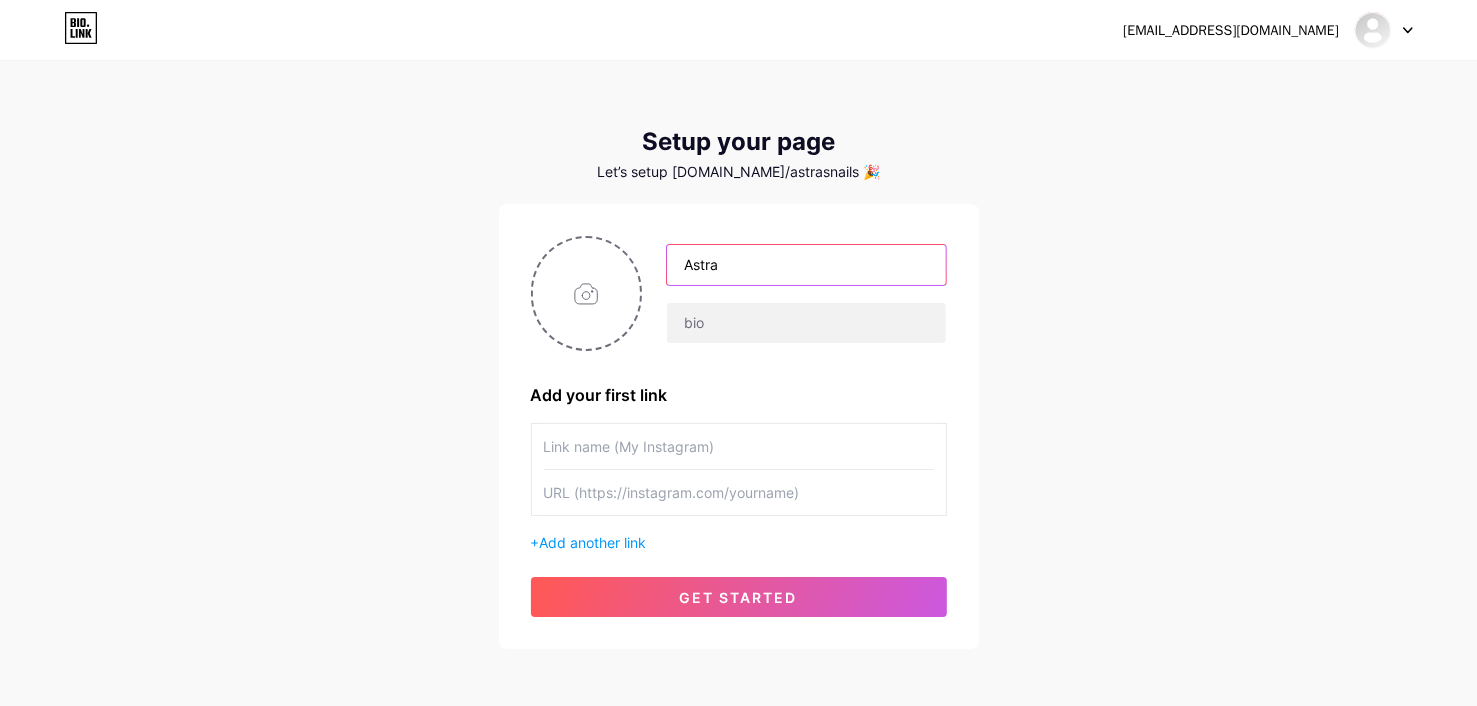 type on "Astra" 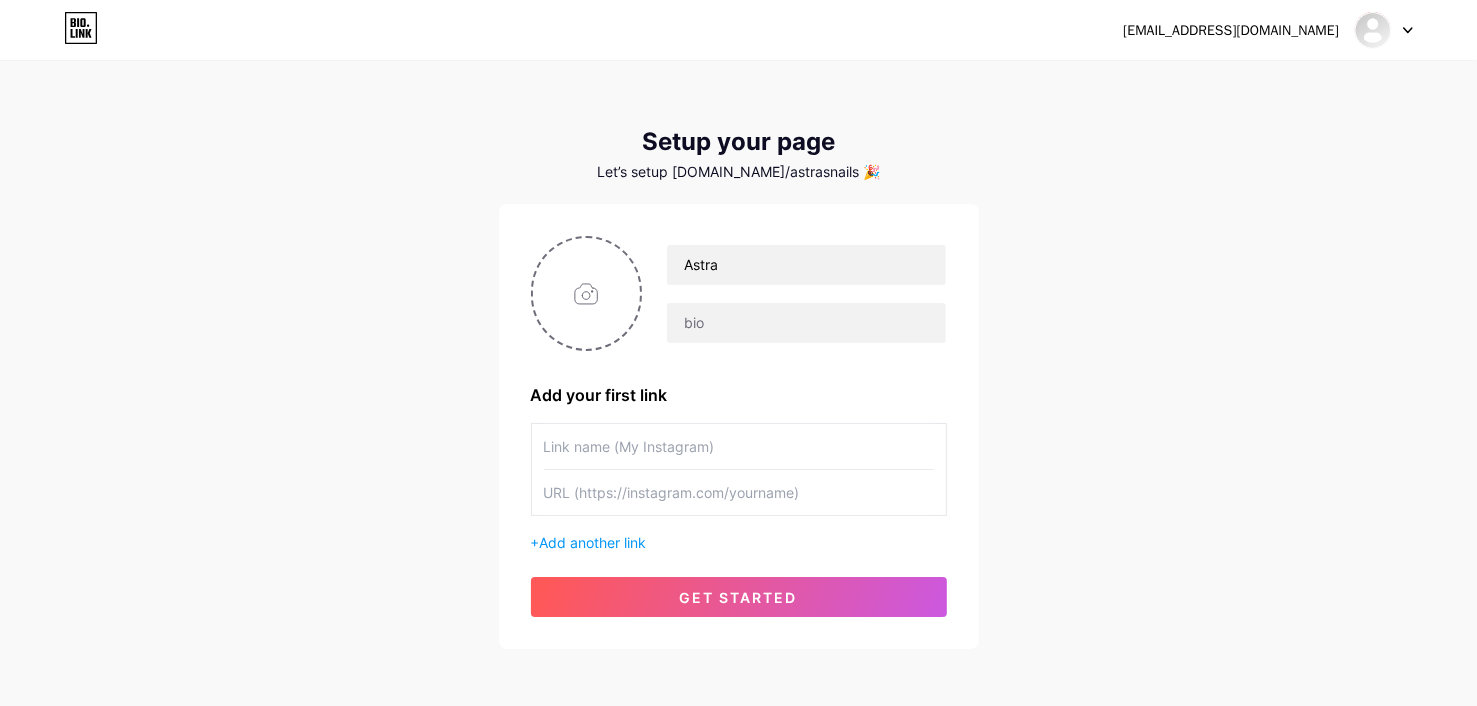 click on "[EMAIL_ADDRESS][DOMAIN_NAME]           Dashboard     Logout   Setup your page   Let’s setup [DOMAIN_NAME]/astrasnails 🎉               Astra         Add your first link
+  Add another link     get started" at bounding box center [738, 356] 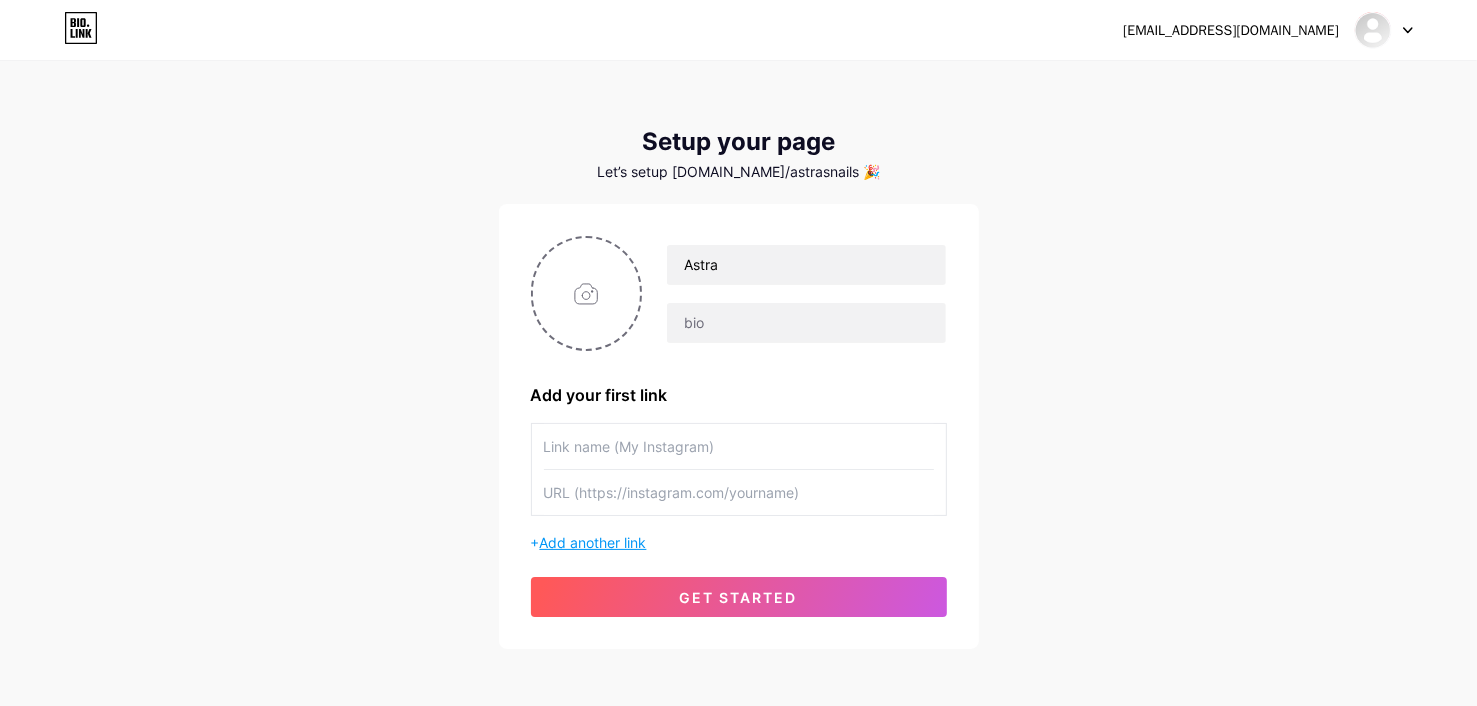 click on "Add another link" at bounding box center (593, 542) 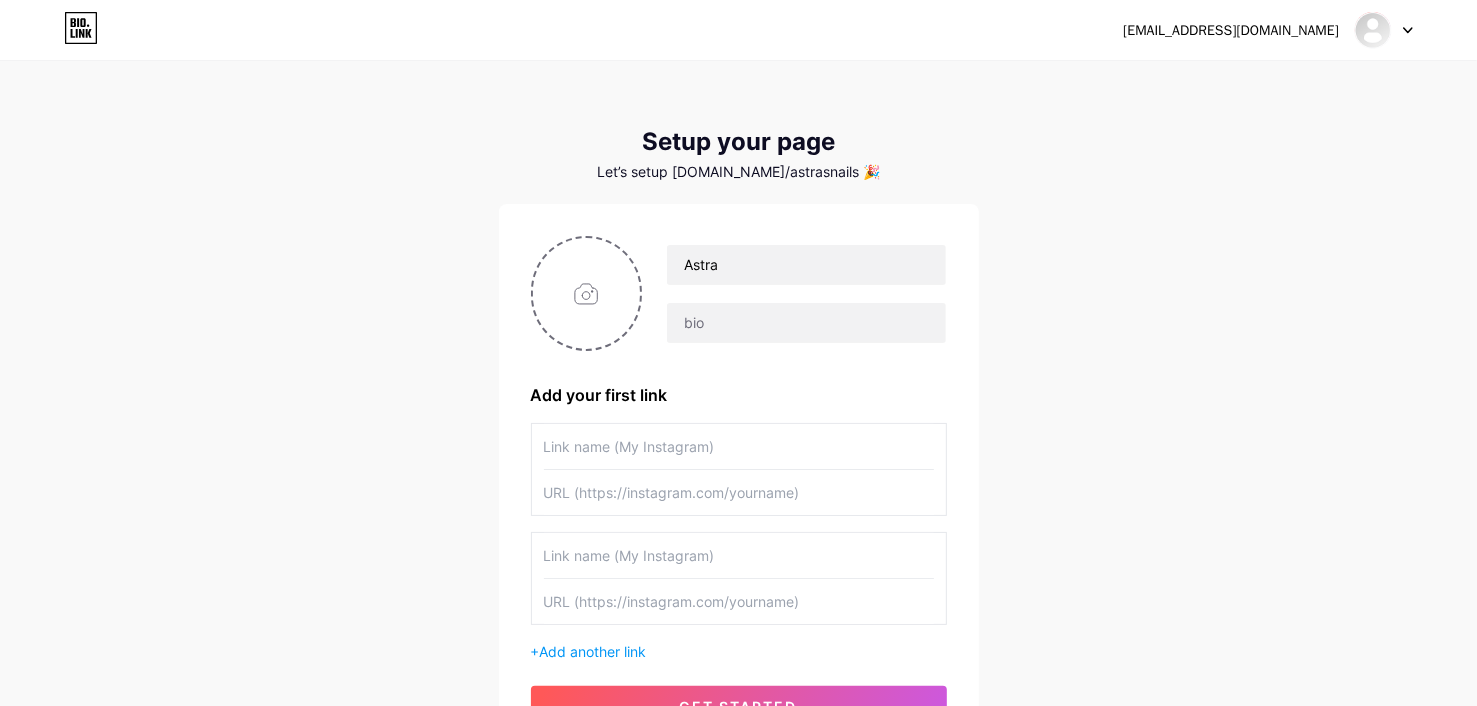 click at bounding box center (739, 446) 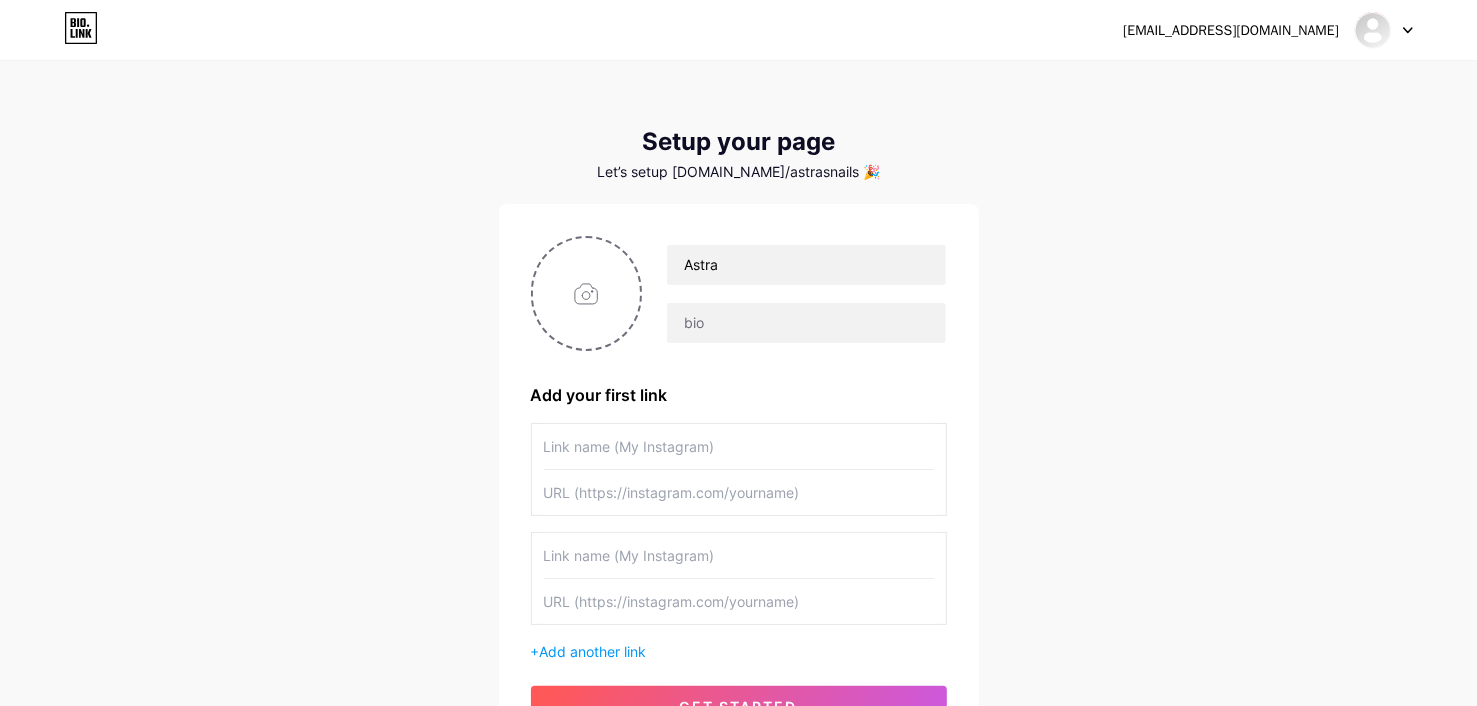 scroll, scrollTop: 100, scrollLeft: 0, axis: vertical 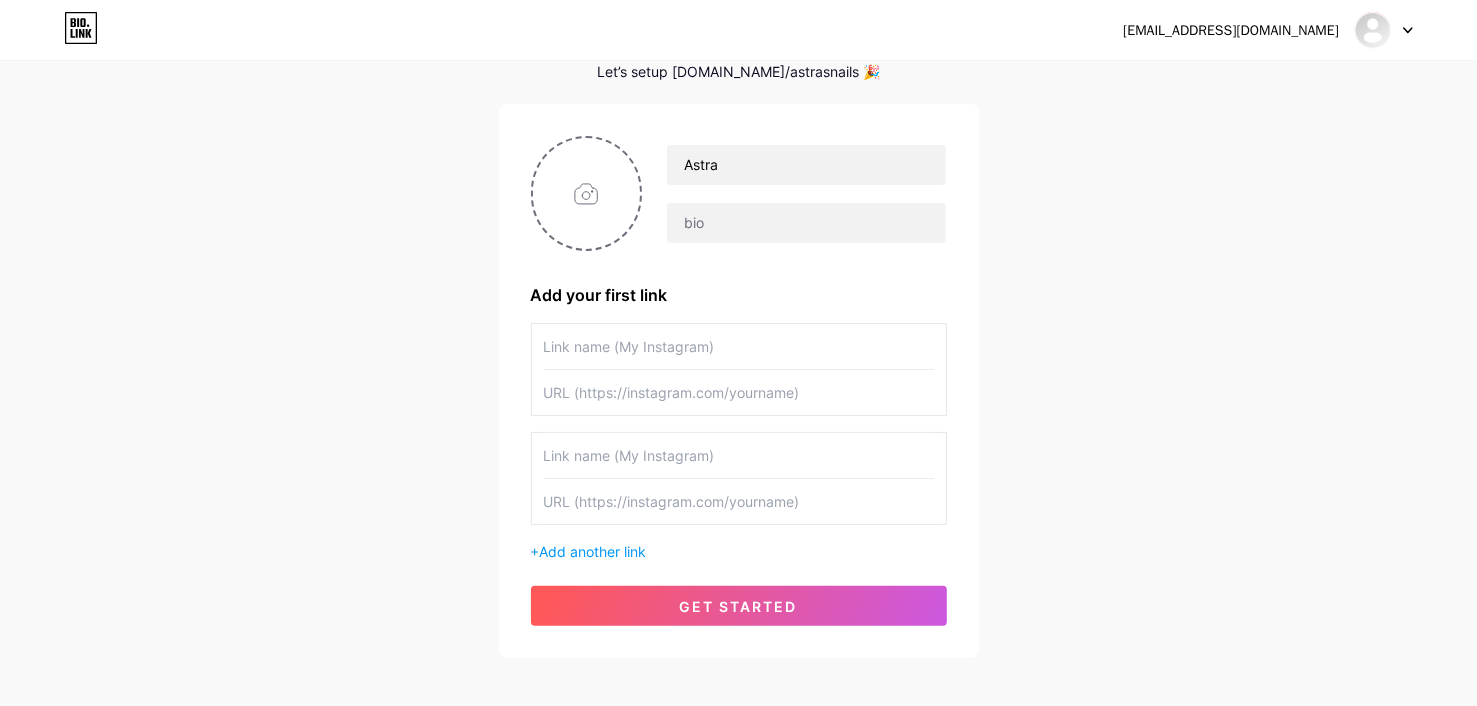 click at bounding box center [739, 392] 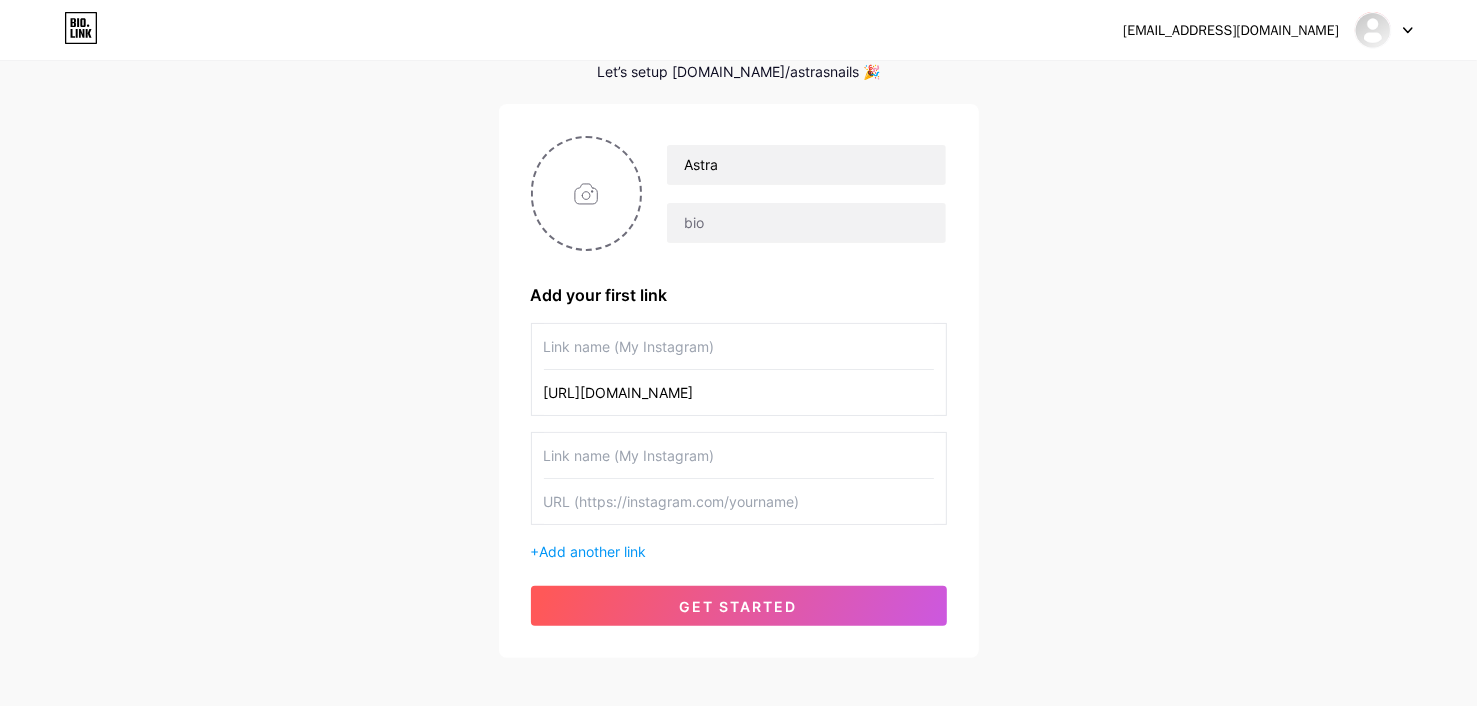 scroll, scrollTop: 0, scrollLeft: 107, axis: horizontal 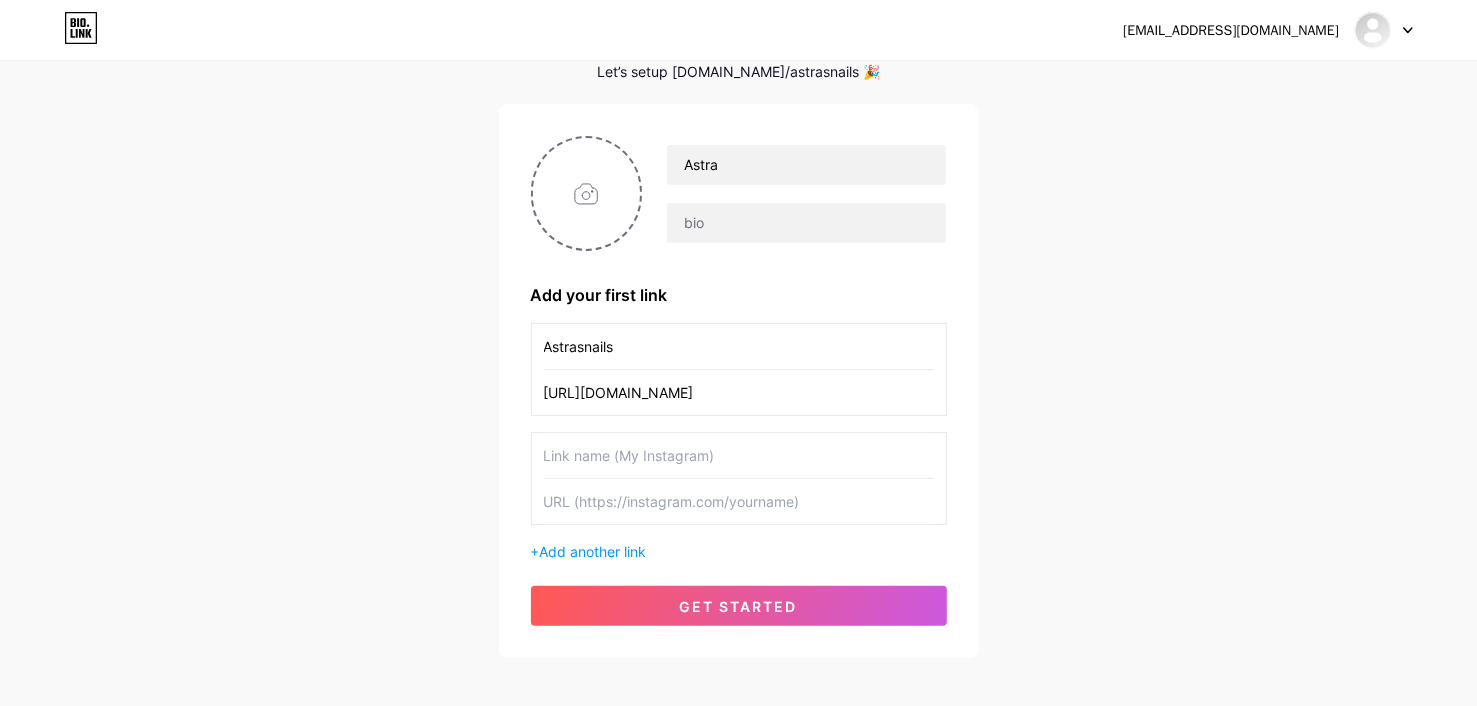 type on "Astrasnails" 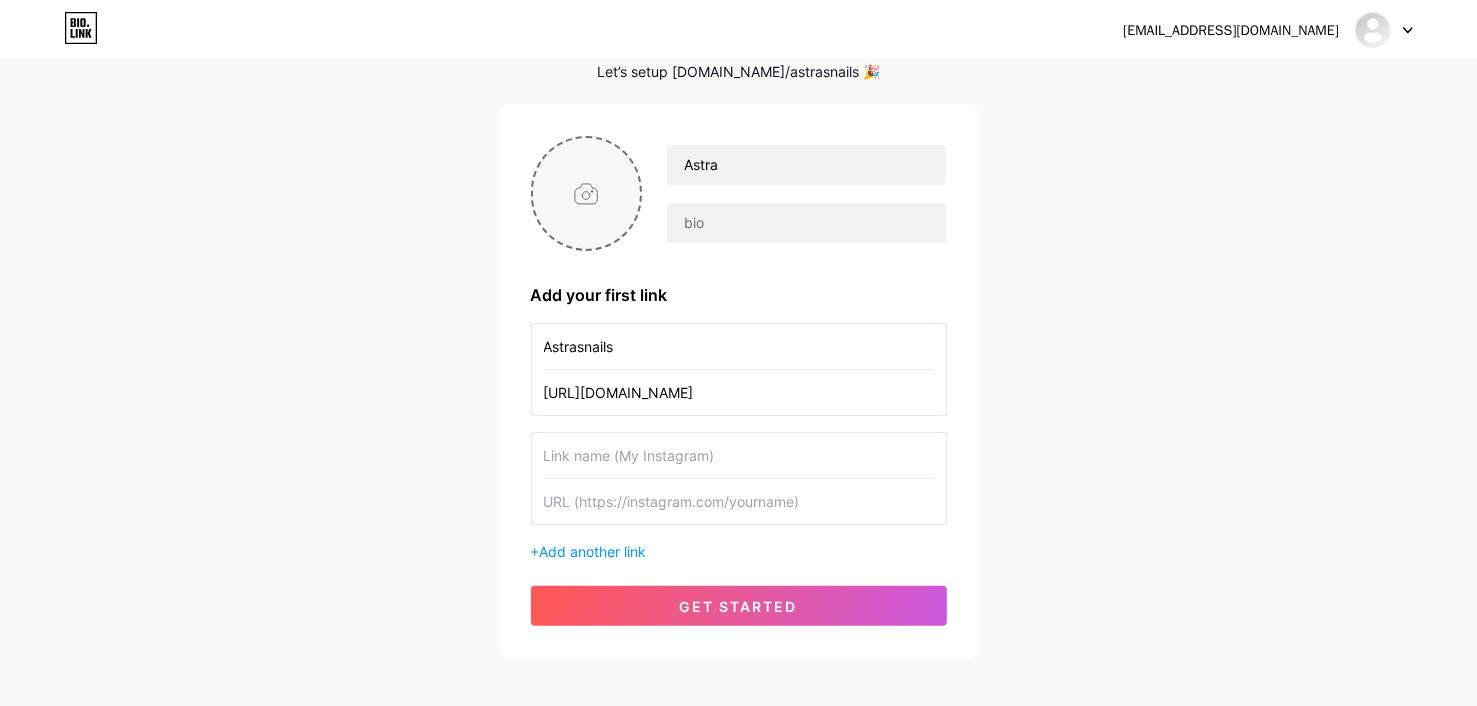 click at bounding box center (587, 193) 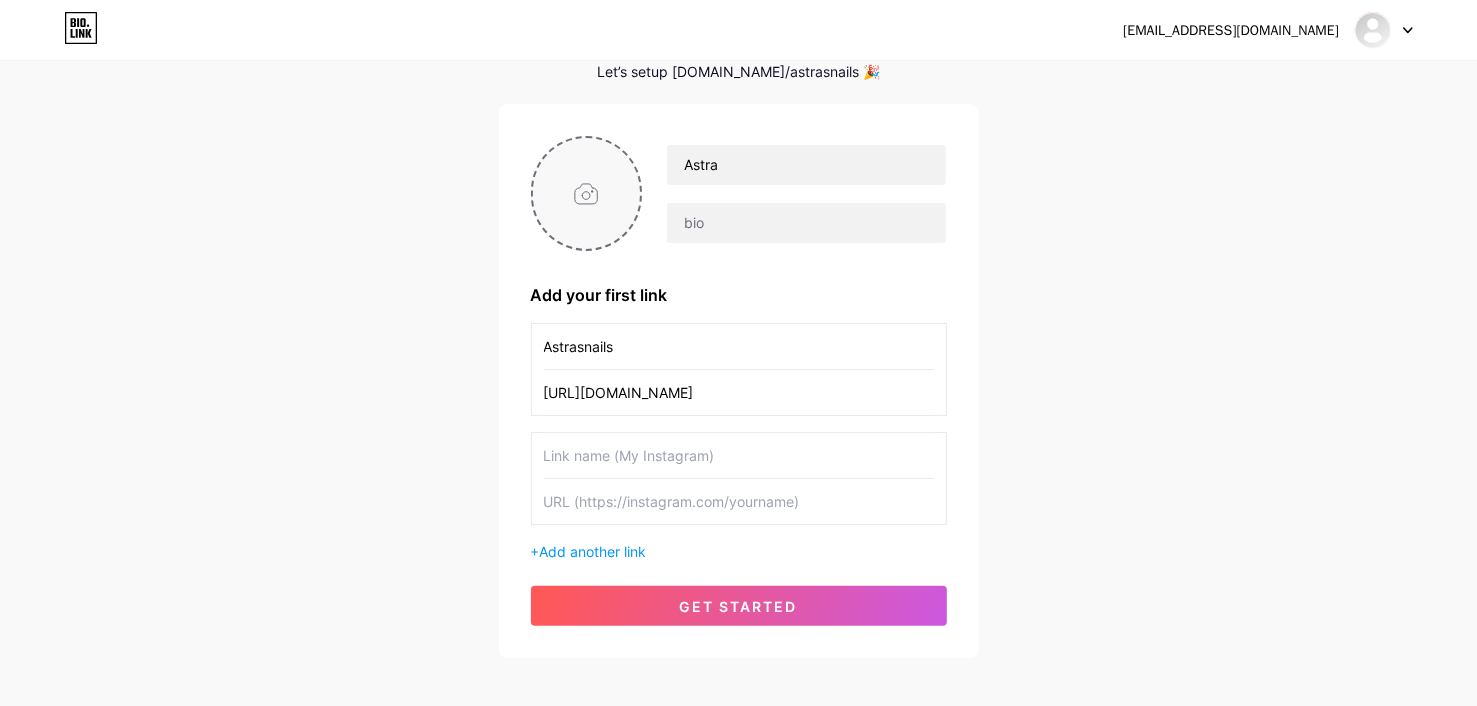 click at bounding box center (587, 193) 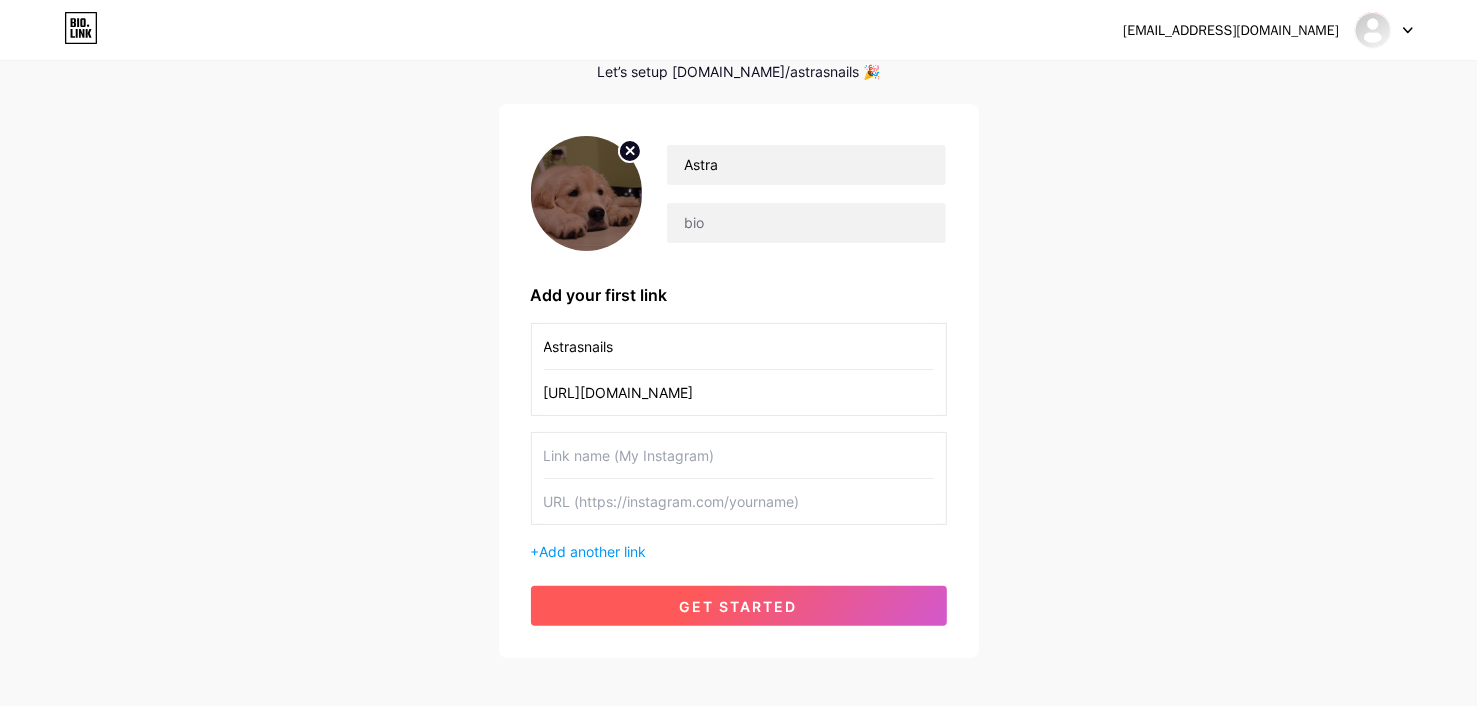 click on "get started" at bounding box center (739, 606) 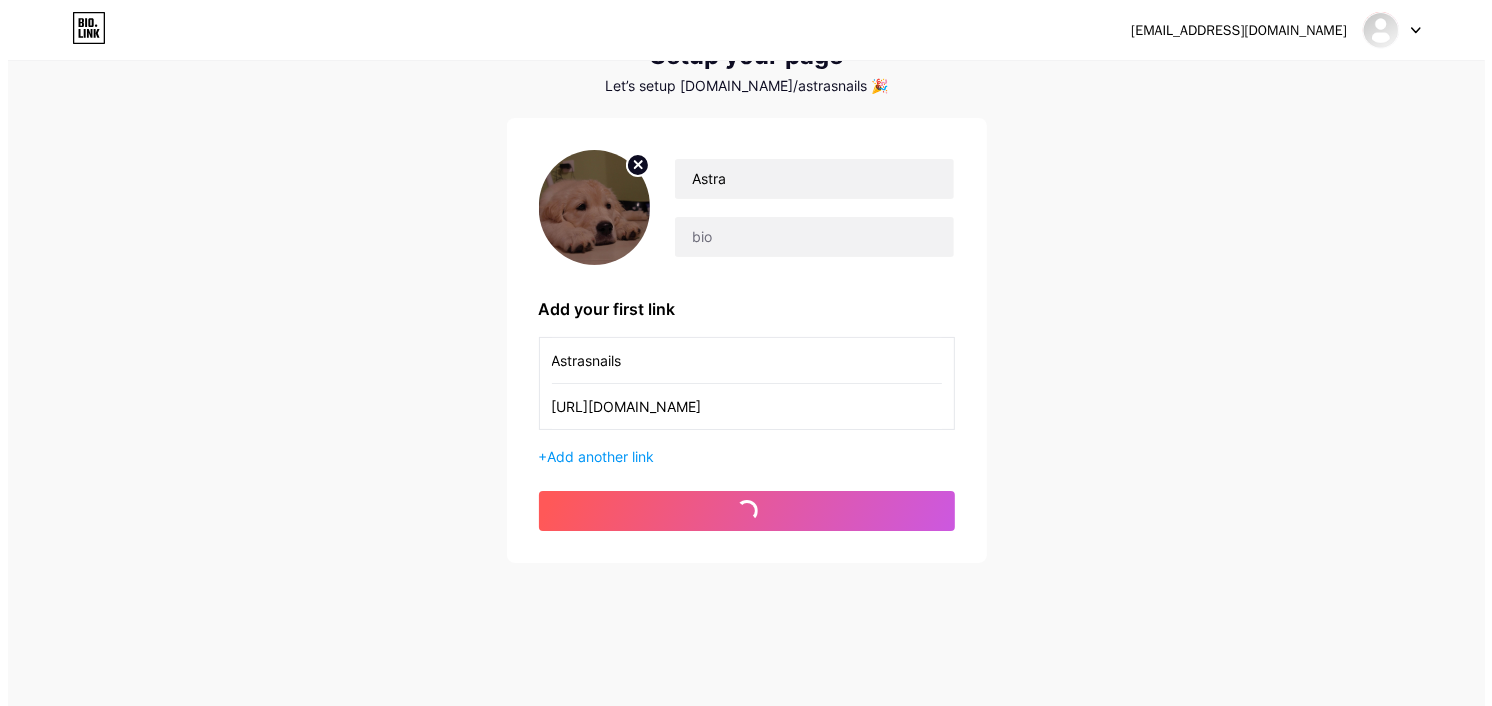 scroll, scrollTop: 0, scrollLeft: 0, axis: both 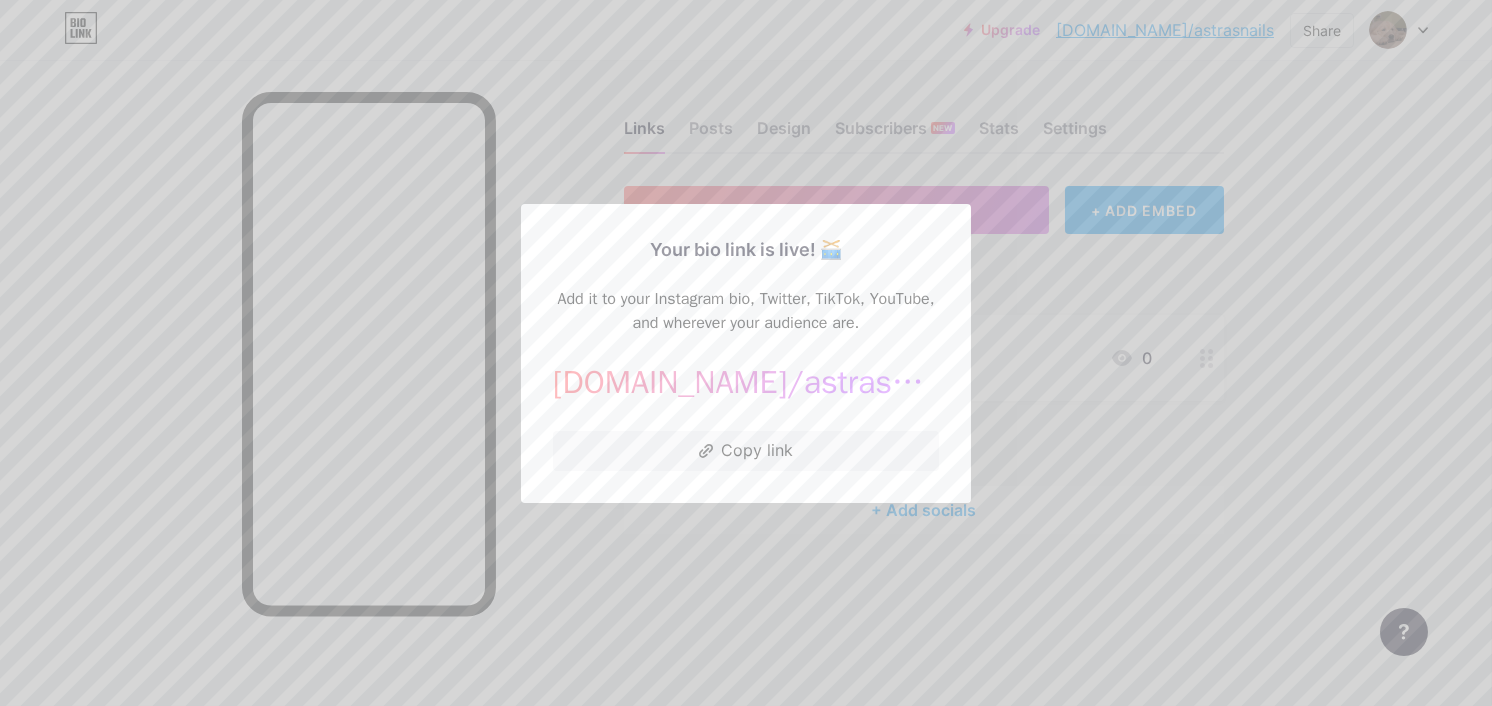 click at bounding box center [746, 353] 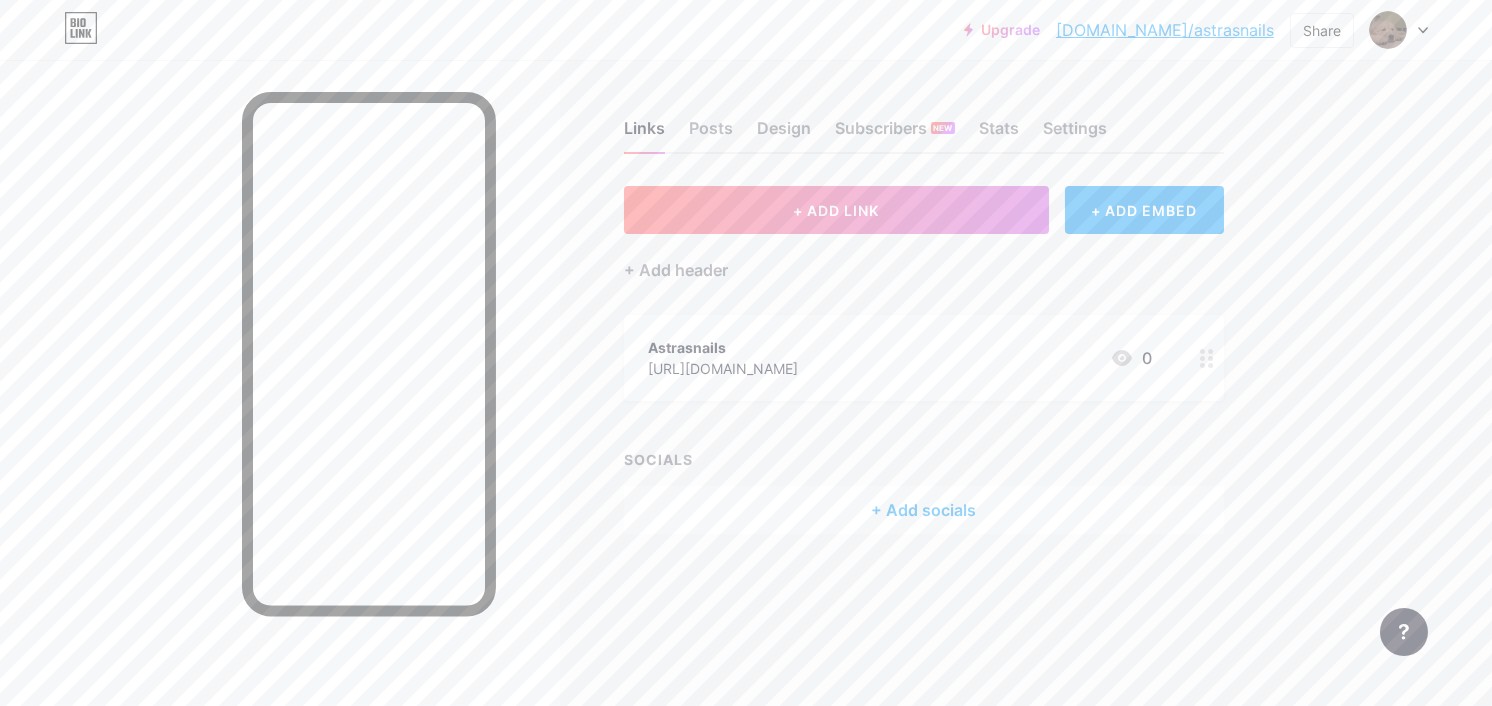 drag, startPoint x: 984, startPoint y: 448, endPoint x: 911, endPoint y: 512, distance: 97.082436 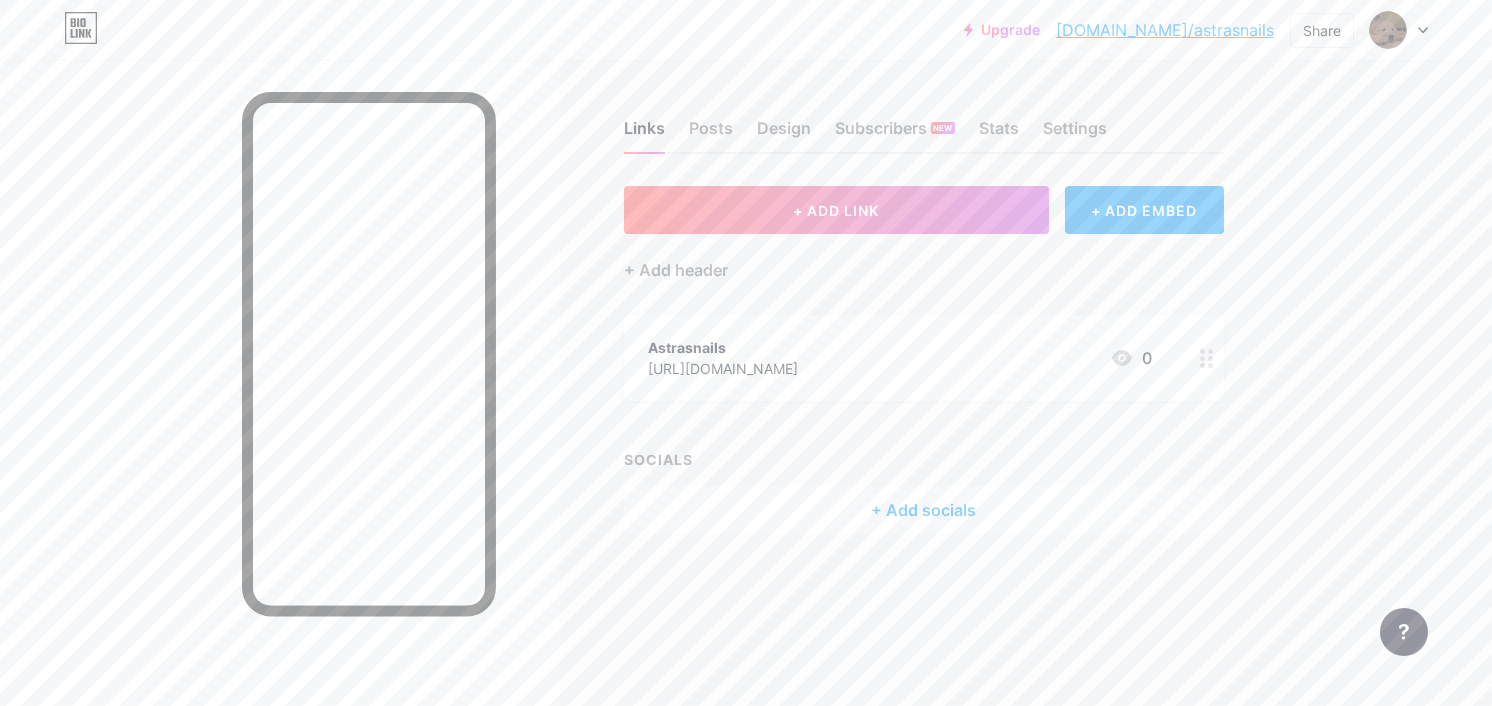 click on "+ Add socials" at bounding box center [924, 510] 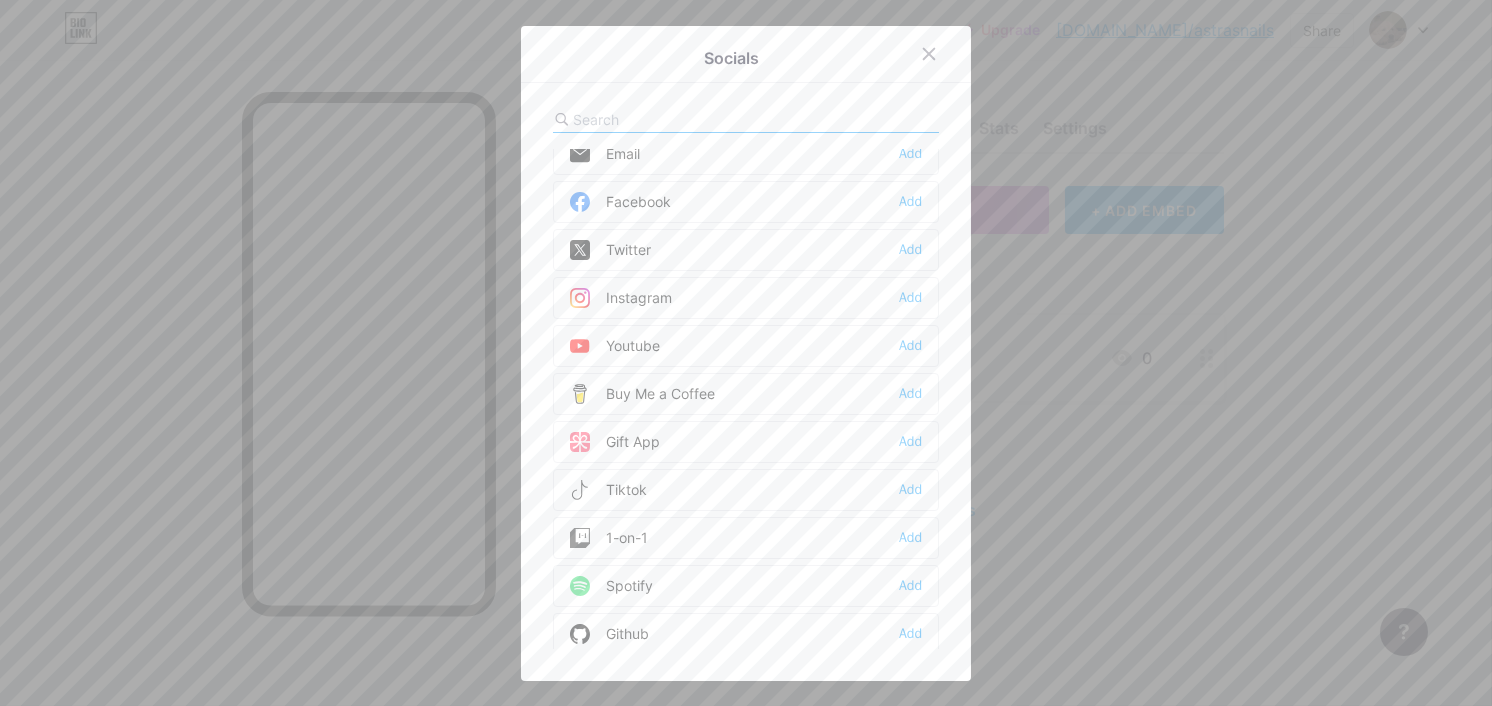 scroll, scrollTop: 0, scrollLeft: 0, axis: both 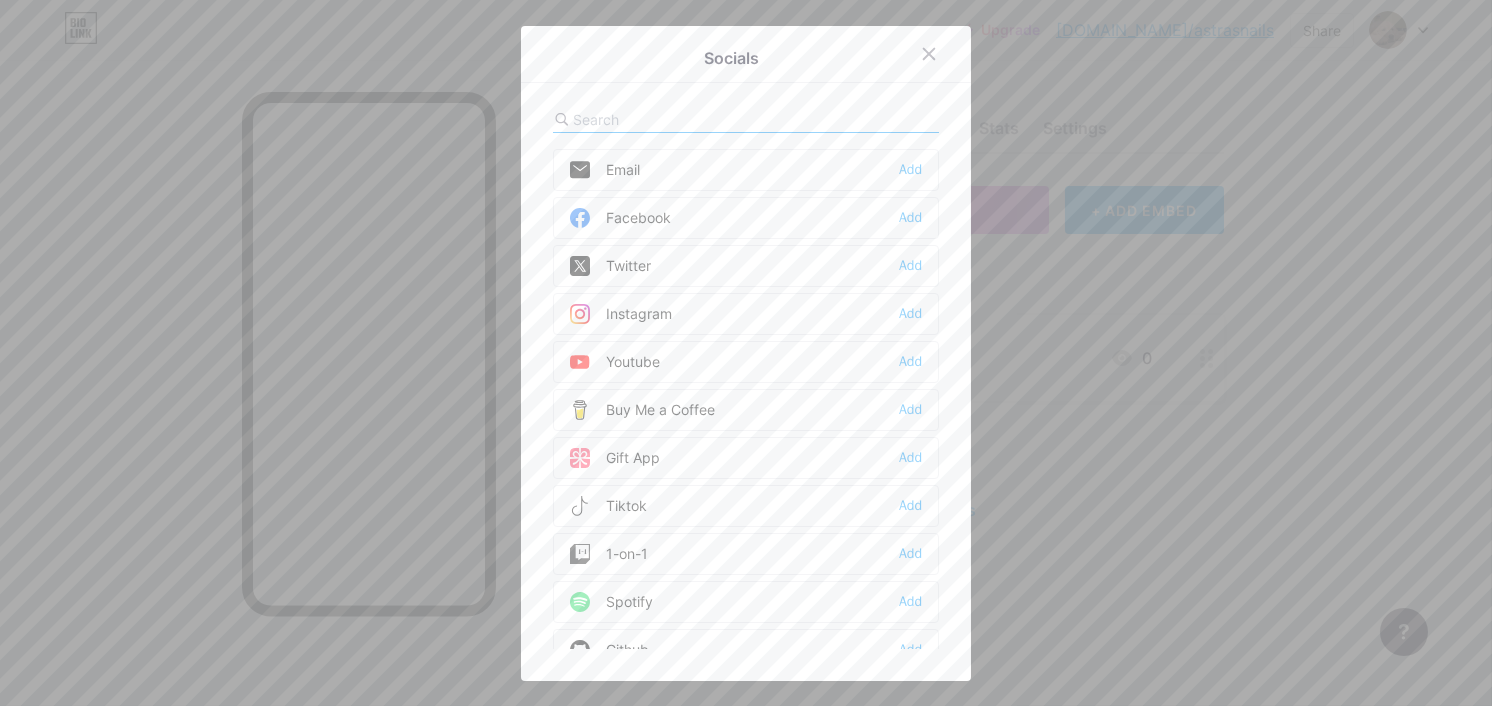 click at bounding box center [683, 119] 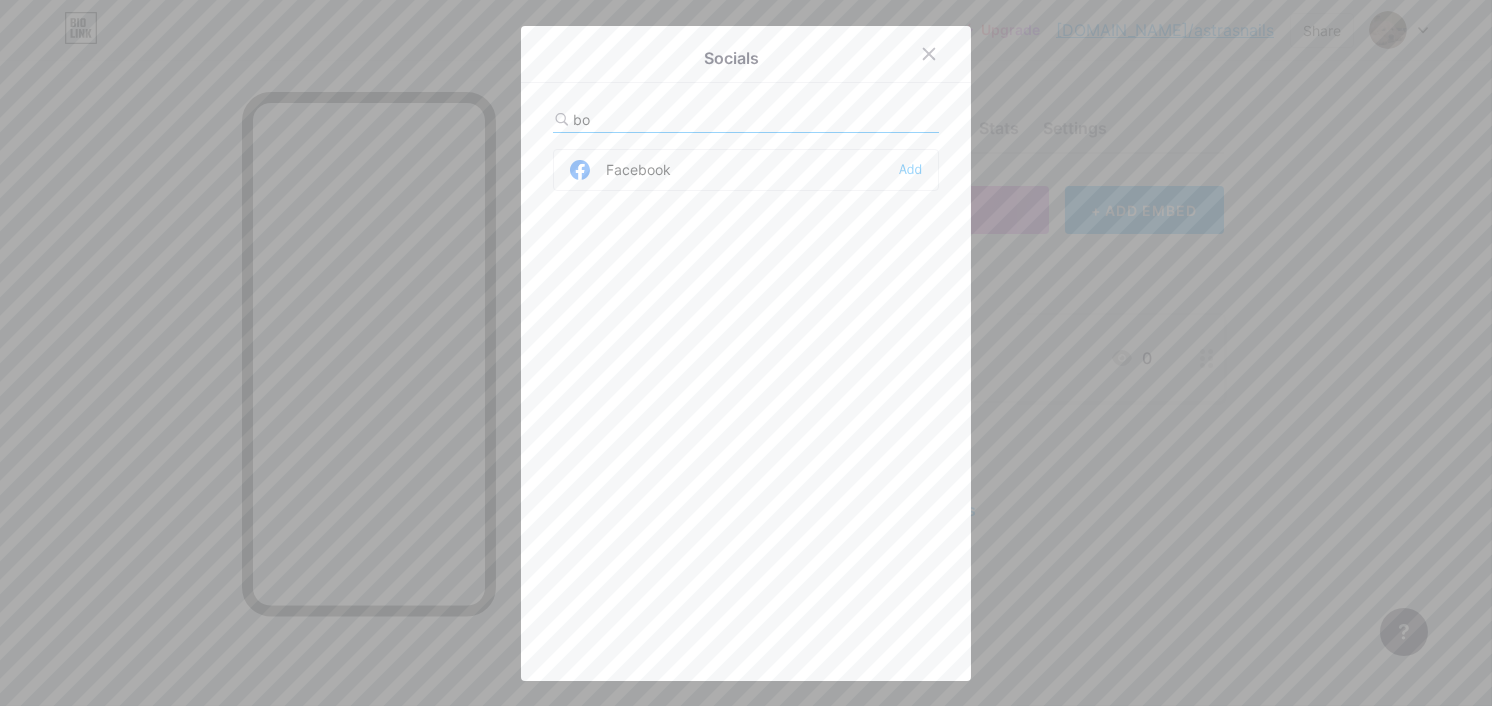 type on "b" 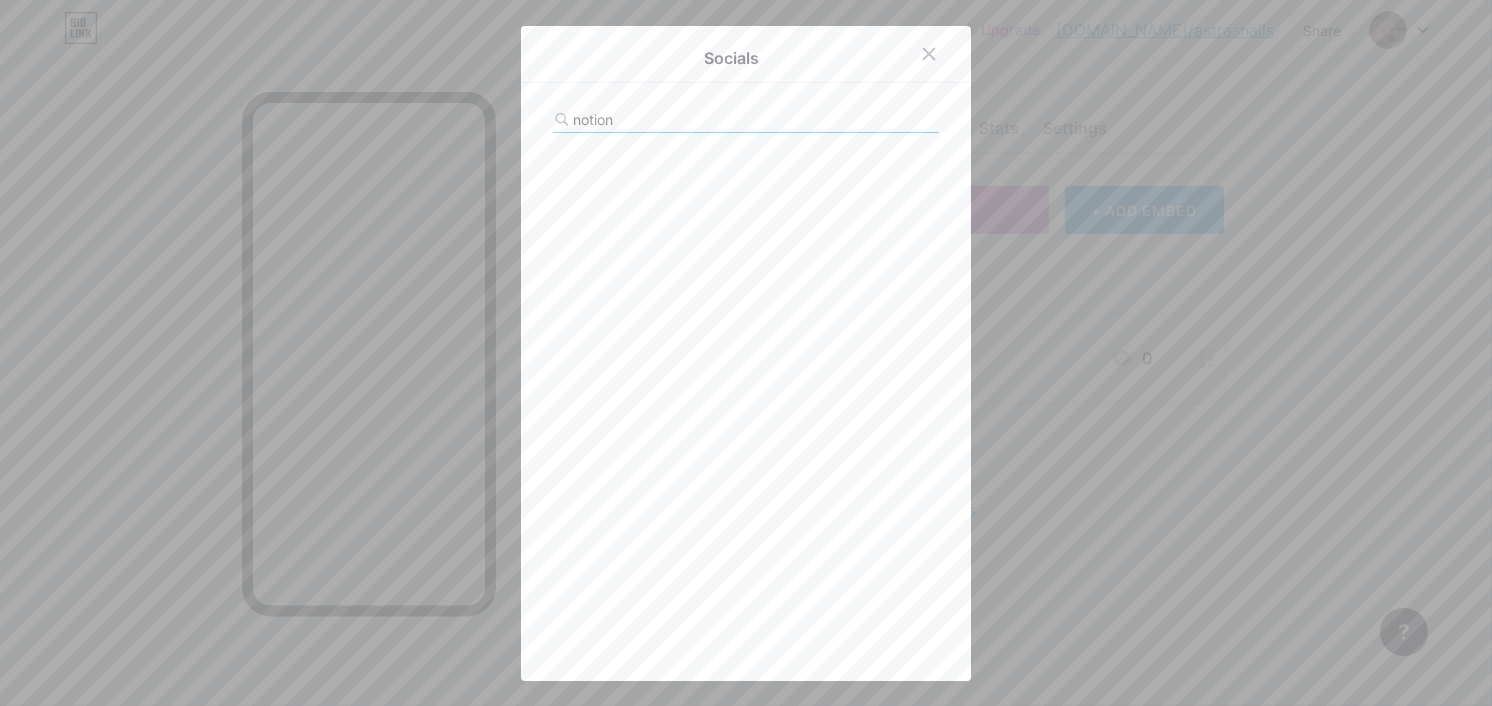 type on "notion" 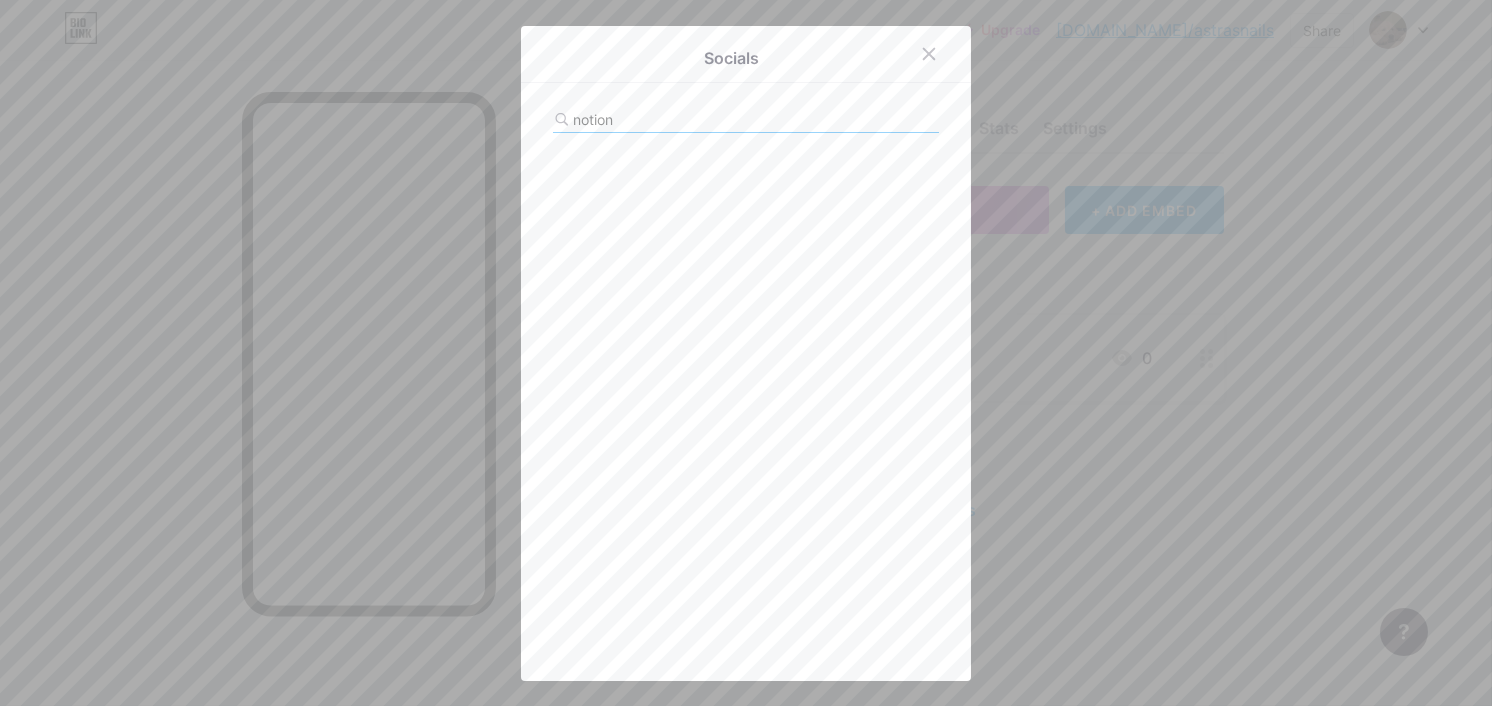 click at bounding box center [746, 353] 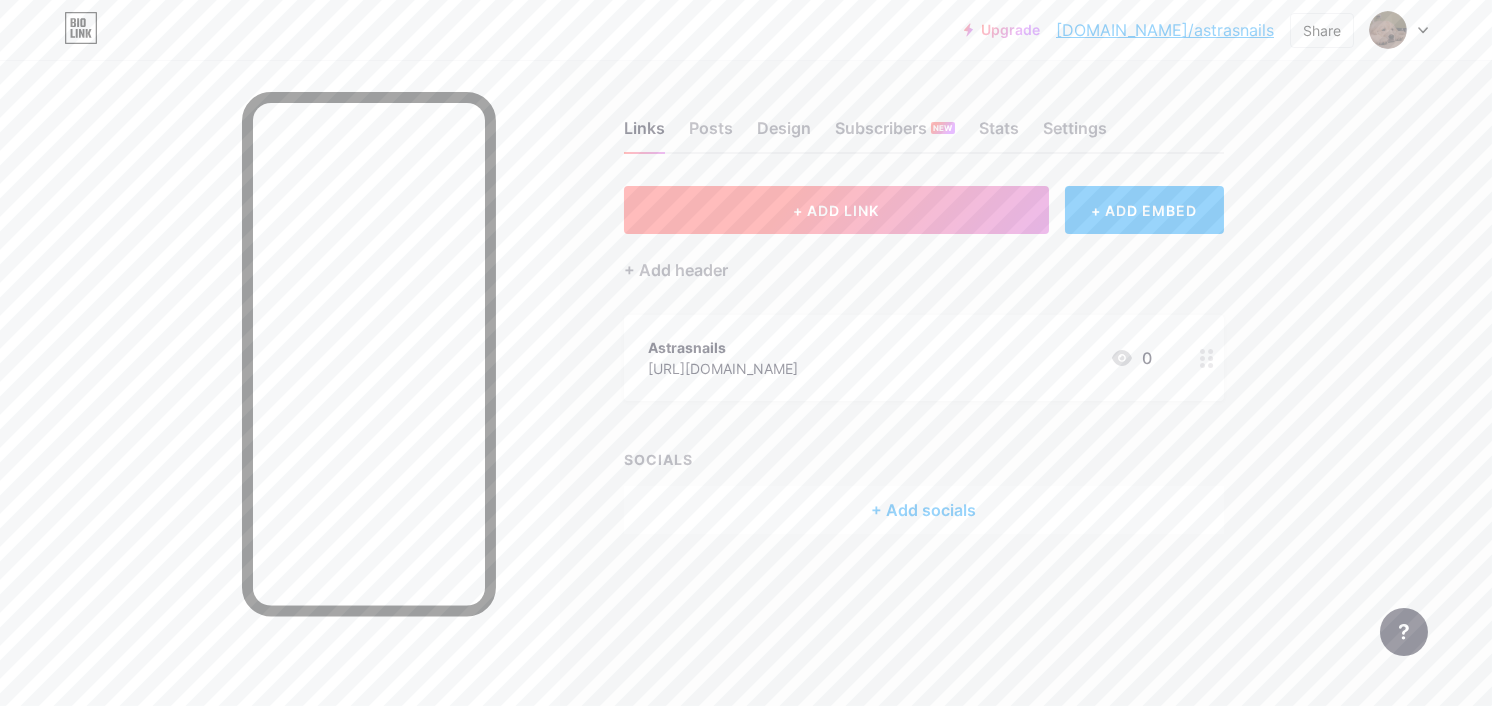 click on "+ ADD LINK" at bounding box center (836, 210) 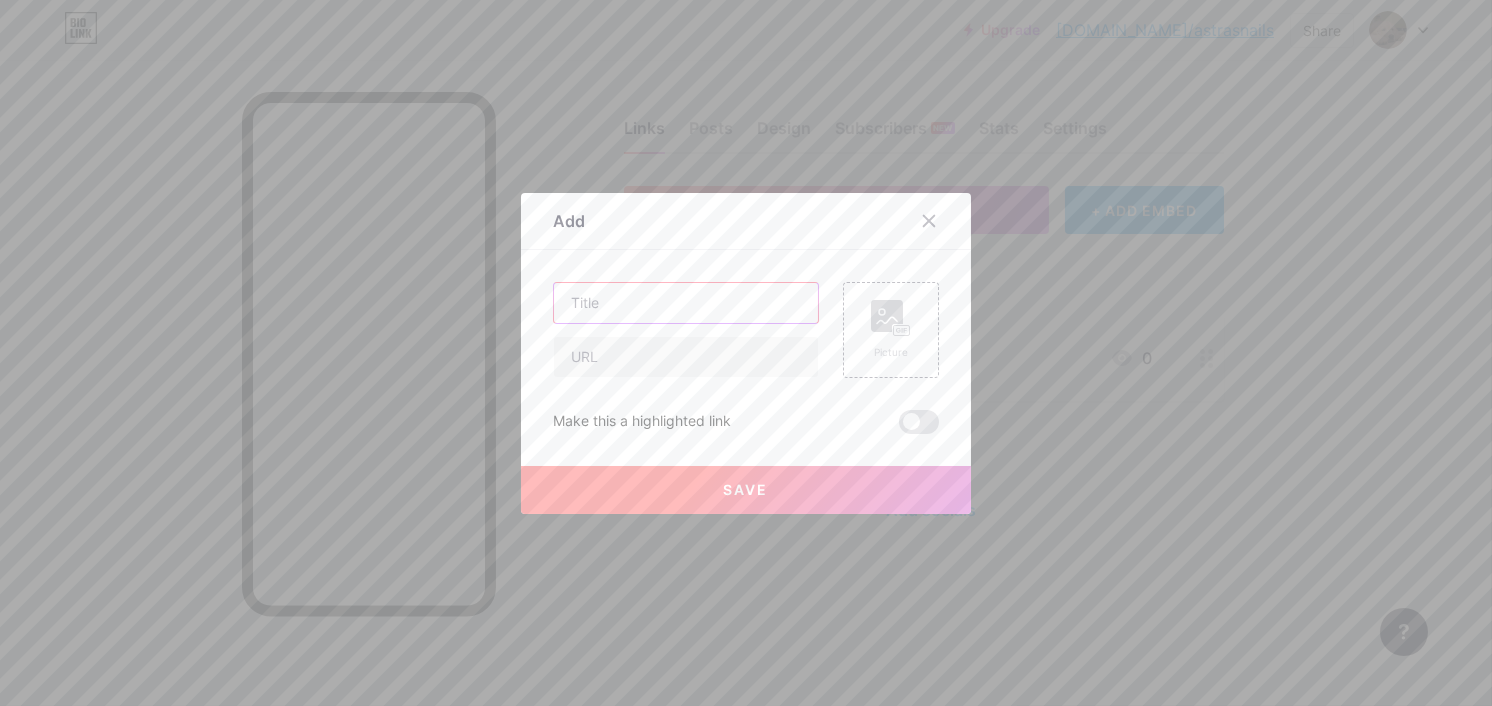 click at bounding box center [686, 303] 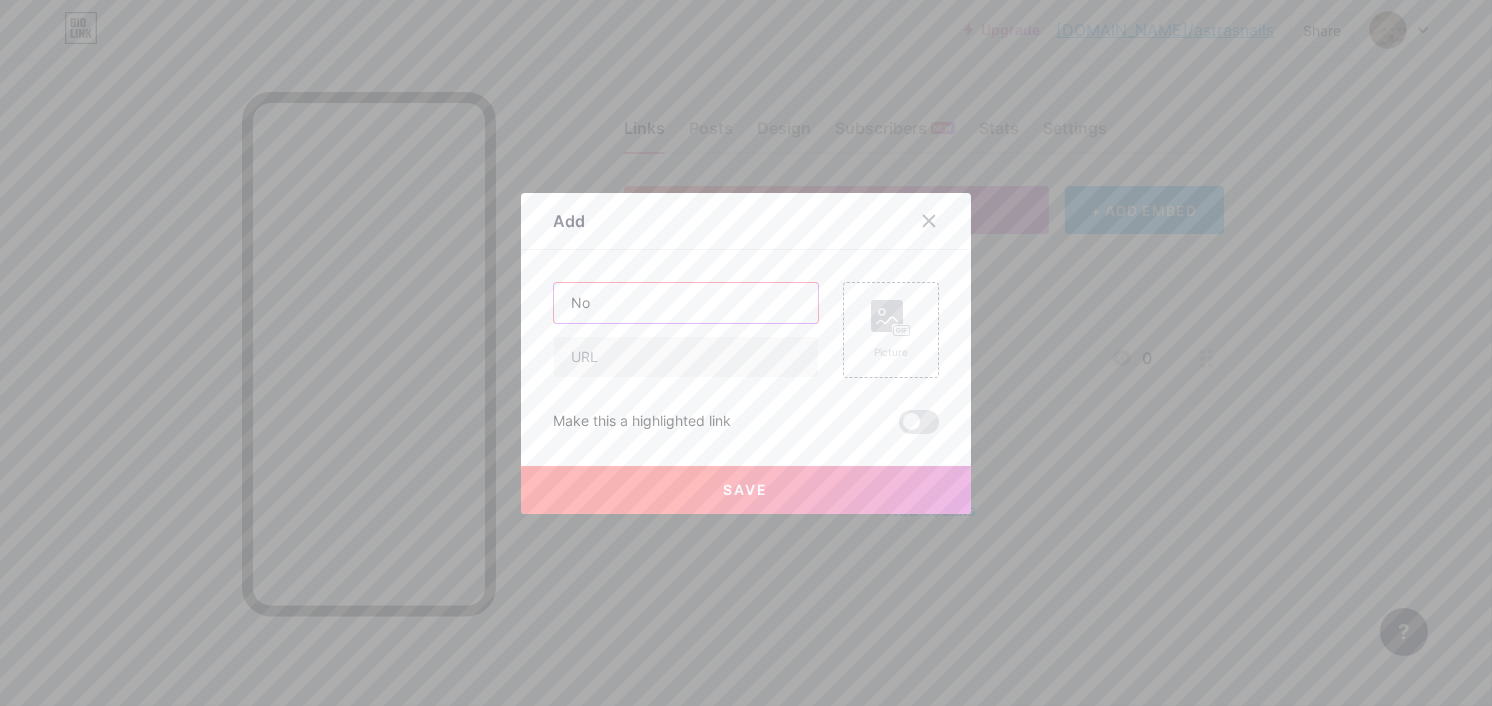 type on "N" 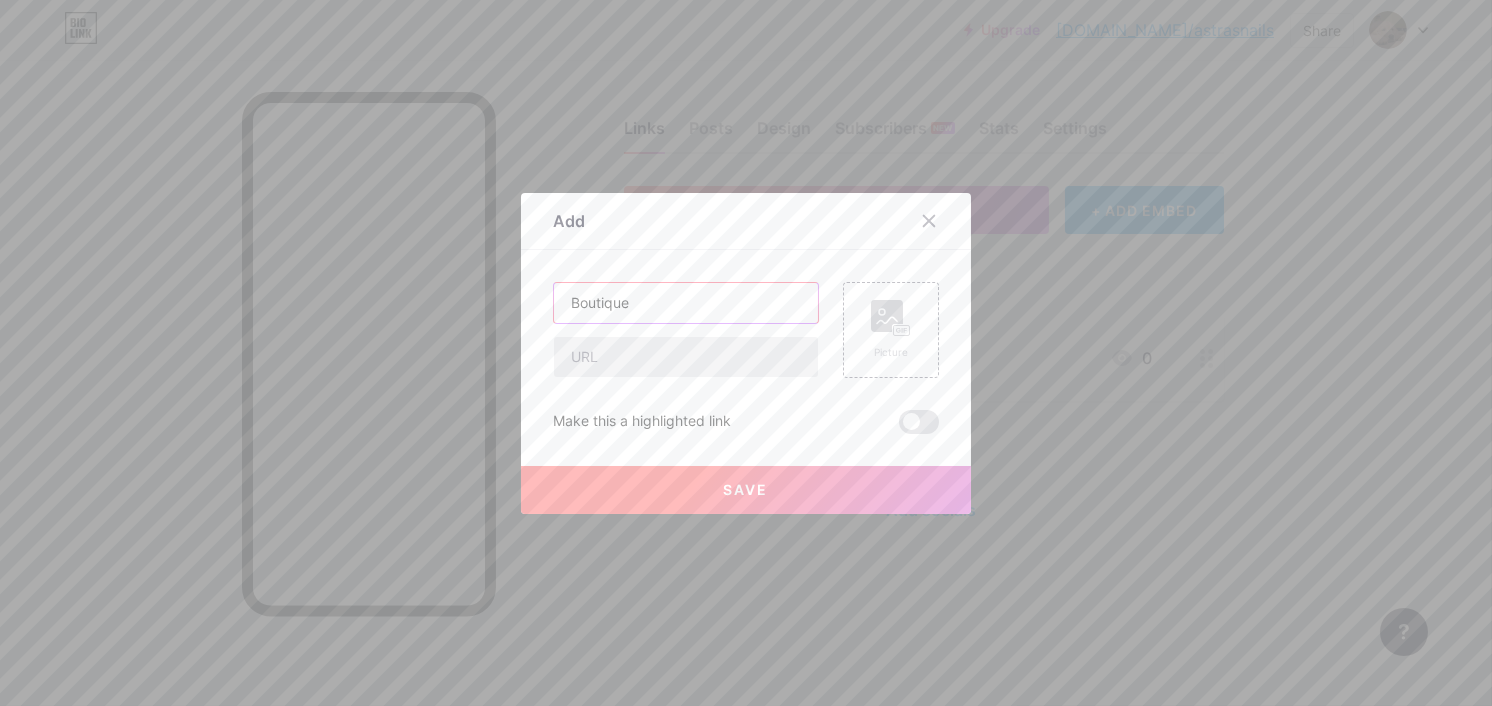 type on "Boutique" 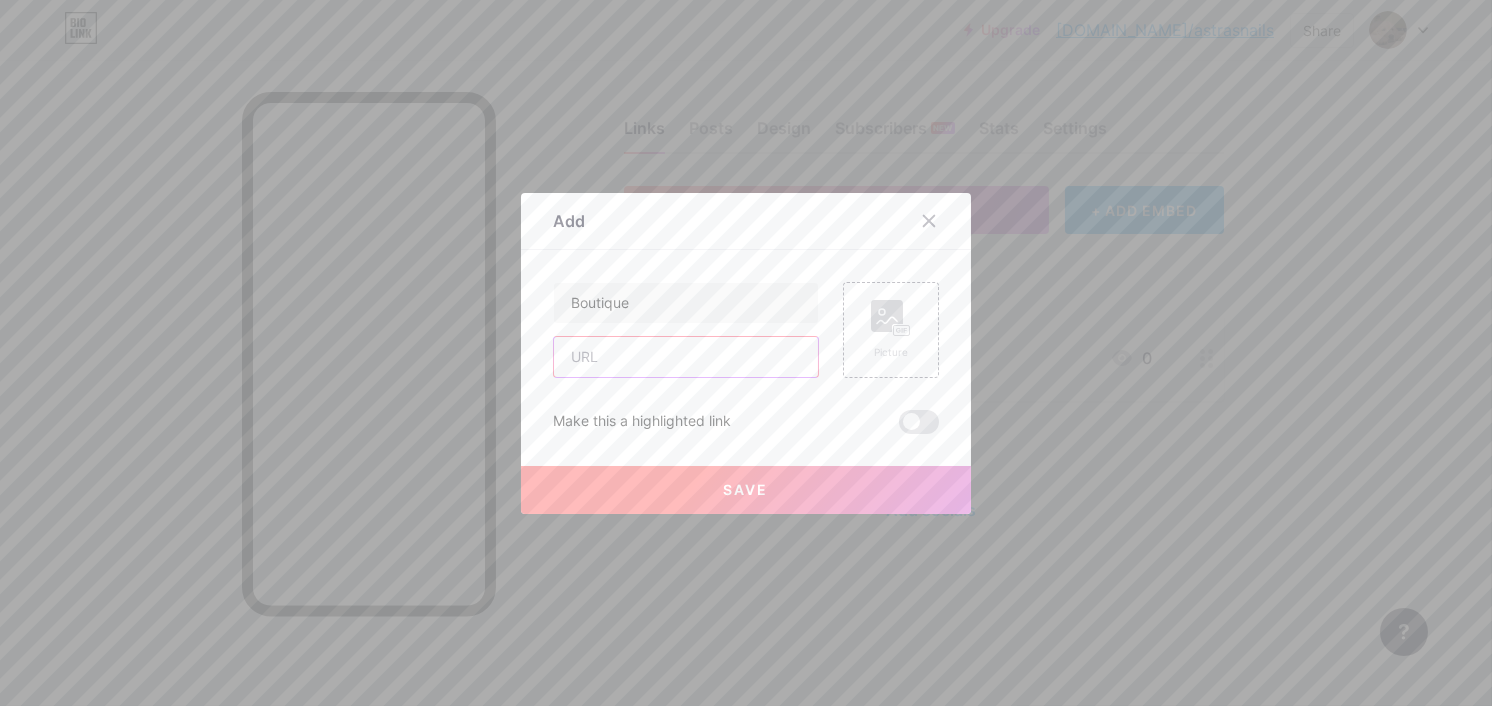 click at bounding box center (686, 357) 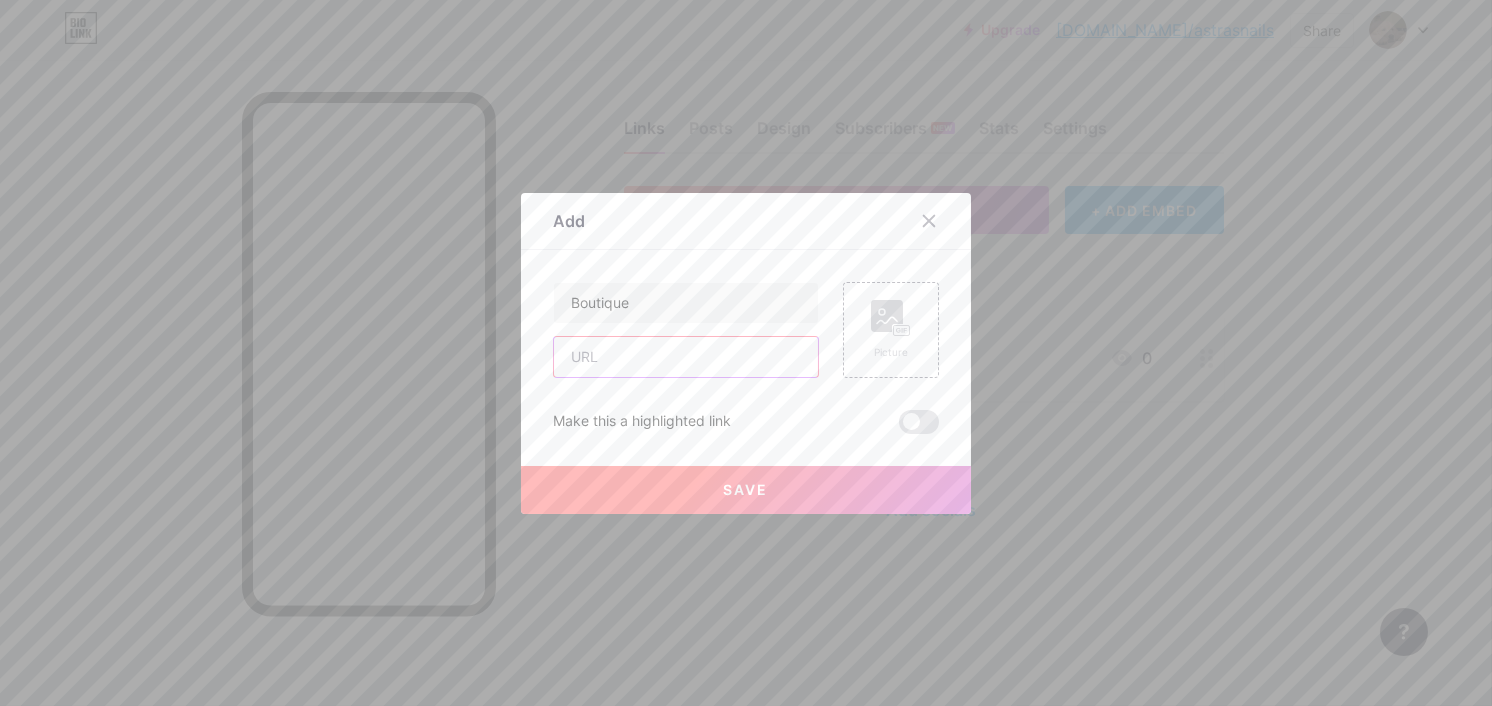 paste on "[URL][DOMAIN_NAME]" 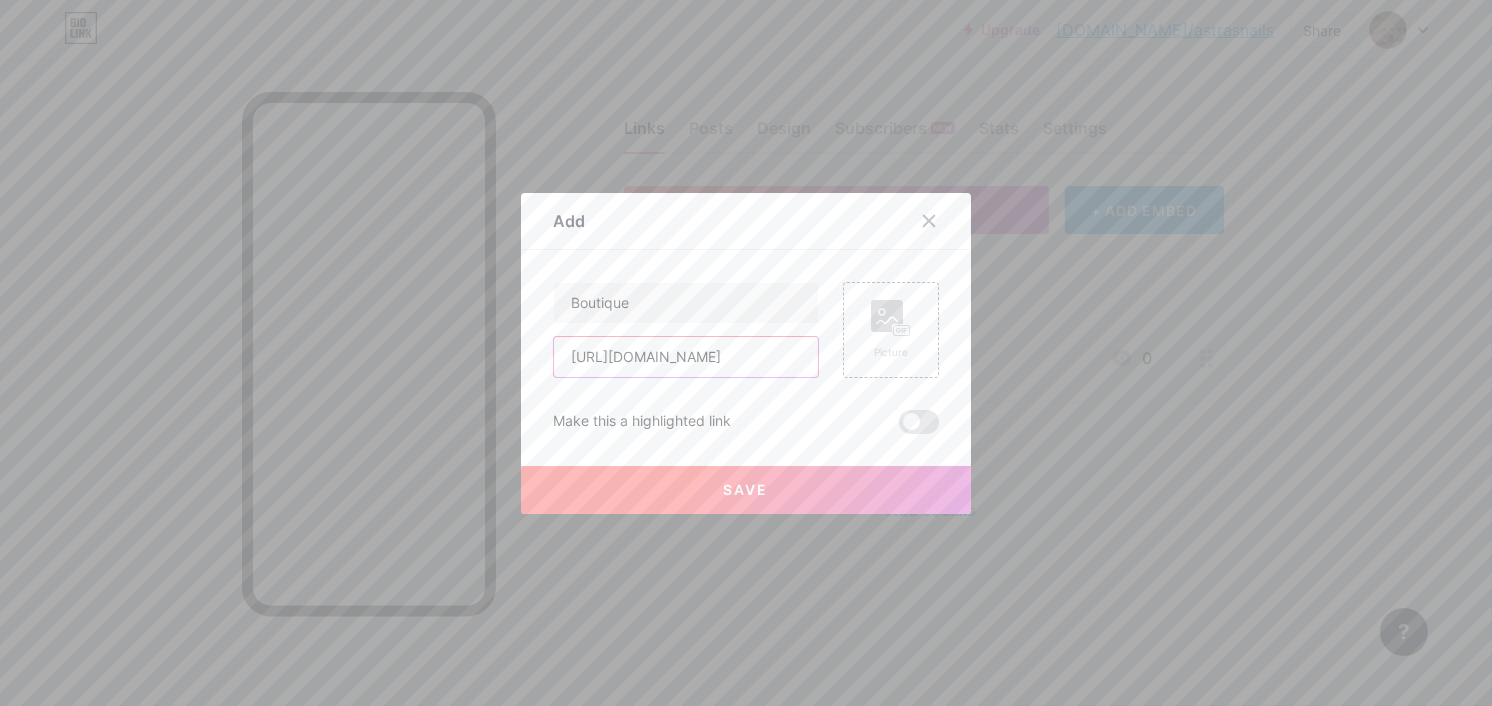 scroll, scrollTop: 0, scrollLeft: 734, axis: horizontal 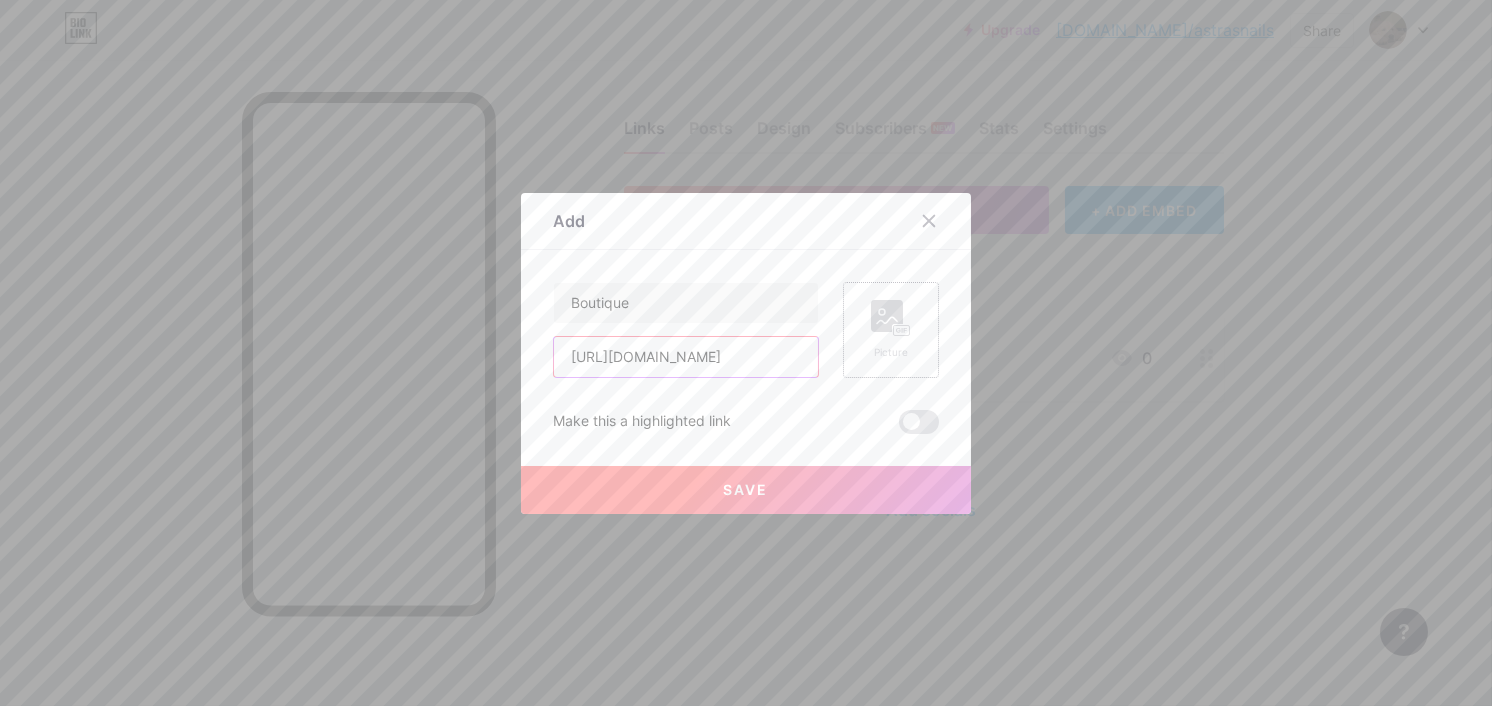 type on "[URL][DOMAIN_NAME]" 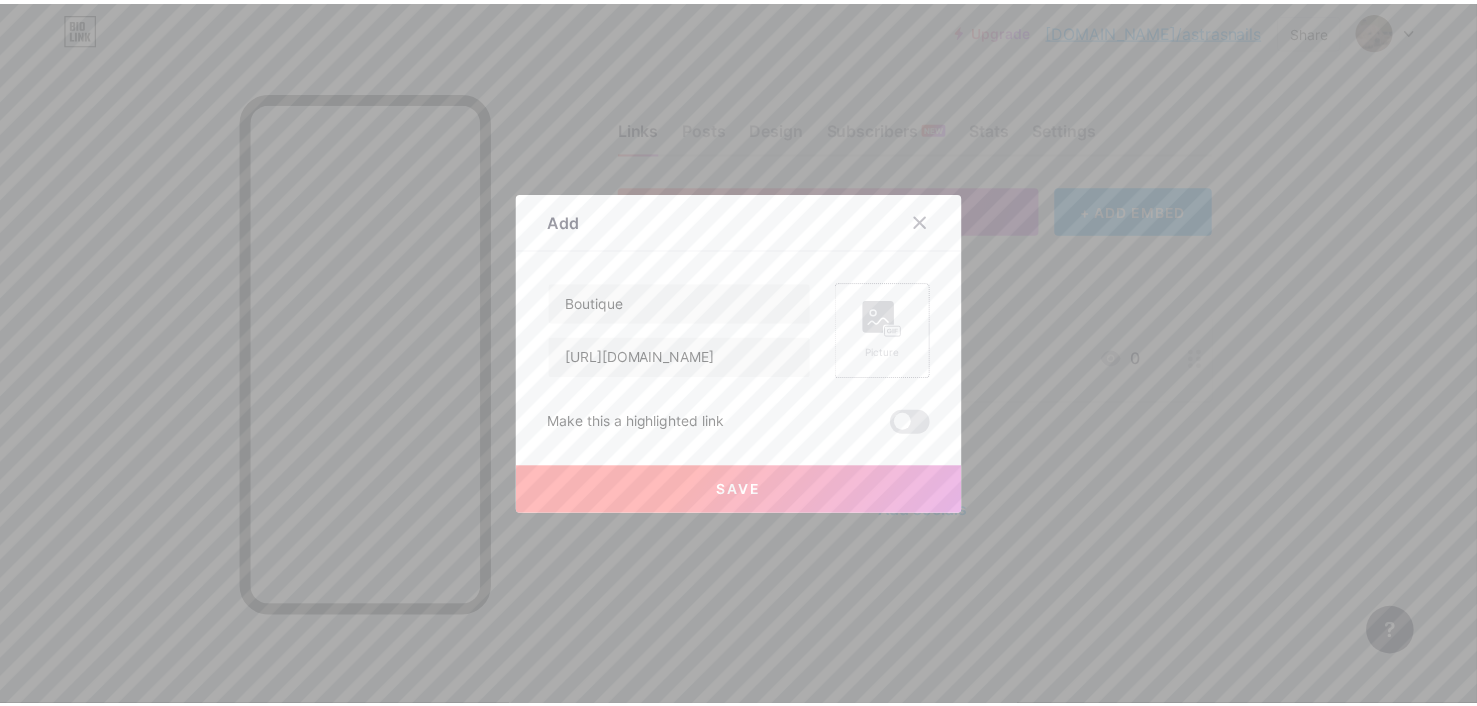 scroll, scrollTop: 0, scrollLeft: 0, axis: both 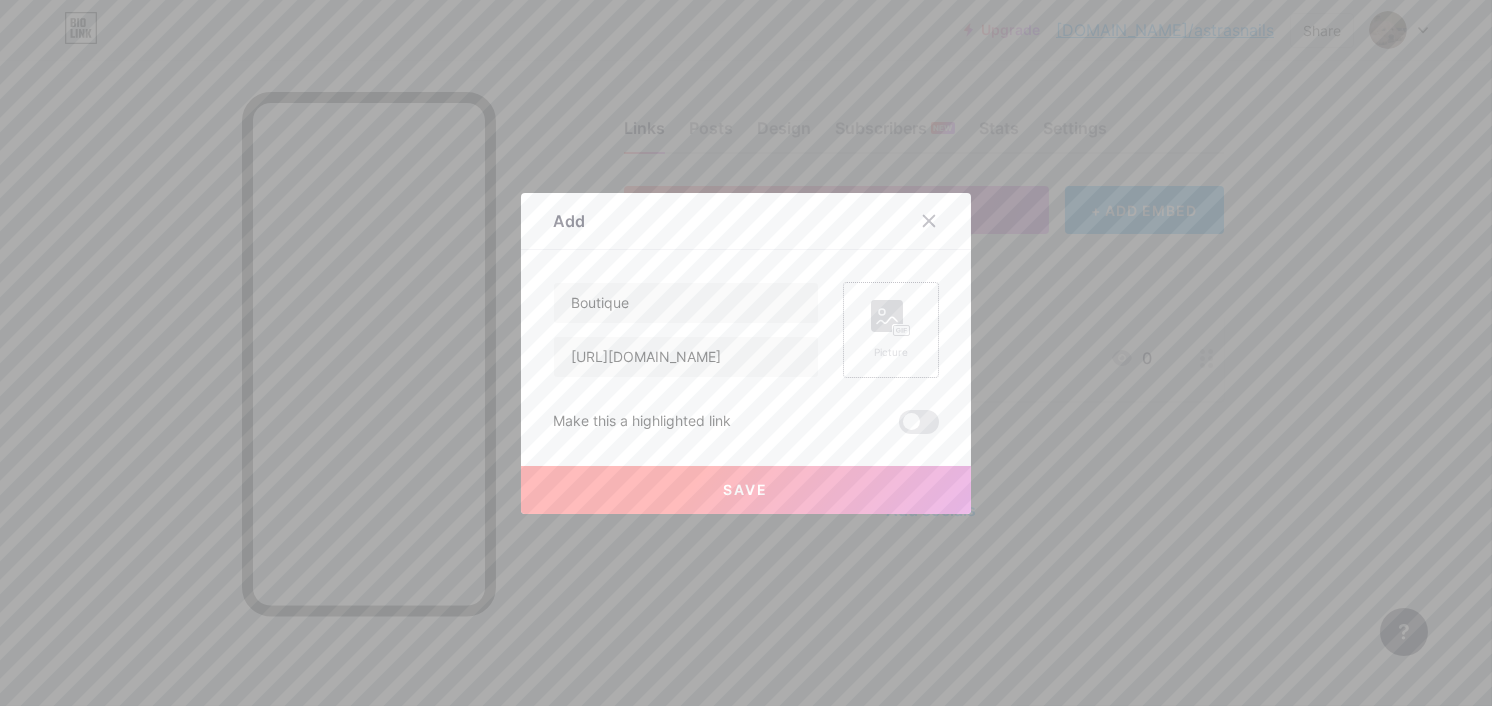 click on "Picture" at bounding box center [891, 330] 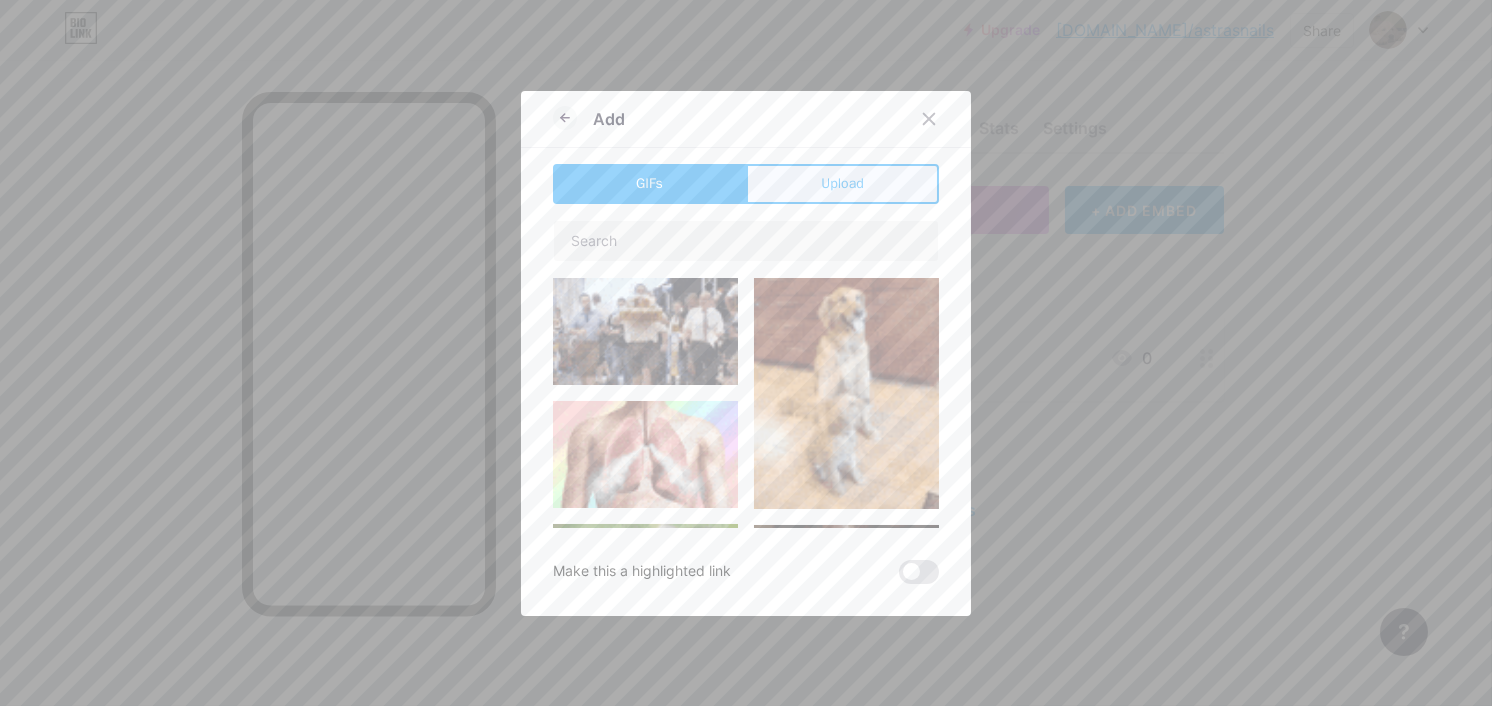 click on "Upload" at bounding box center (842, 183) 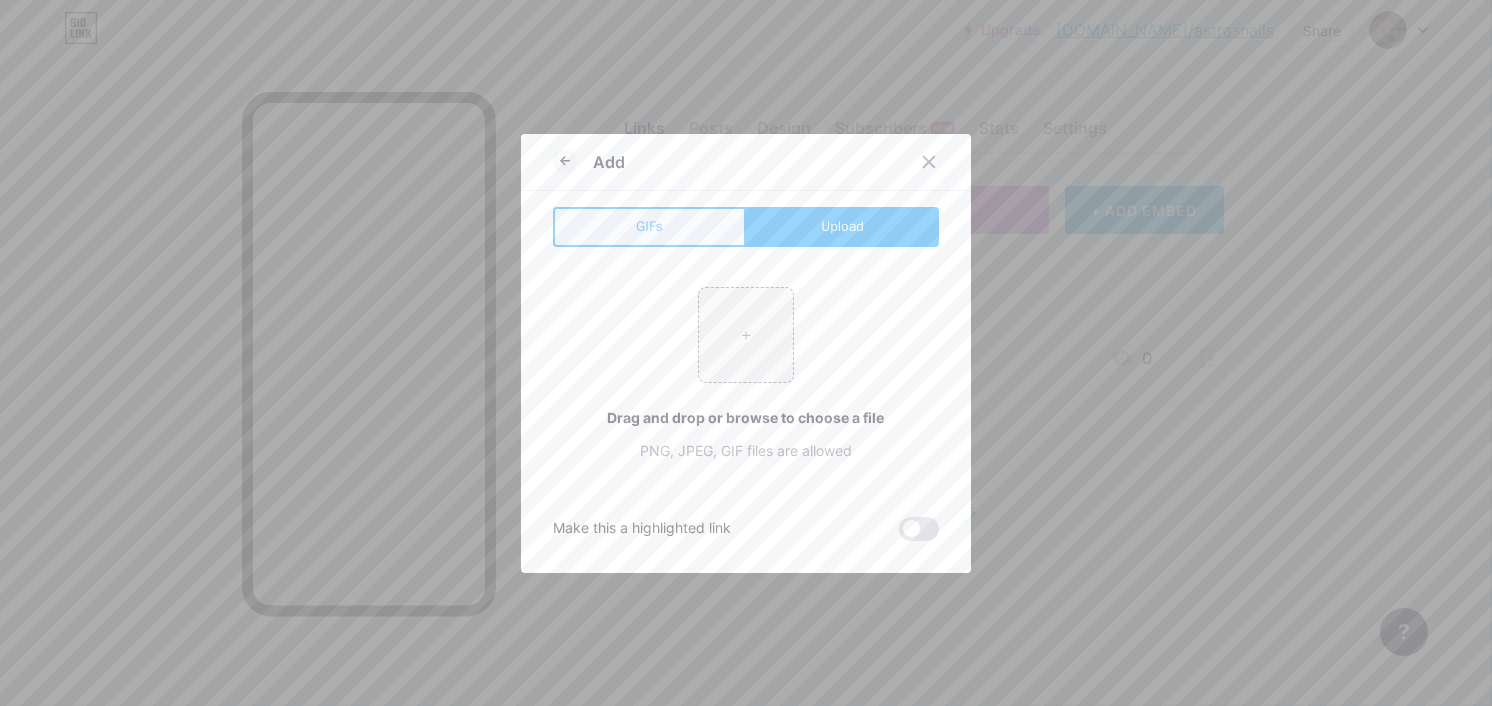 click on "GIFs" at bounding box center (649, 226) 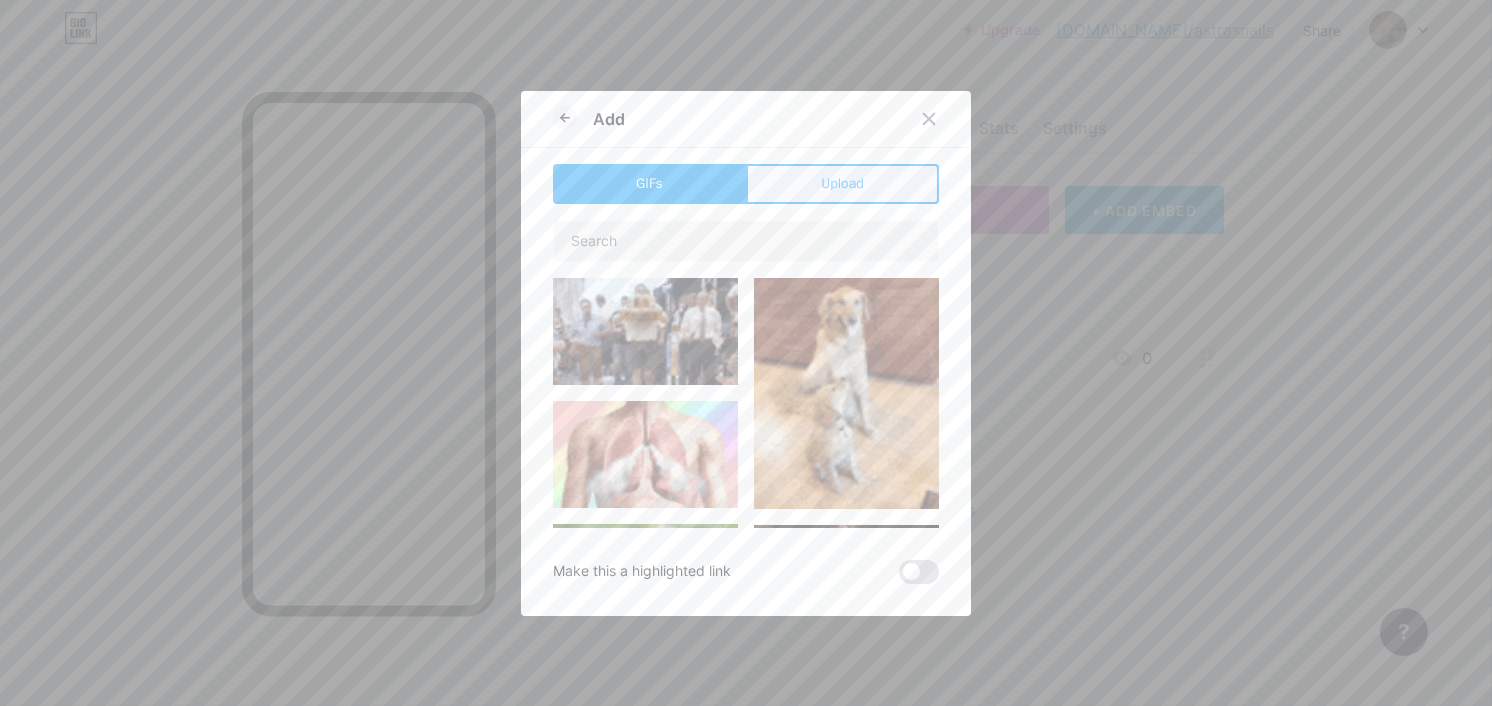 click on "Upload" at bounding box center (842, 183) 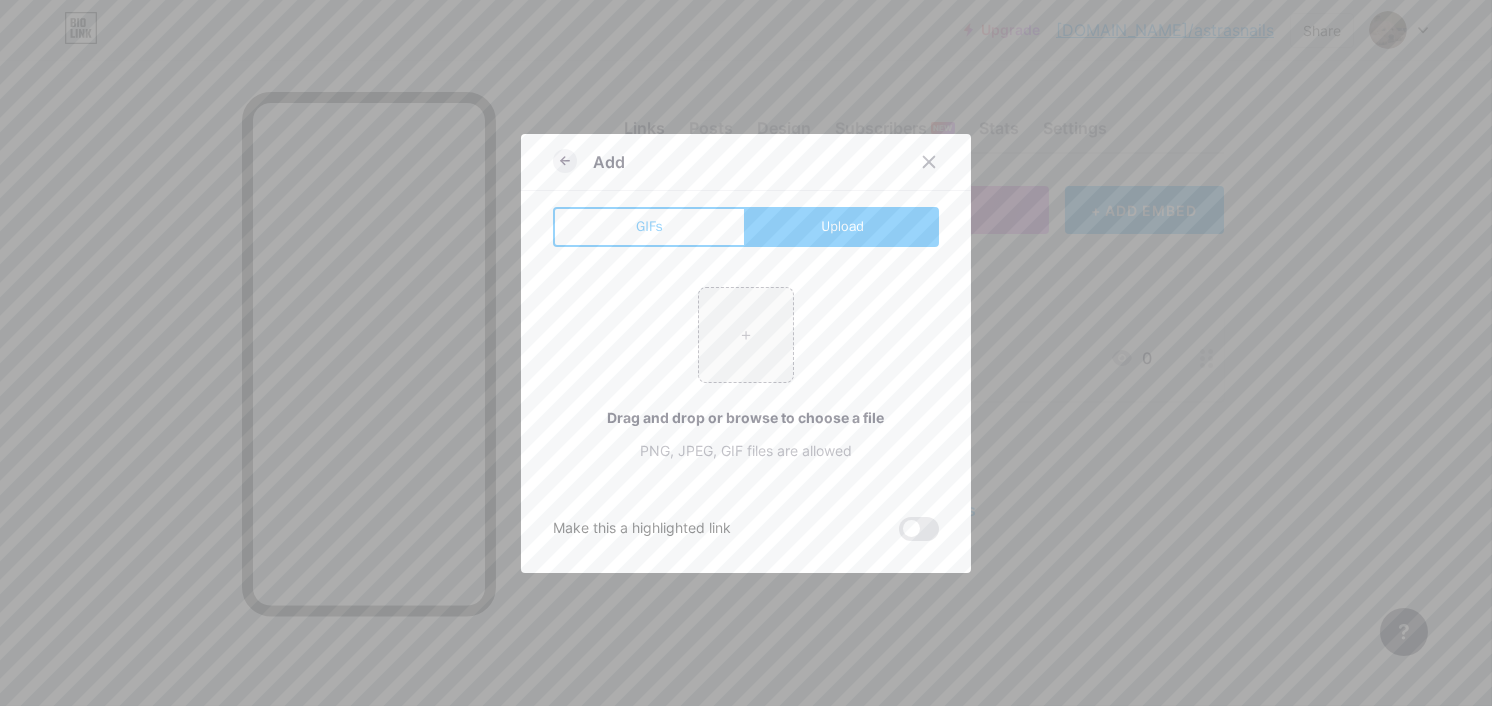 click on "Add" at bounding box center (746, 167) 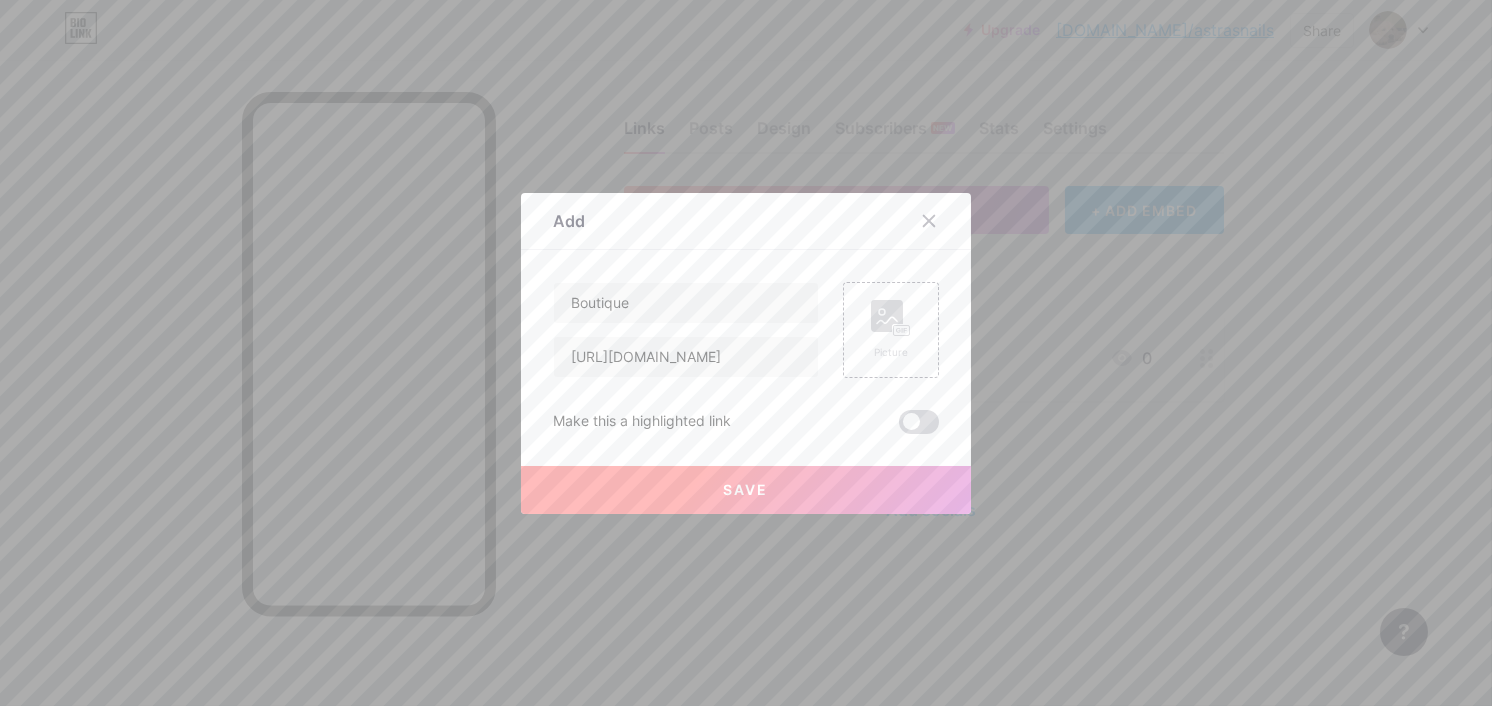 click at bounding box center (919, 422) 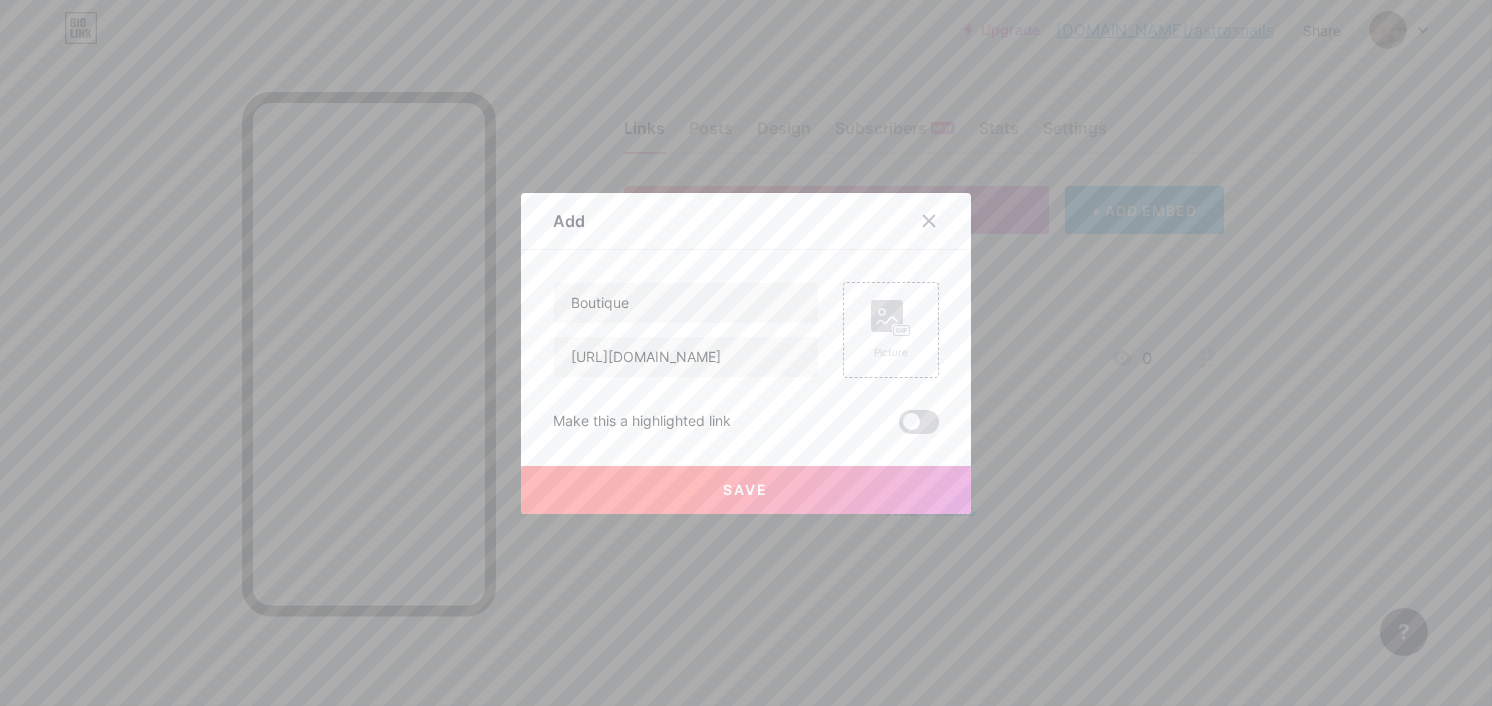 click at bounding box center (899, 427) 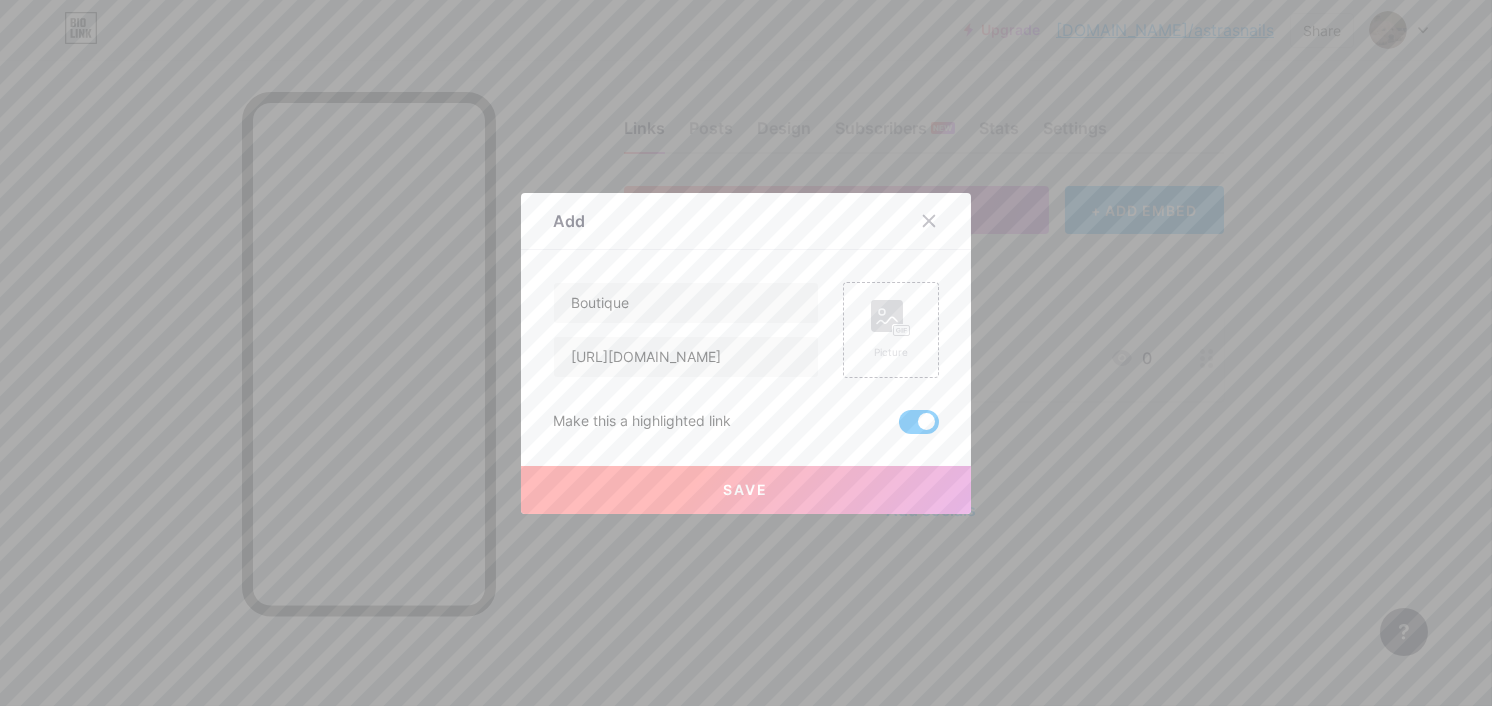 click on "Save" at bounding box center (746, 490) 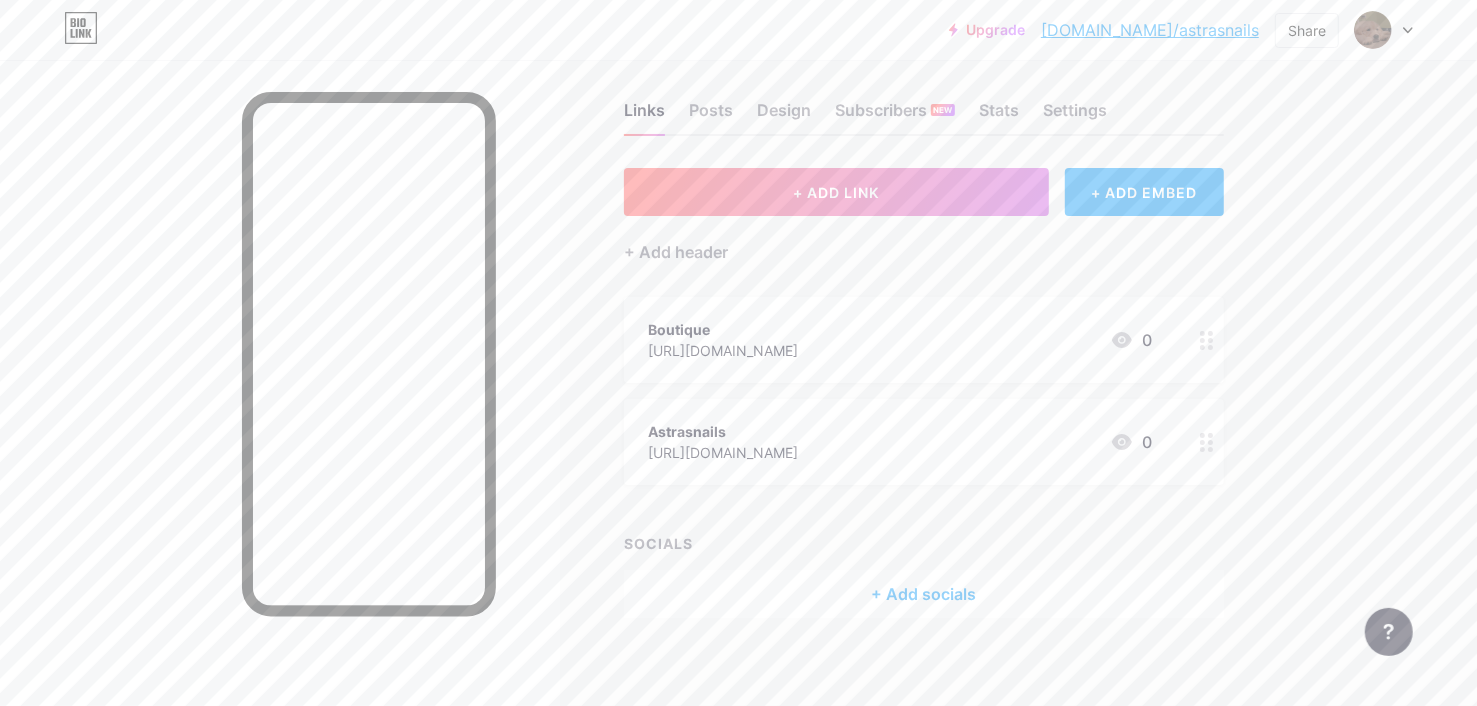 scroll, scrollTop: 28, scrollLeft: 0, axis: vertical 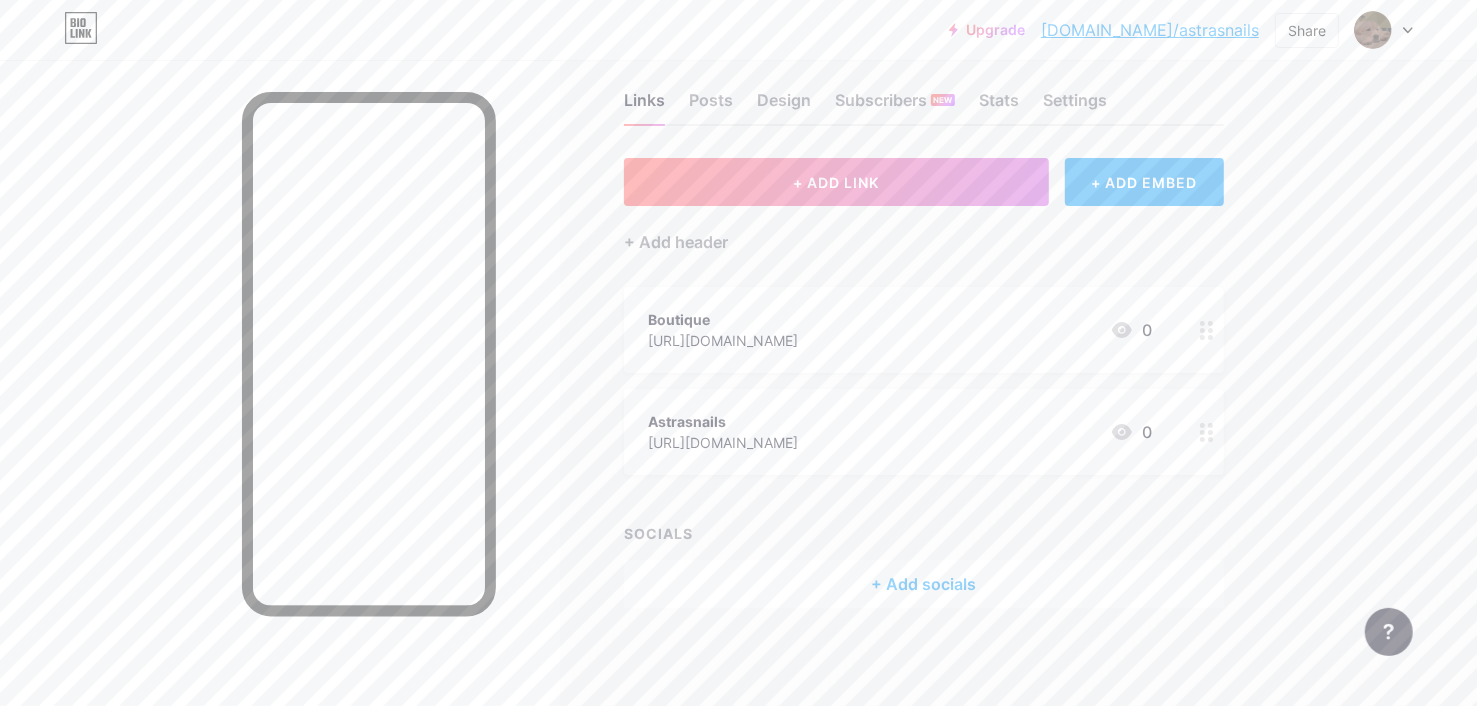 click on "Astrasnails" at bounding box center [723, 421] 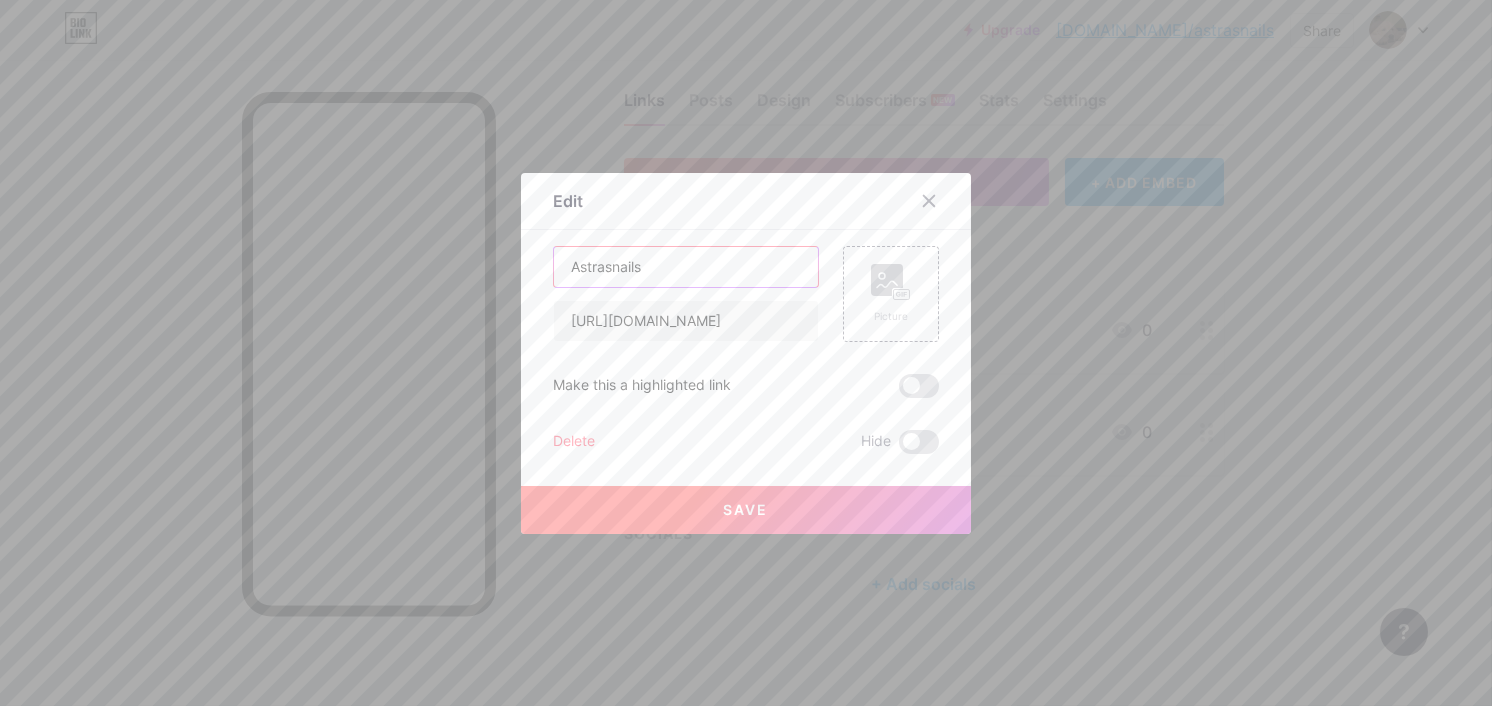 click on "Astrasnails" at bounding box center [686, 267] 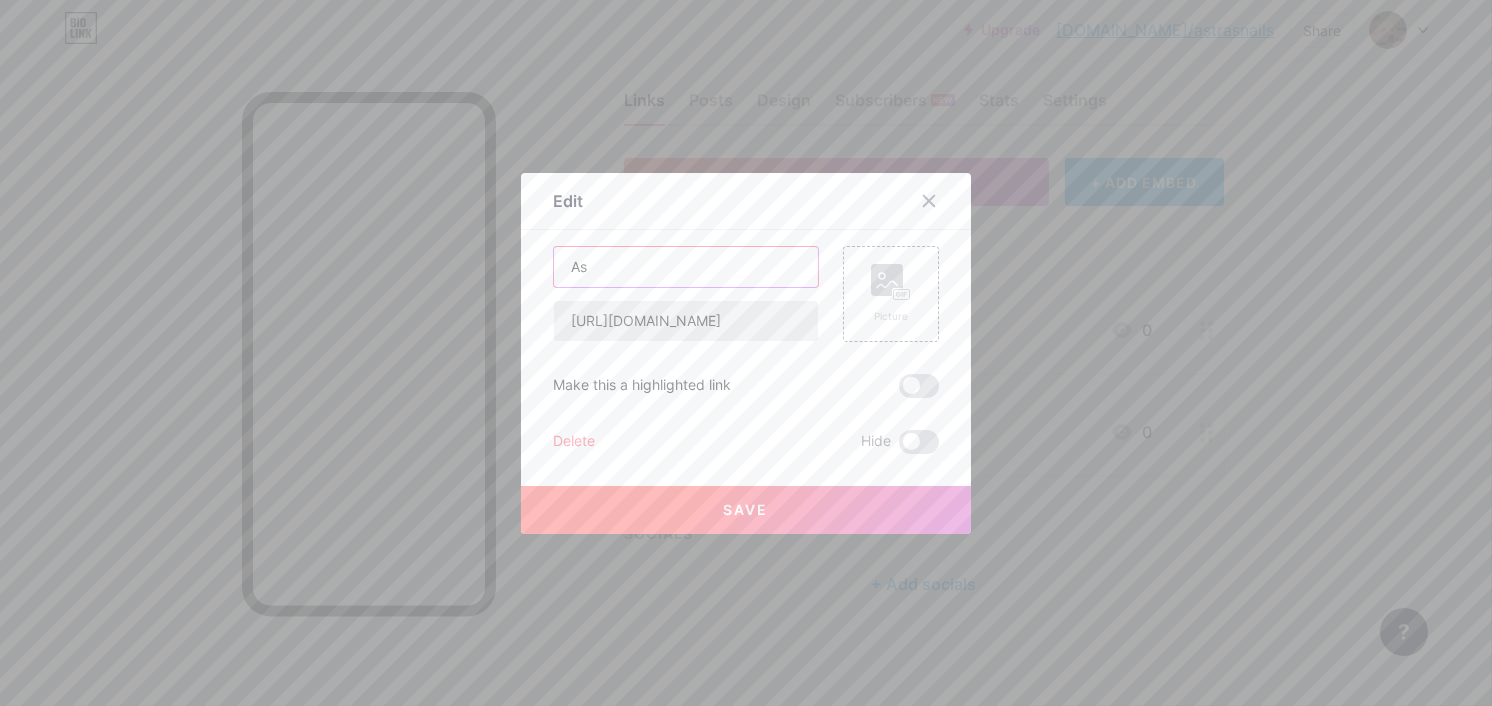 type on "A" 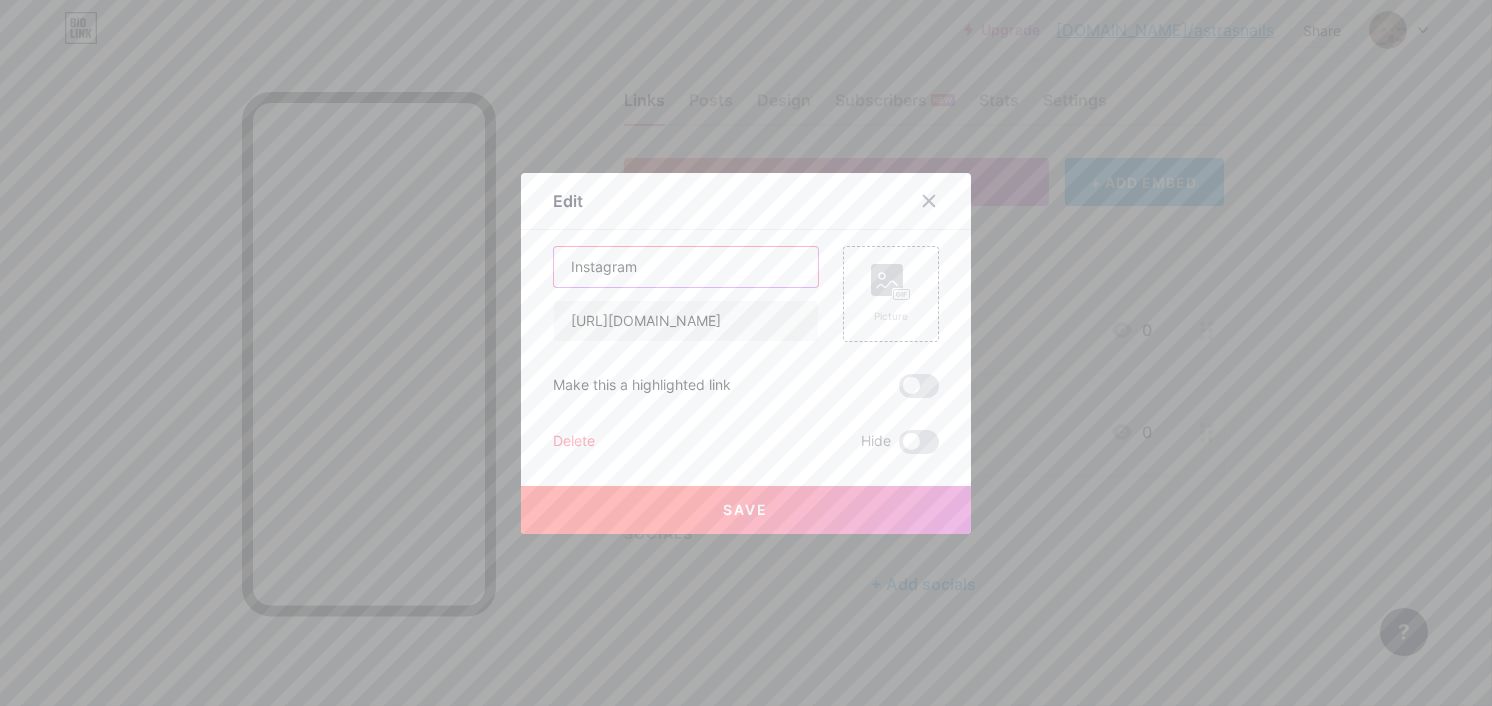 type on "Instagram" 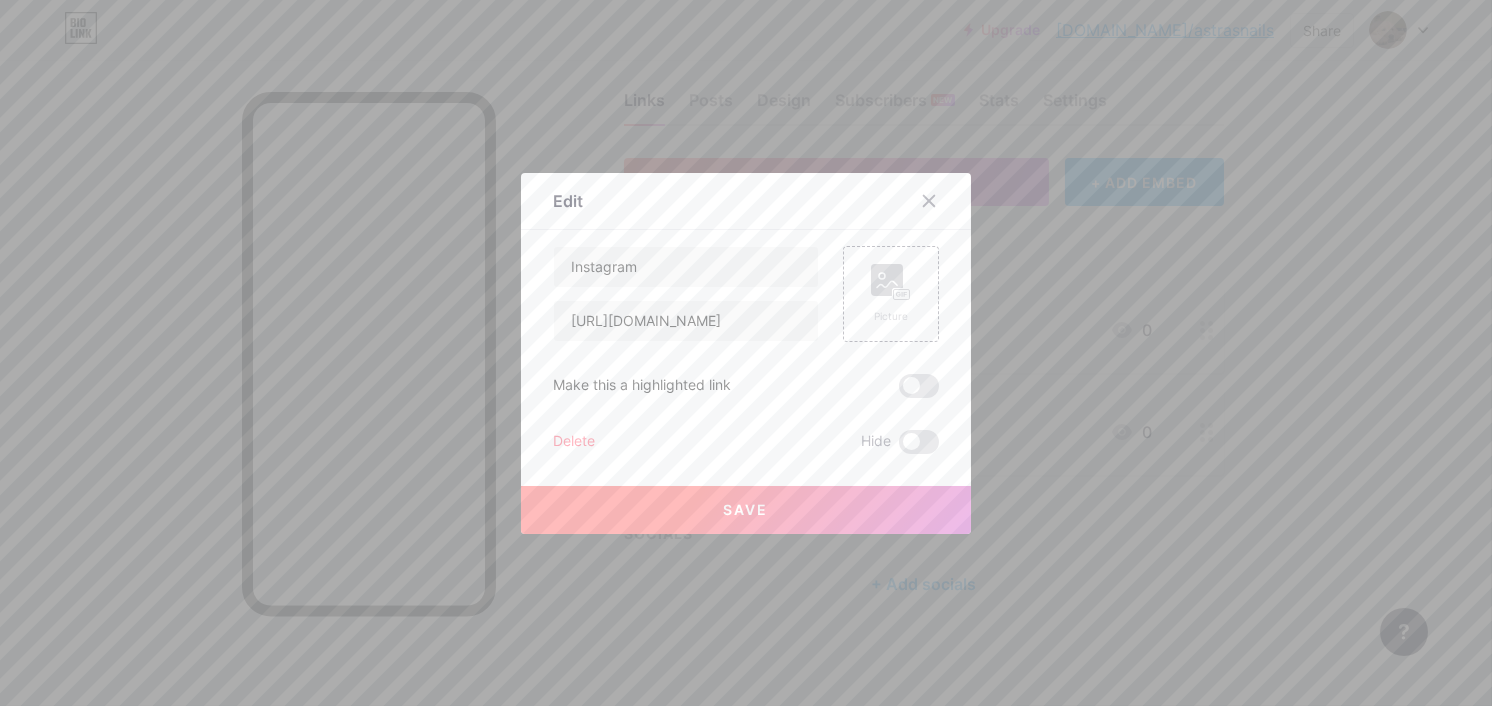 click on "Save" at bounding box center [746, 510] 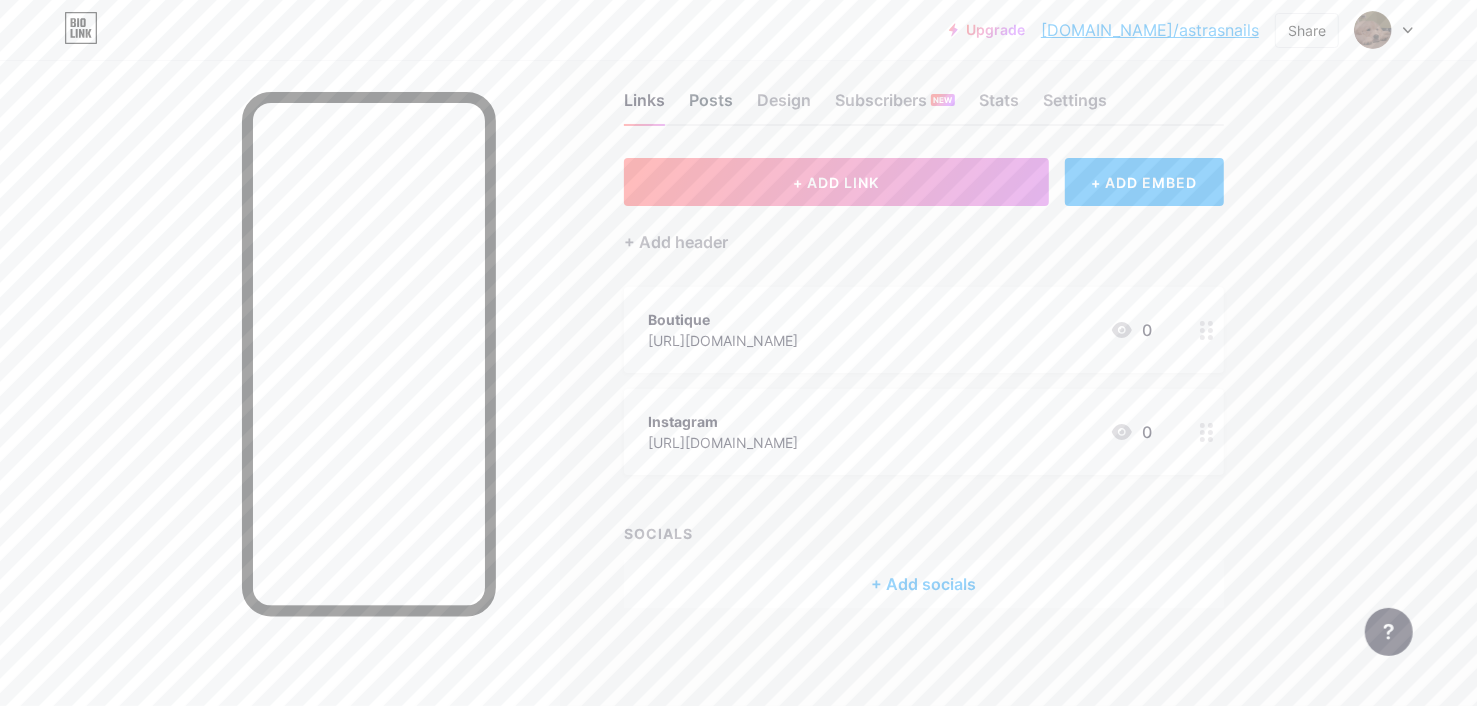click on "Posts" at bounding box center (711, 106) 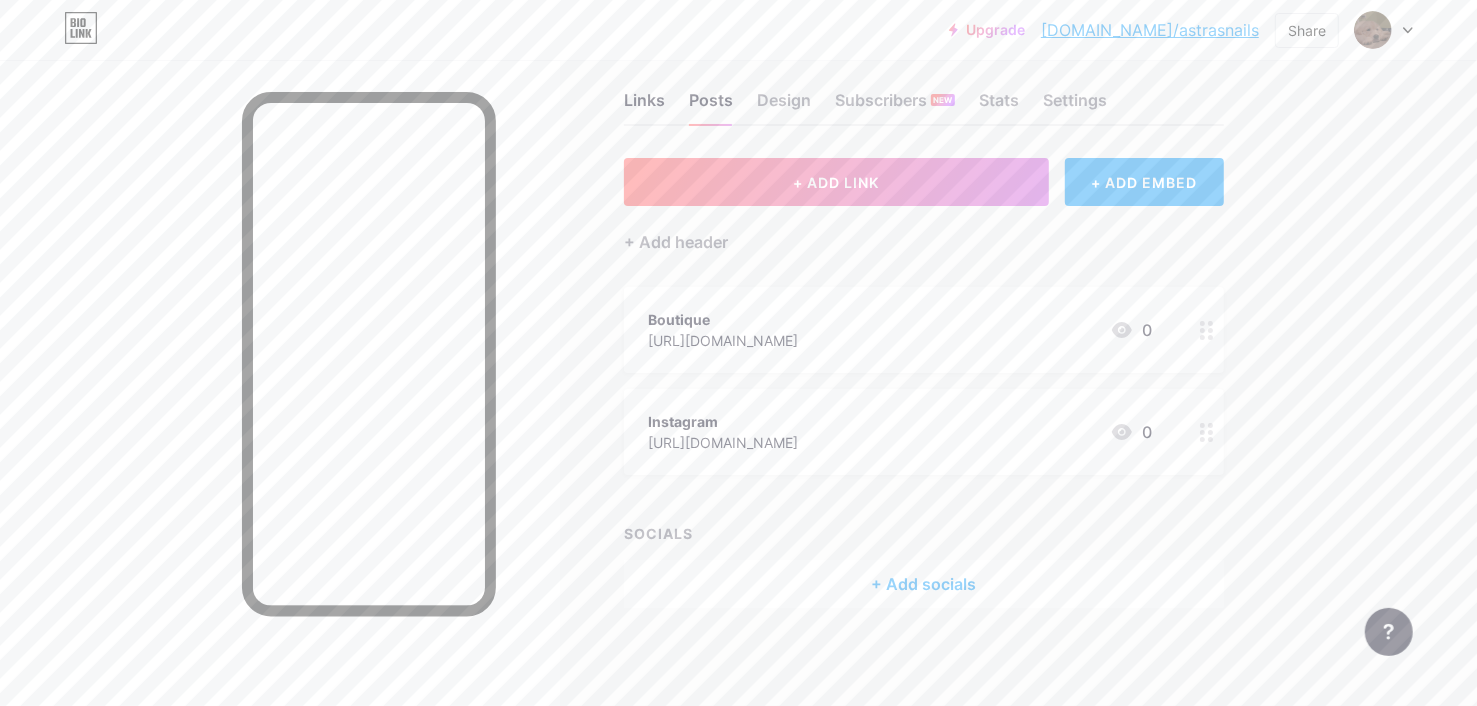 scroll, scrollTop: 0, scrollLeft: 0, axis: both 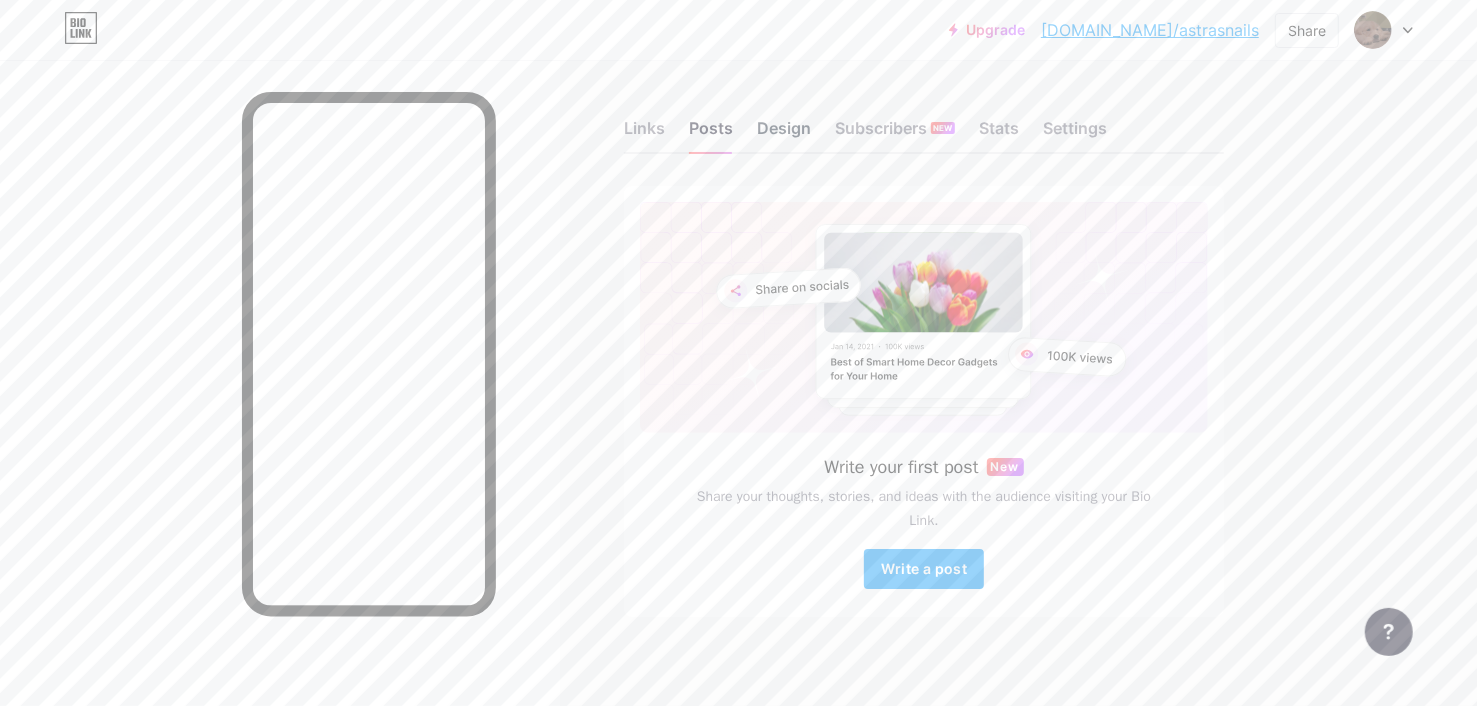 click on "Design" at bounding box center [784, 134] 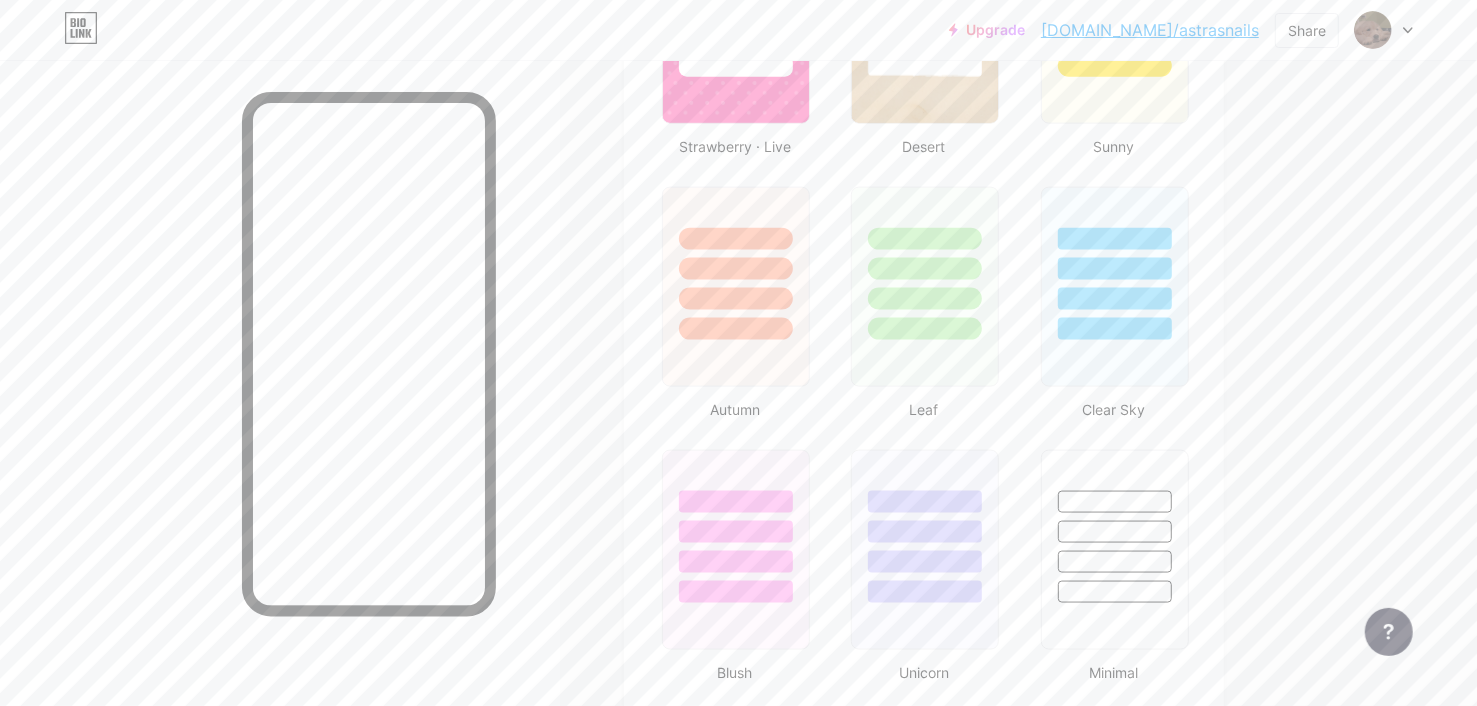 scroll, scrollTop: 1700, scrollLeft: 0, axis: vertical 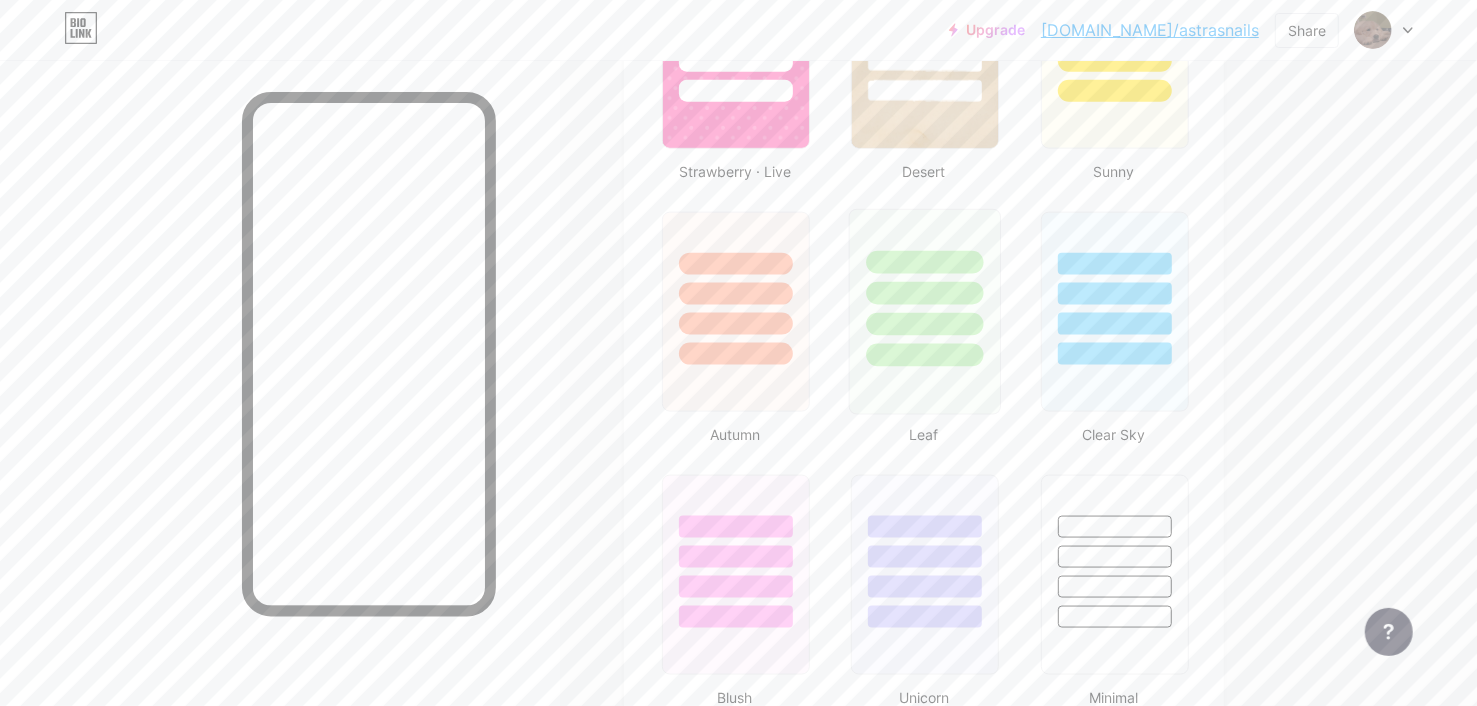 click at bounding box center (925, 288) 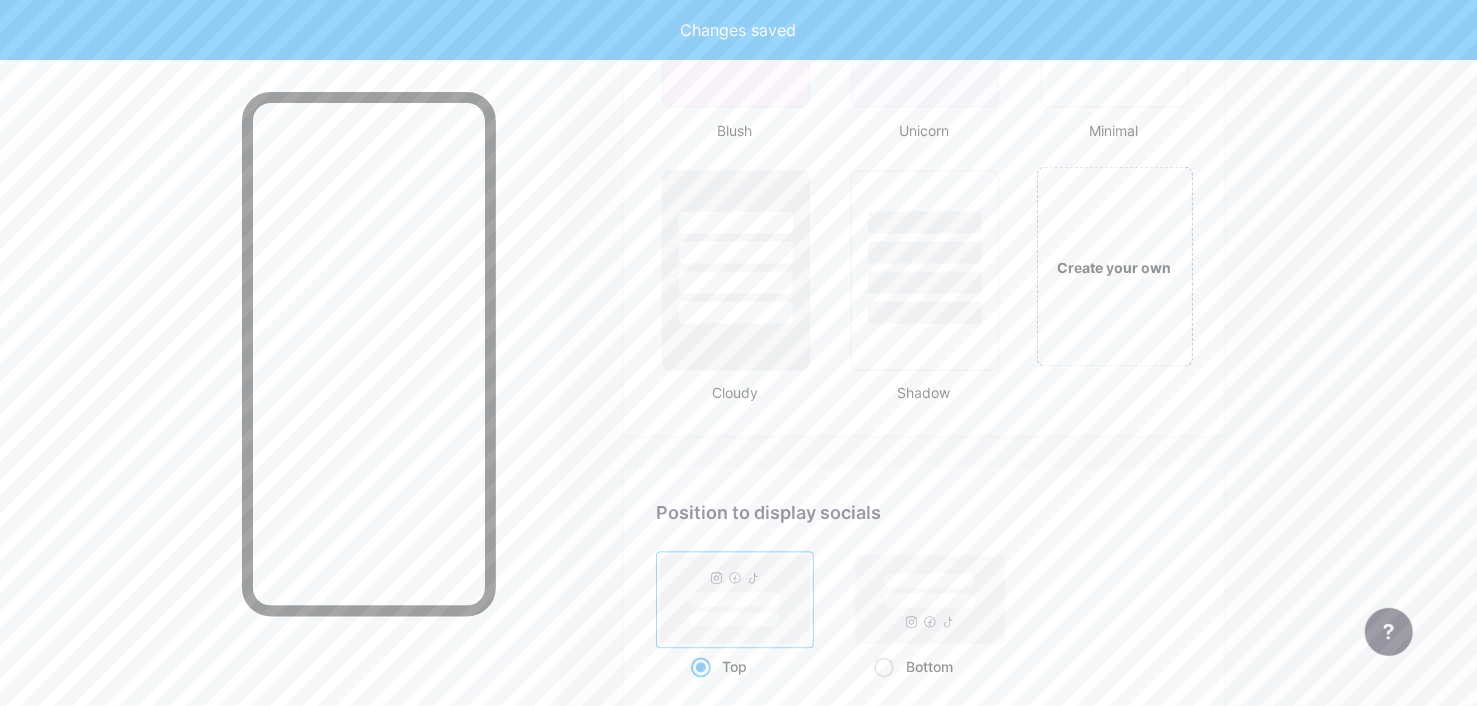 scroll, scrollTop: 2299, scrollLeft: 0, axis: vertical 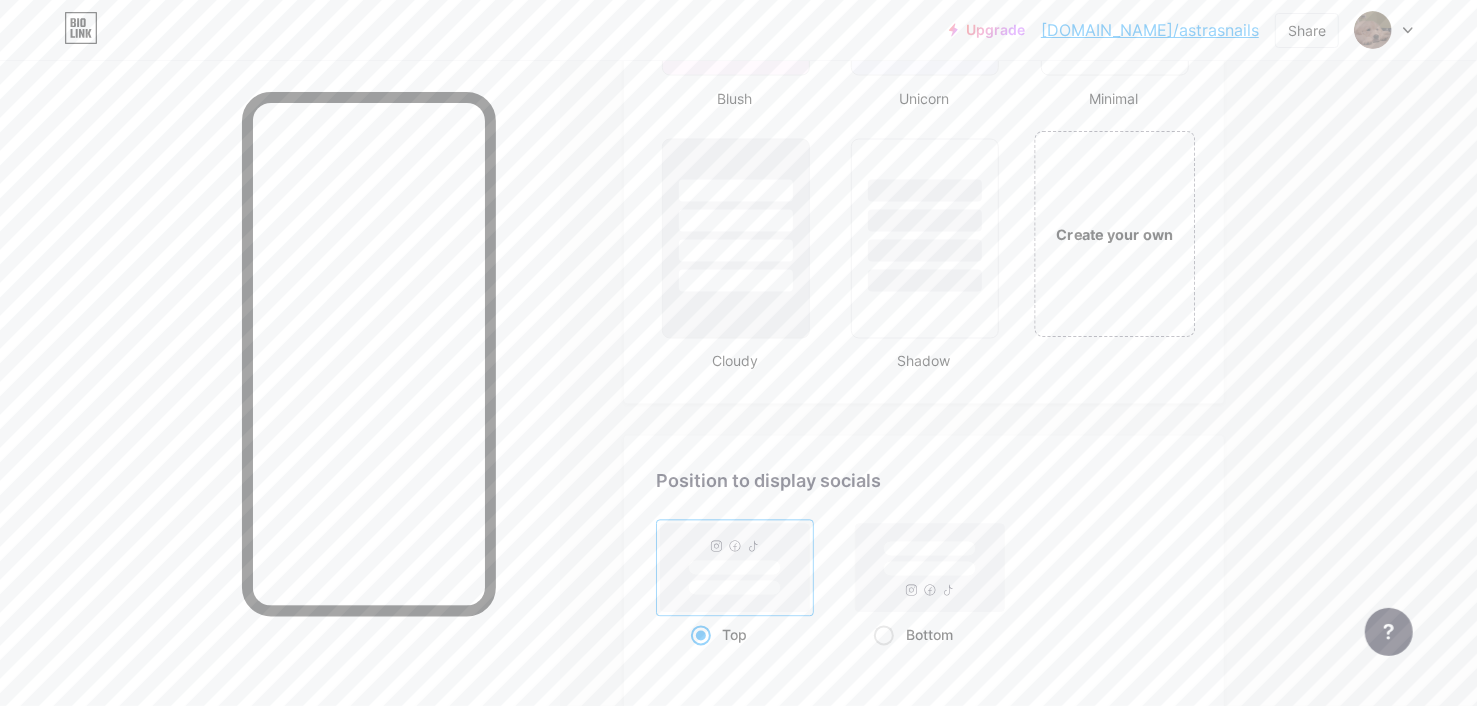 click on "Create your own" at bounding box center [1114, 234] 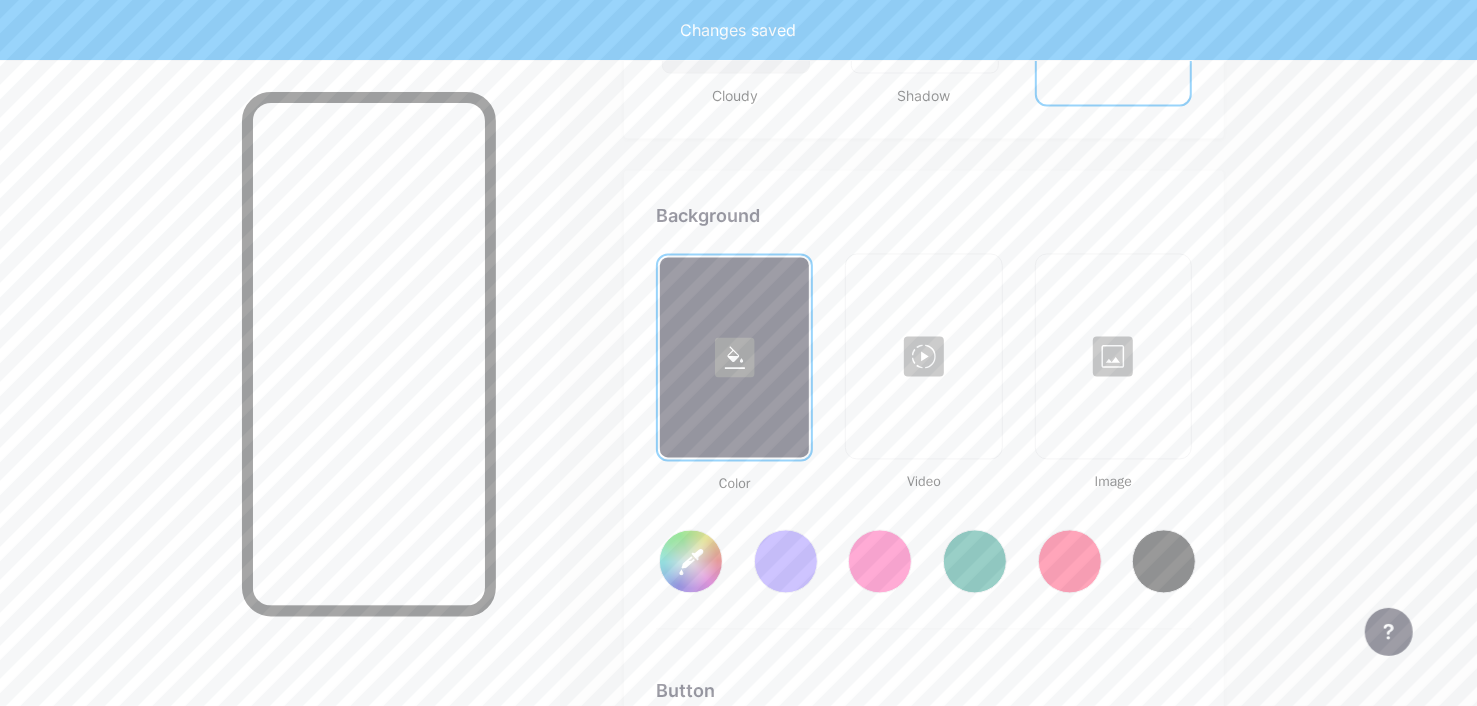 type on "#ffffff" 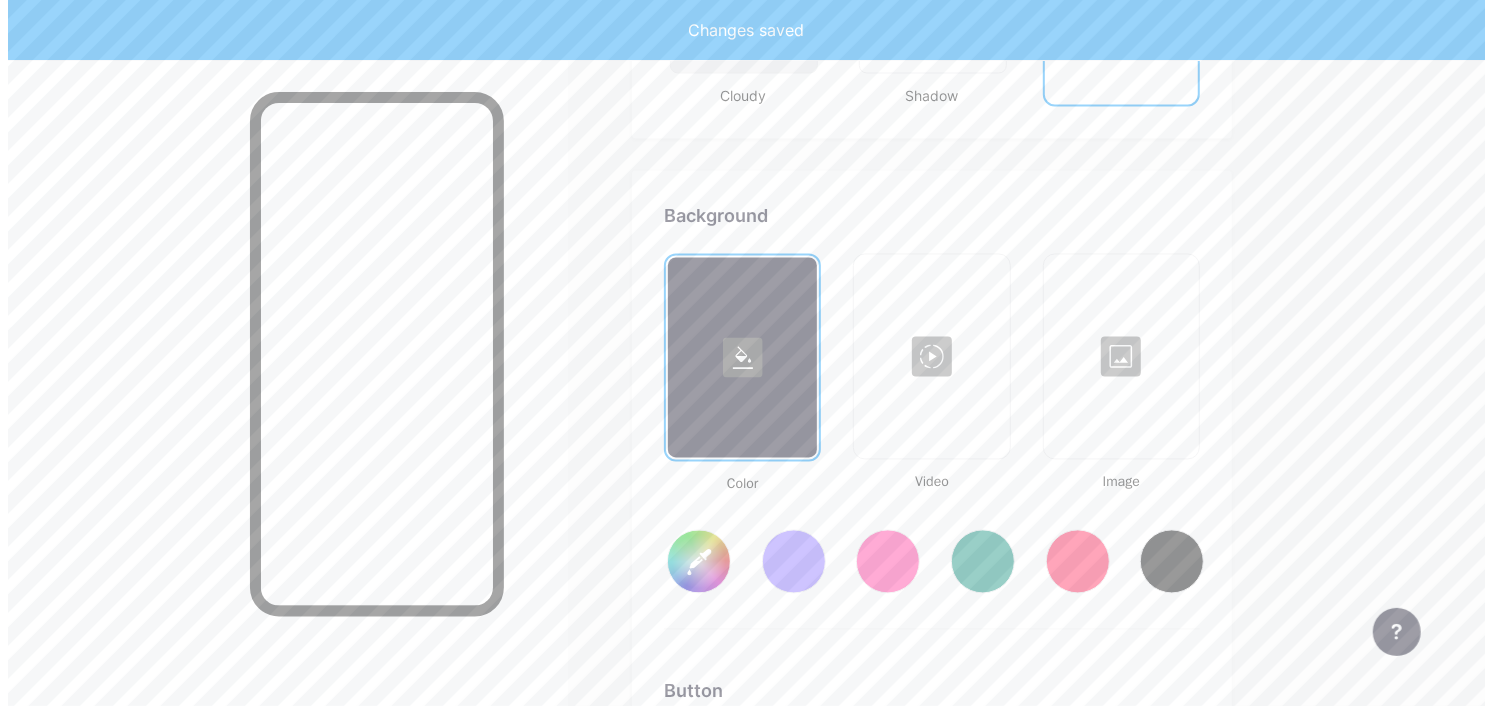 scroll, scrollTop: 2646, scrollLeft: 0, axis: vertical 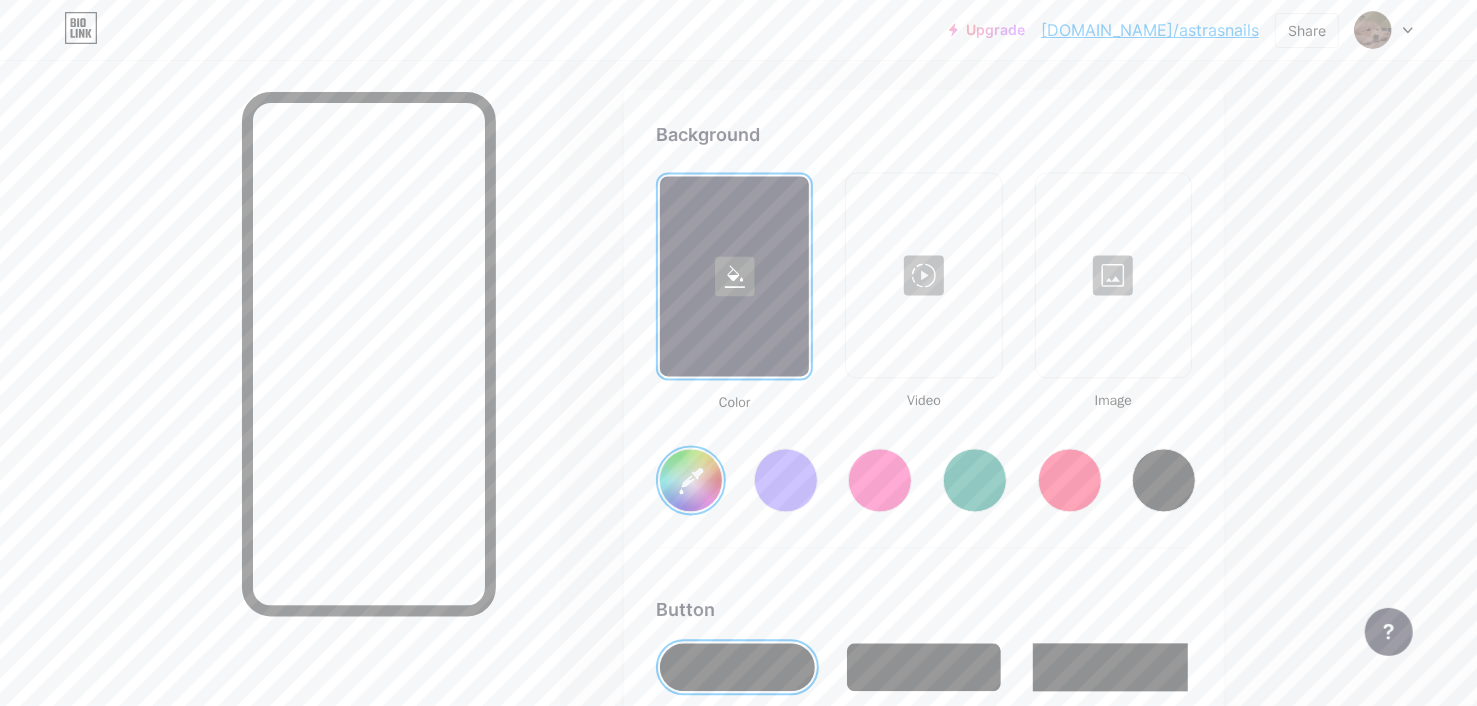 click on "#ffffff" at bounding box center (691, 480) 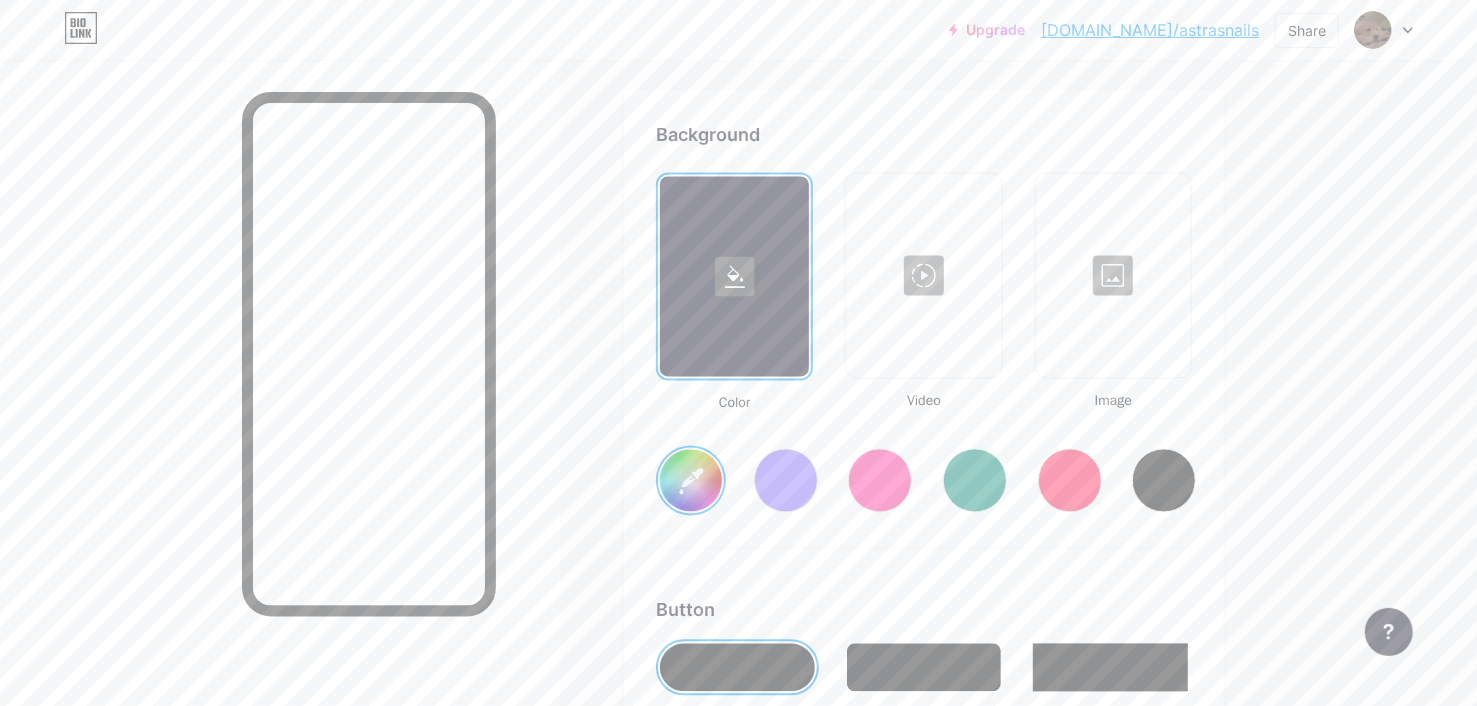 click at bounding box center [923, 275] 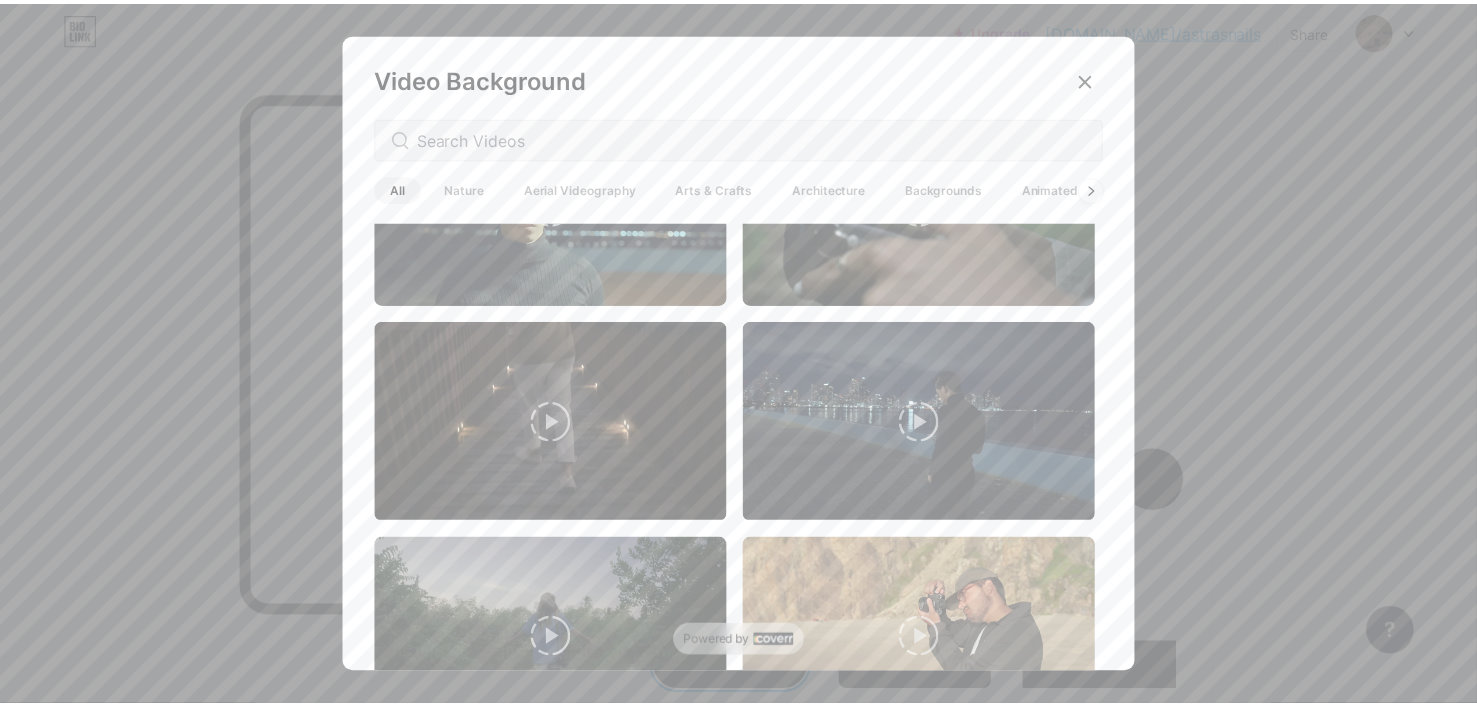 scroll, scrollTop: 2999, scrollLeft: 0, axis: vertical 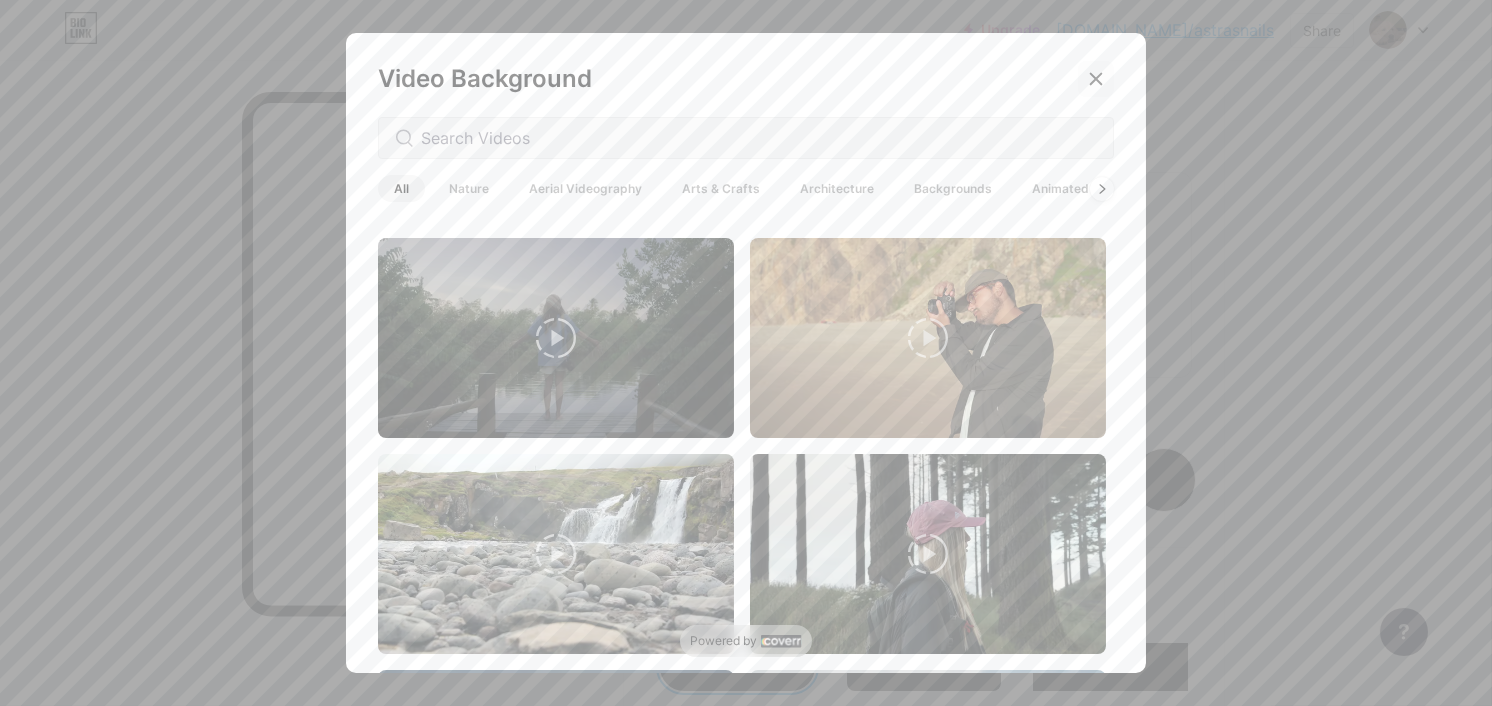 click at bounding box center (1096, 79) 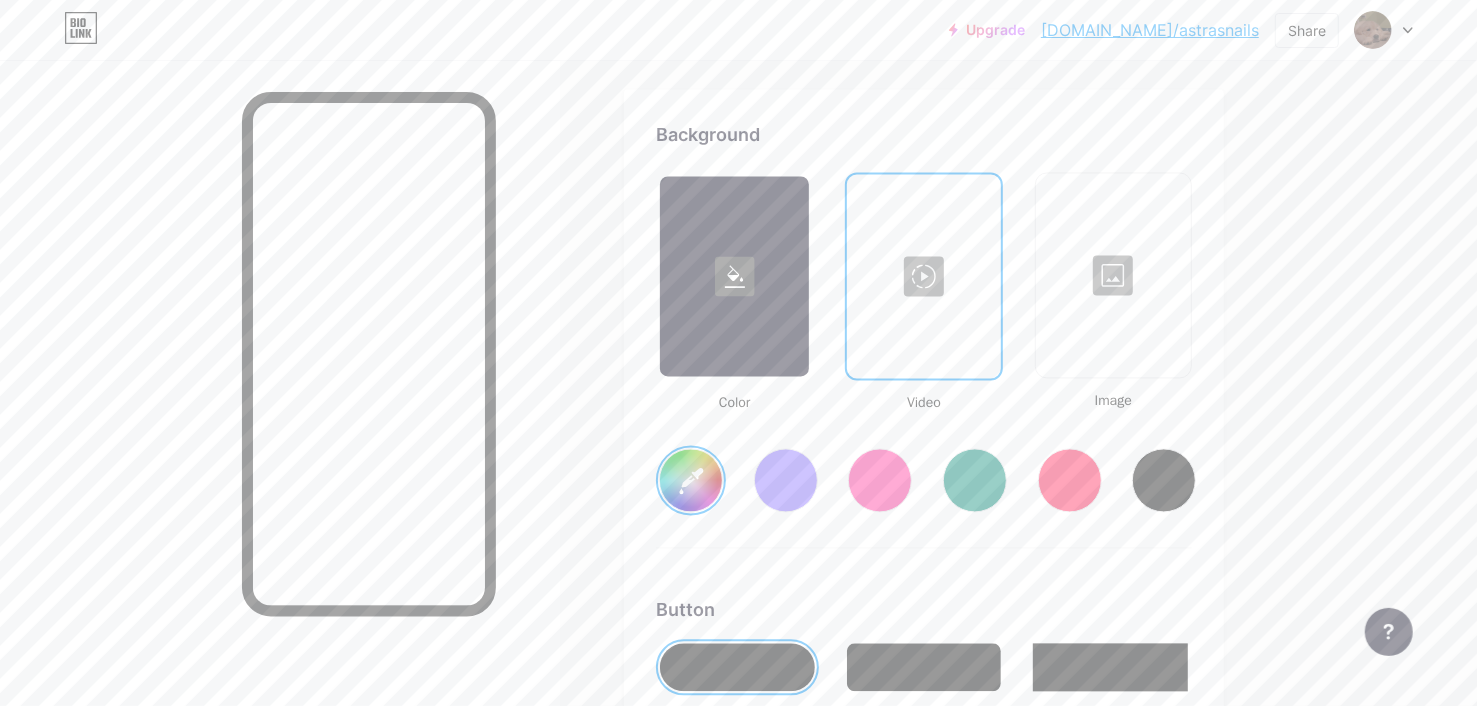 click at bounding box center [1164, 480] 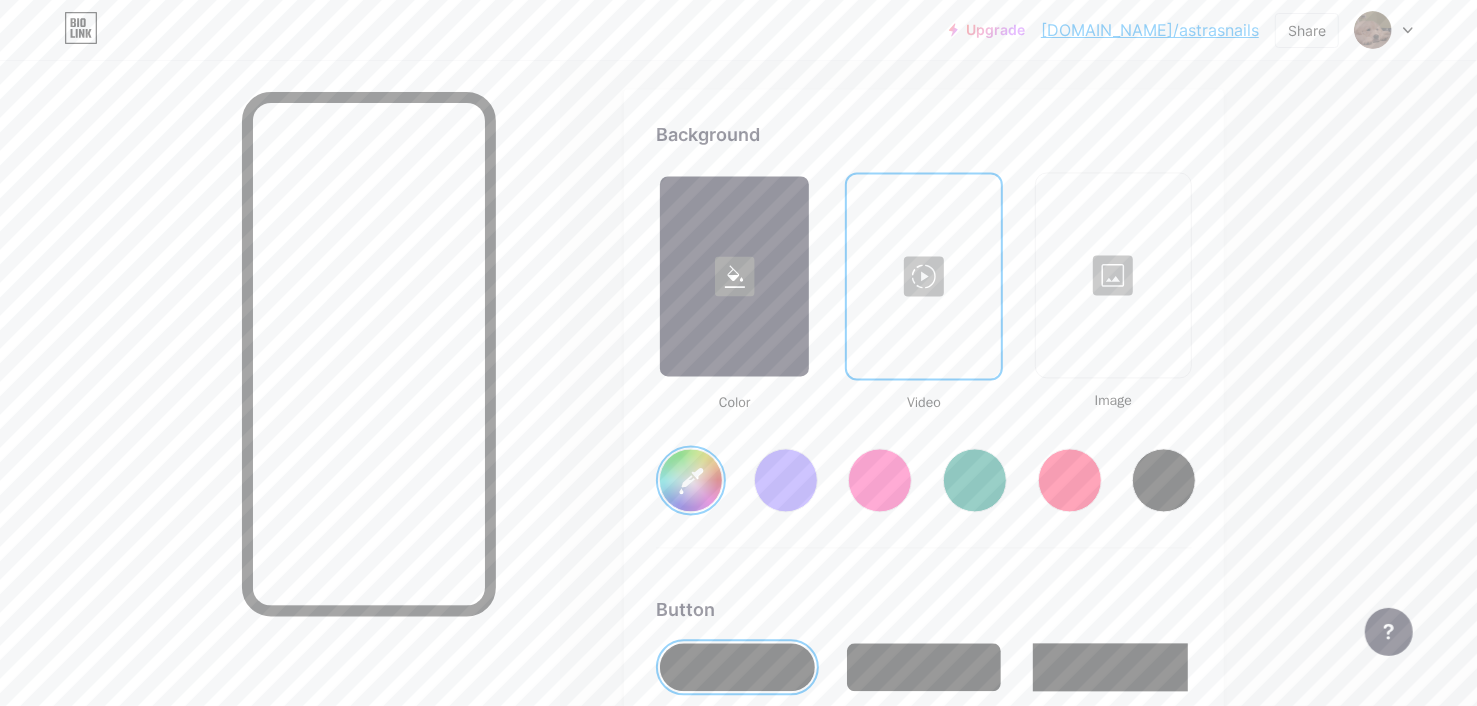 type on "#000000" 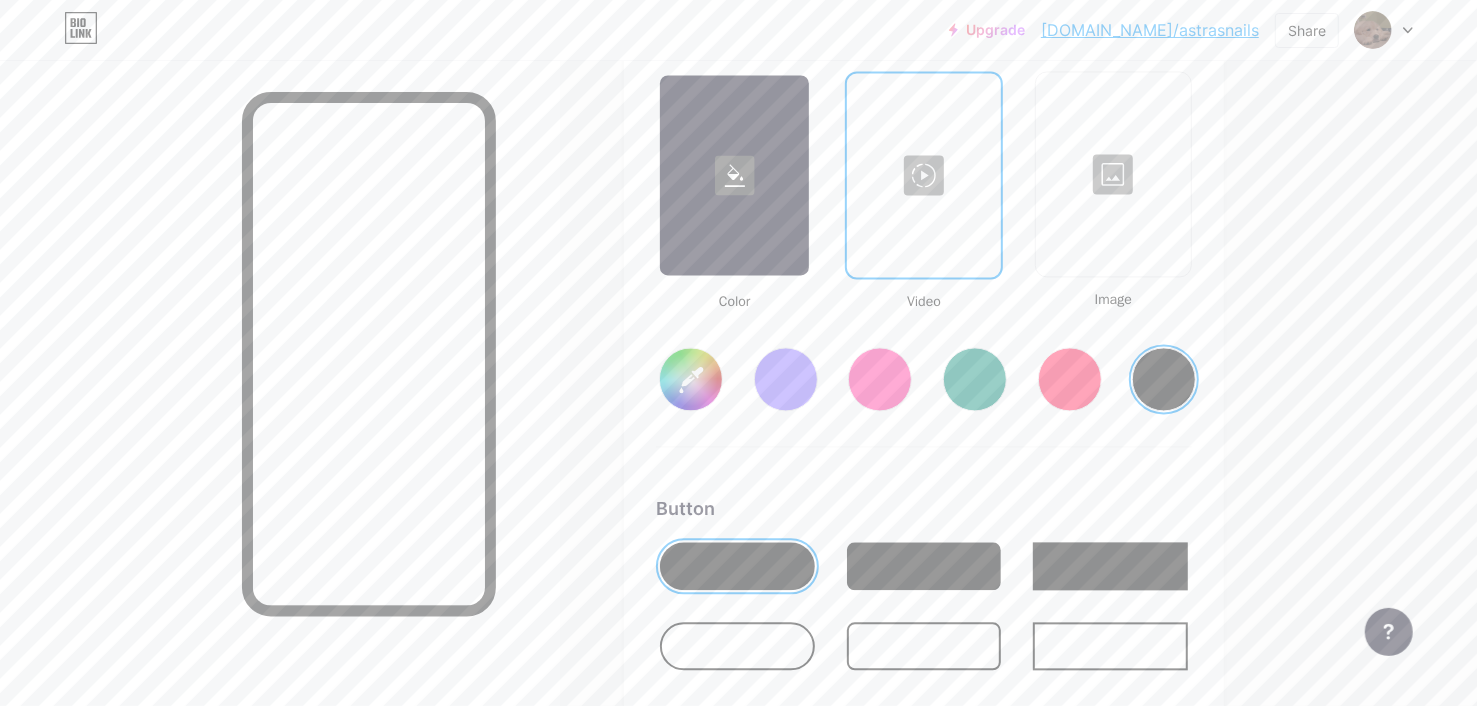 click at bounding box center [737, 566] 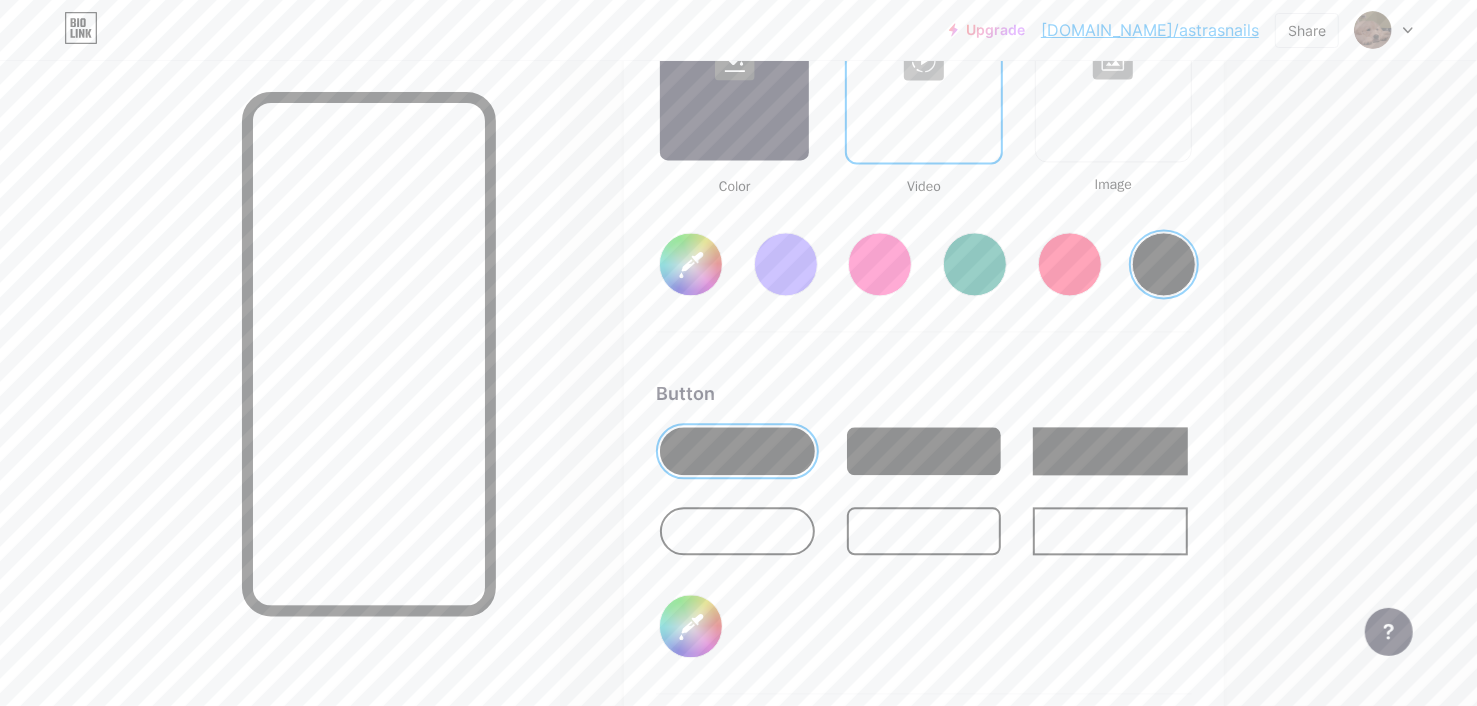 scroll, scrollTop: 2946, scrollLeft: 0, axis: vertical 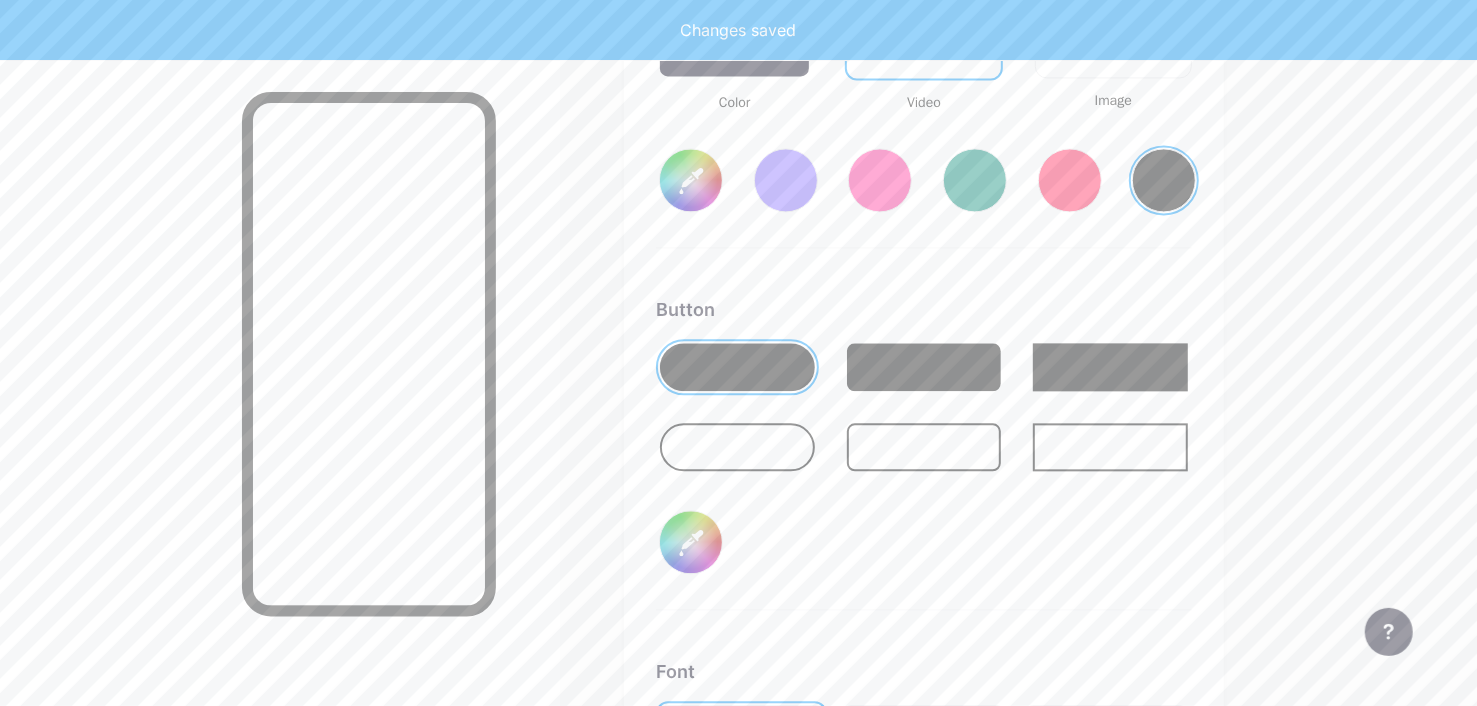 click on "#000000" at bounding box center [691, 542] 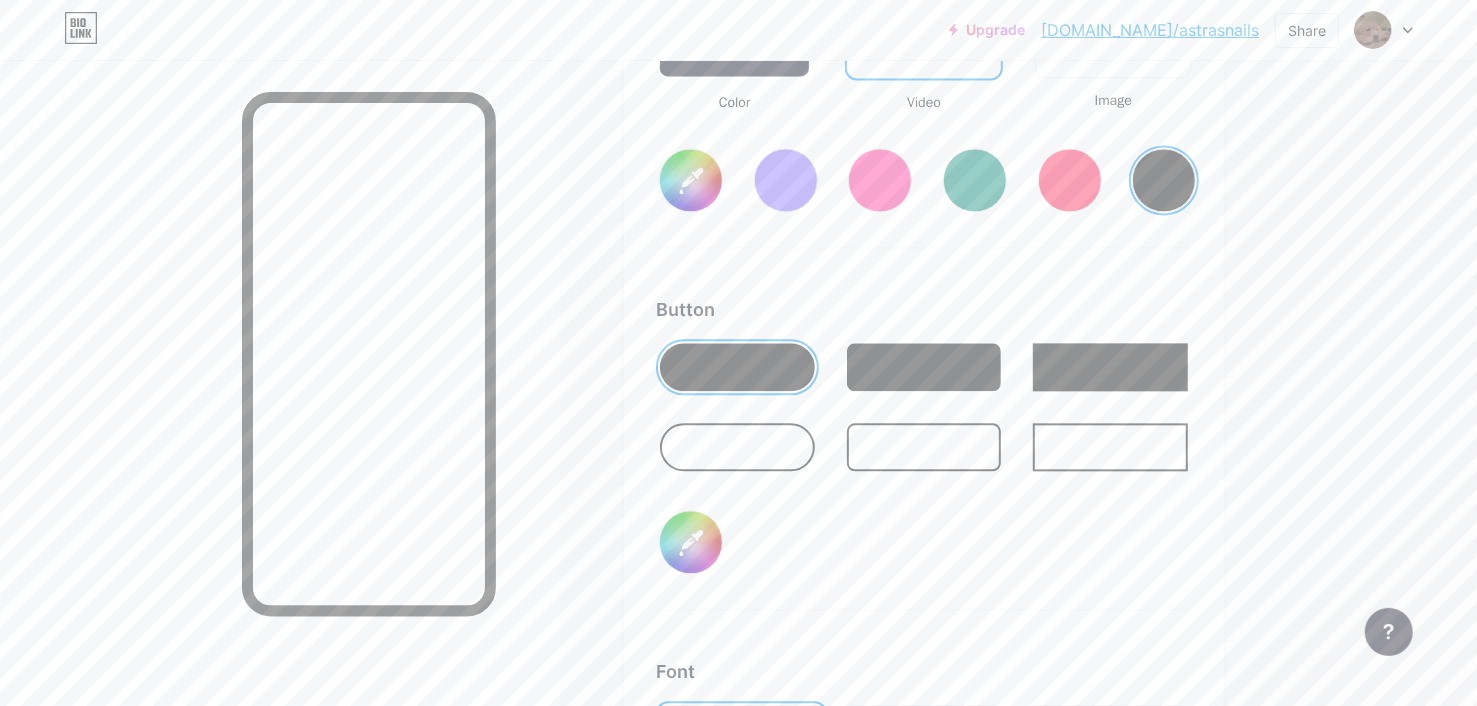type on "#bdfbff" 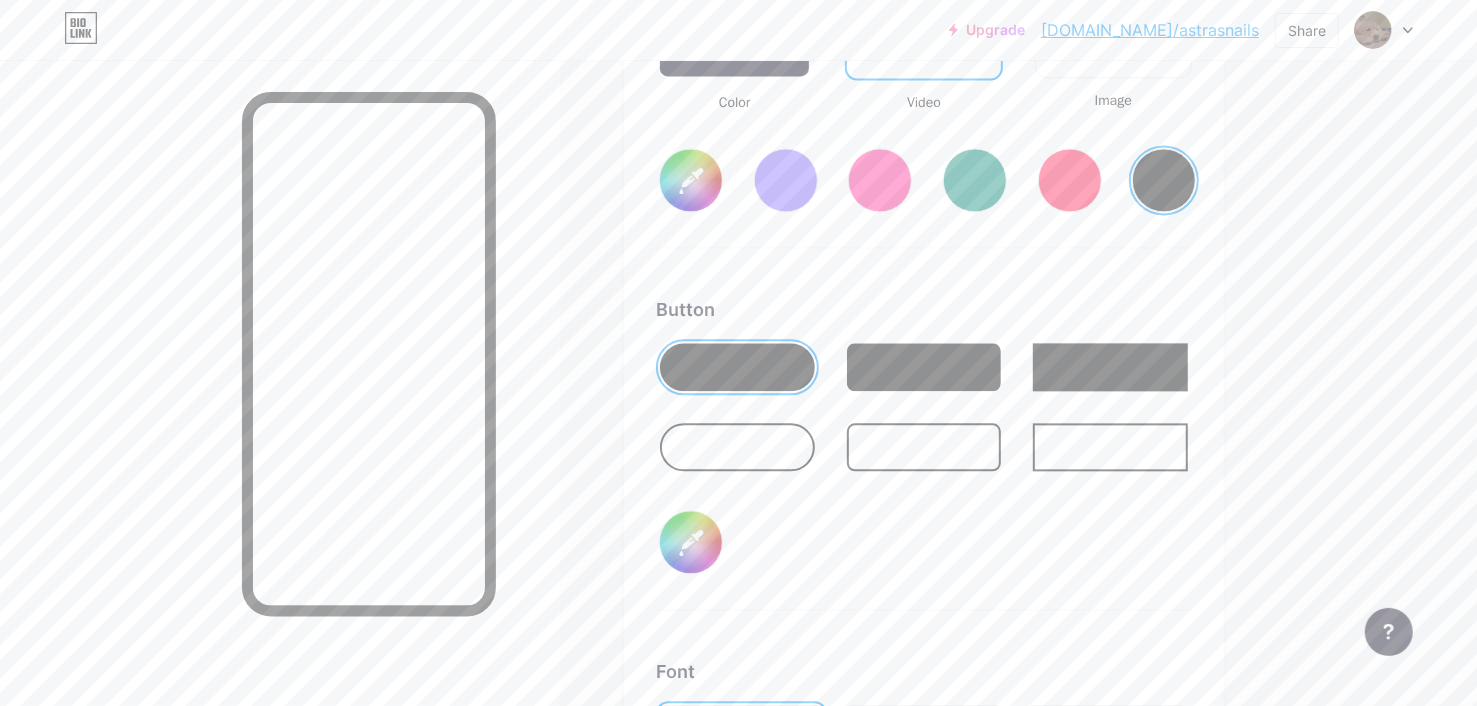 click on "Color           Video             Image           #000000" at bounding box center [924, 60] 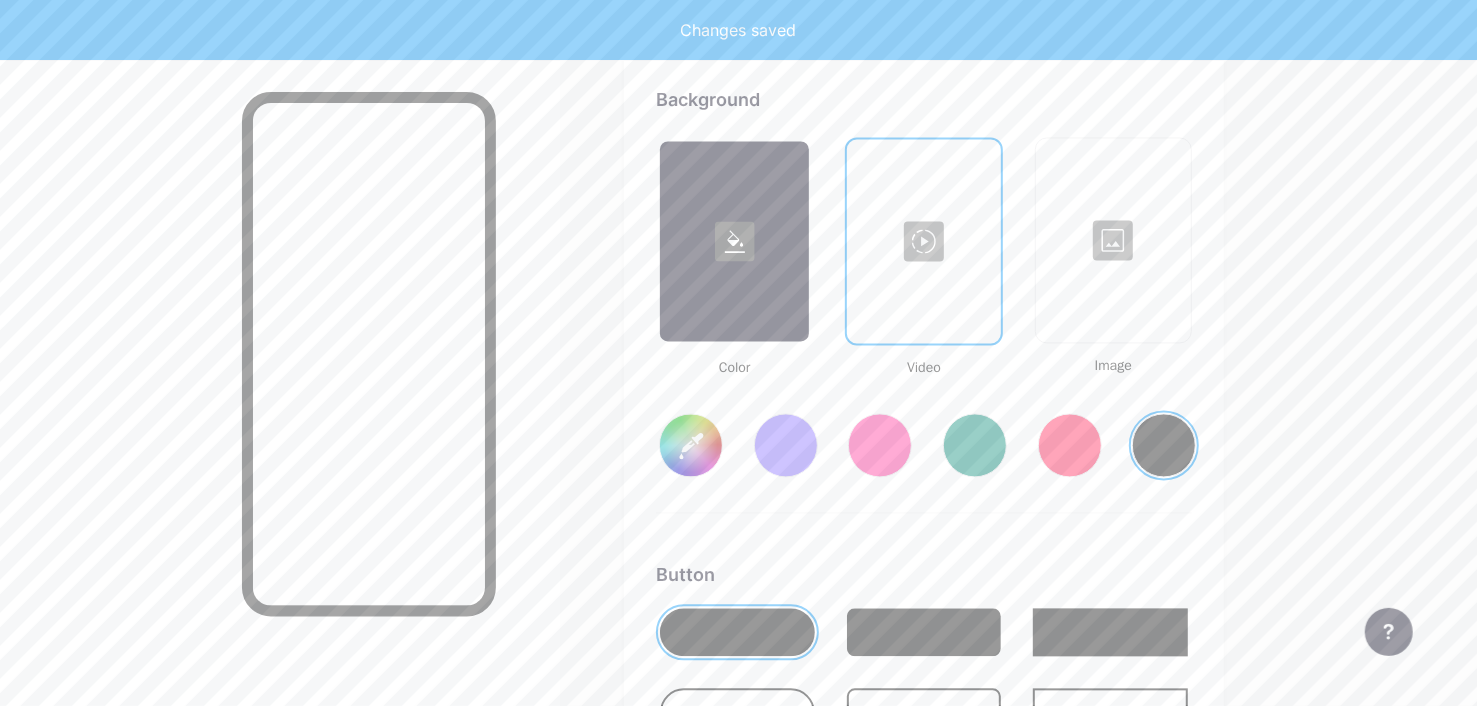 scroll, scrollTop: 2646, scrollLeft: 0, axis: vertical 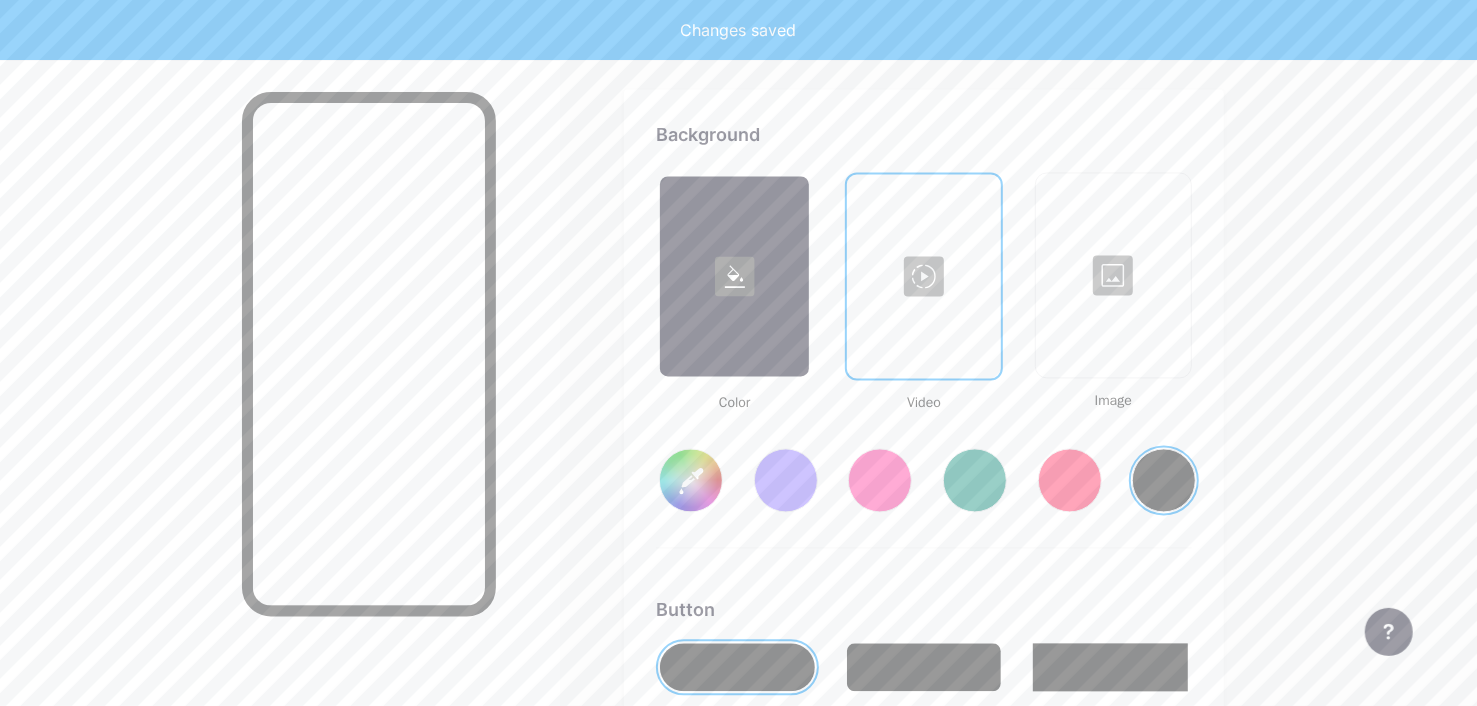 click 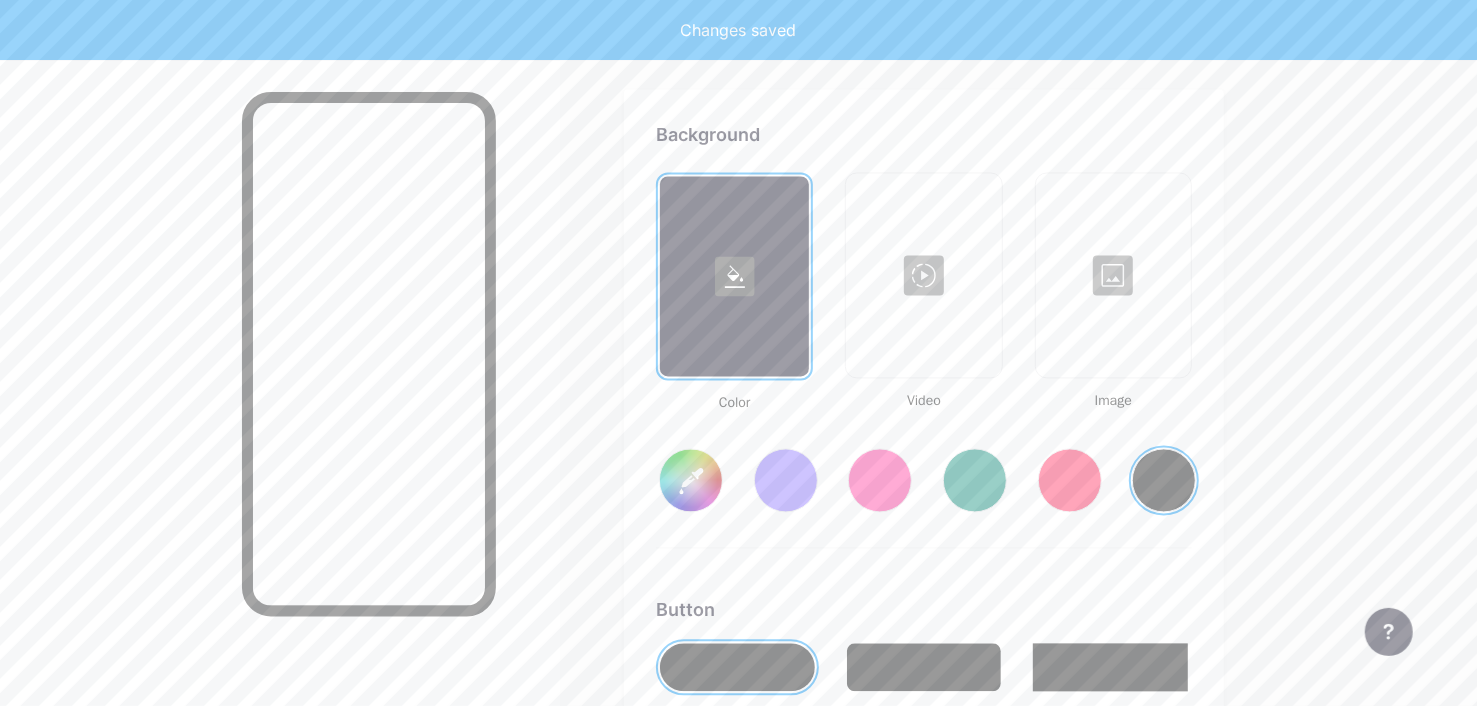 click at bounding box center [734, 276] 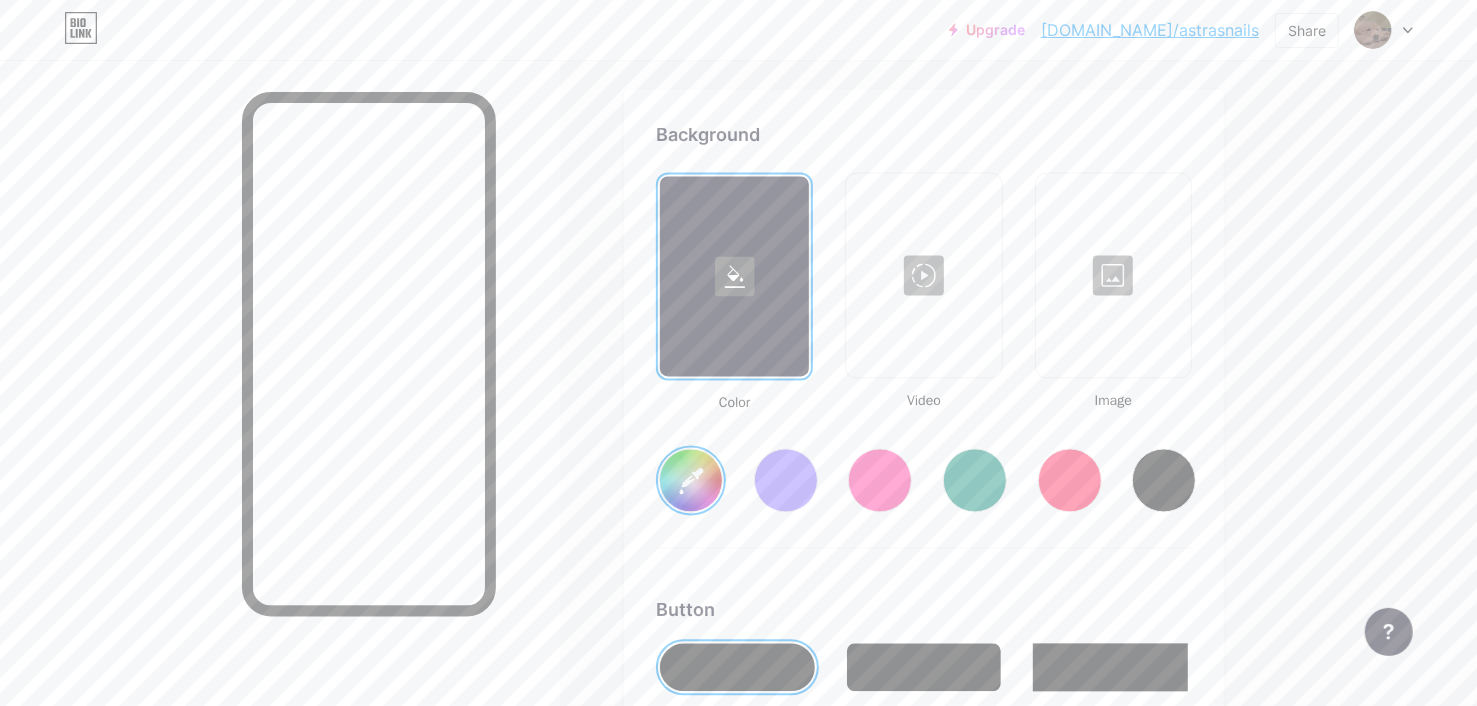 click on "Links
Posts
Design
Subscribers
NEW
Stats
Settings     Profile   Astra                       Themes   Link in bio   Blog   Shop       Basics       Carbon       Xmas 23       Pride       Glitch       Winter · Live       Glassy · Live       Chameleon · Live       Rainy Night · Live       Neon · Live       Summer       Retro       Strawberry · Live       Desert       Sunny       Autumn       Leaf       Clear Sky       Blush       Unicorn       Minimal       Cloudy       Shadow     Create your own           Changes saved     Background         Color           Video             Image           #a8ffe2     Button       #bdfbff   Font   Inter Poppins EB Garamond TEKO BALSAMIQ SANS Kite One PT Sans Quicksand DM Sans     #000000   Changes saved     Position to display socials                 Top                     Bottom
Disable Bio Link branding
[PERSON_NAME] the Bio Link branding from homepage" at bounding box center [654, -278] 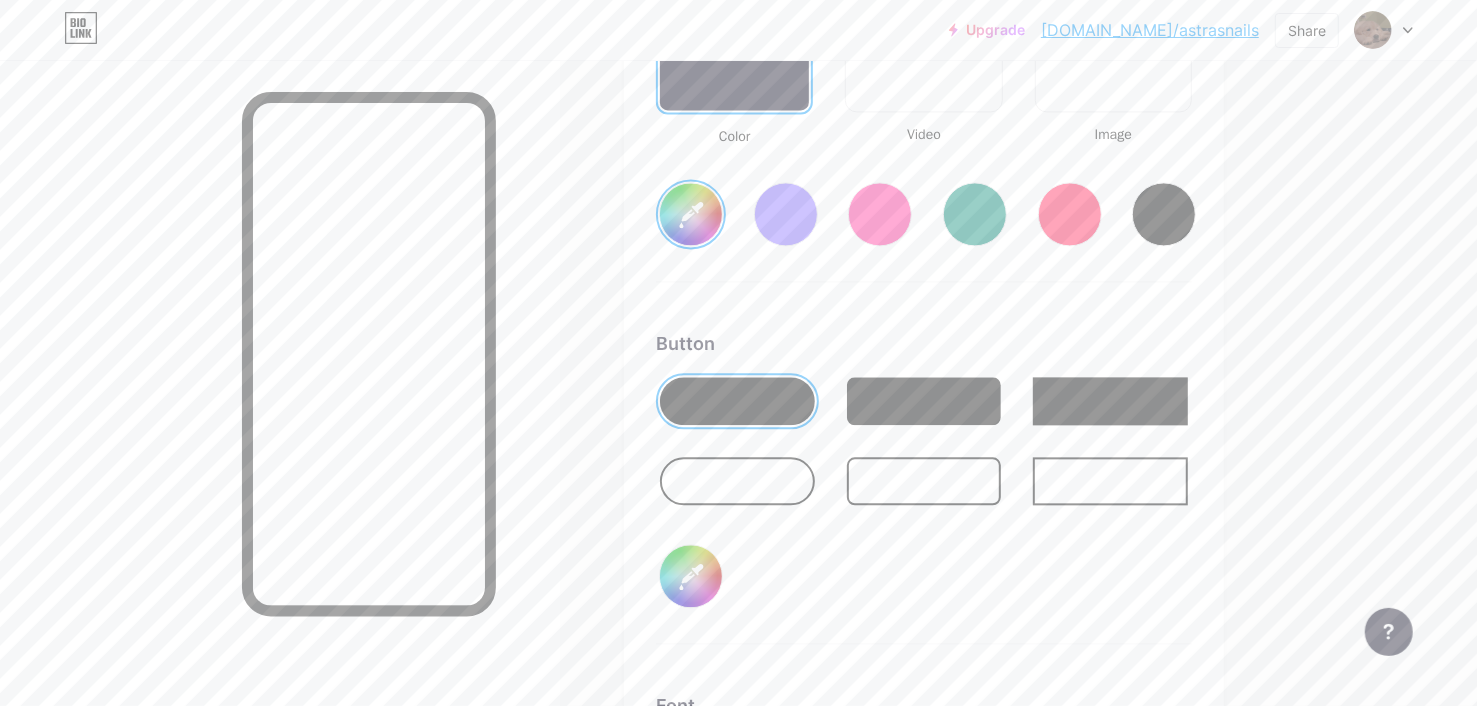 scroll, scrollTop: 2946, scrollLeft: 0, axis: vertical 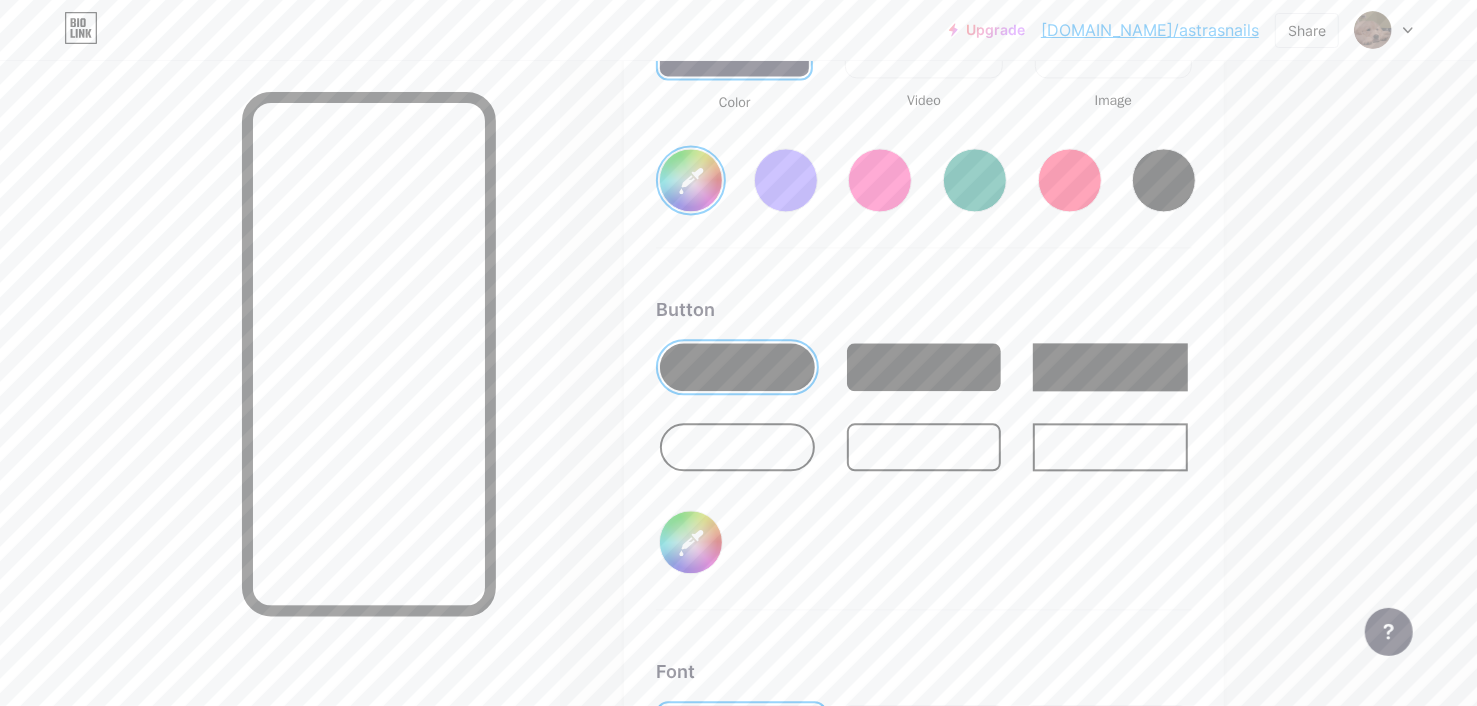 click on "#bdfbff" at bounding box center (691, 542) 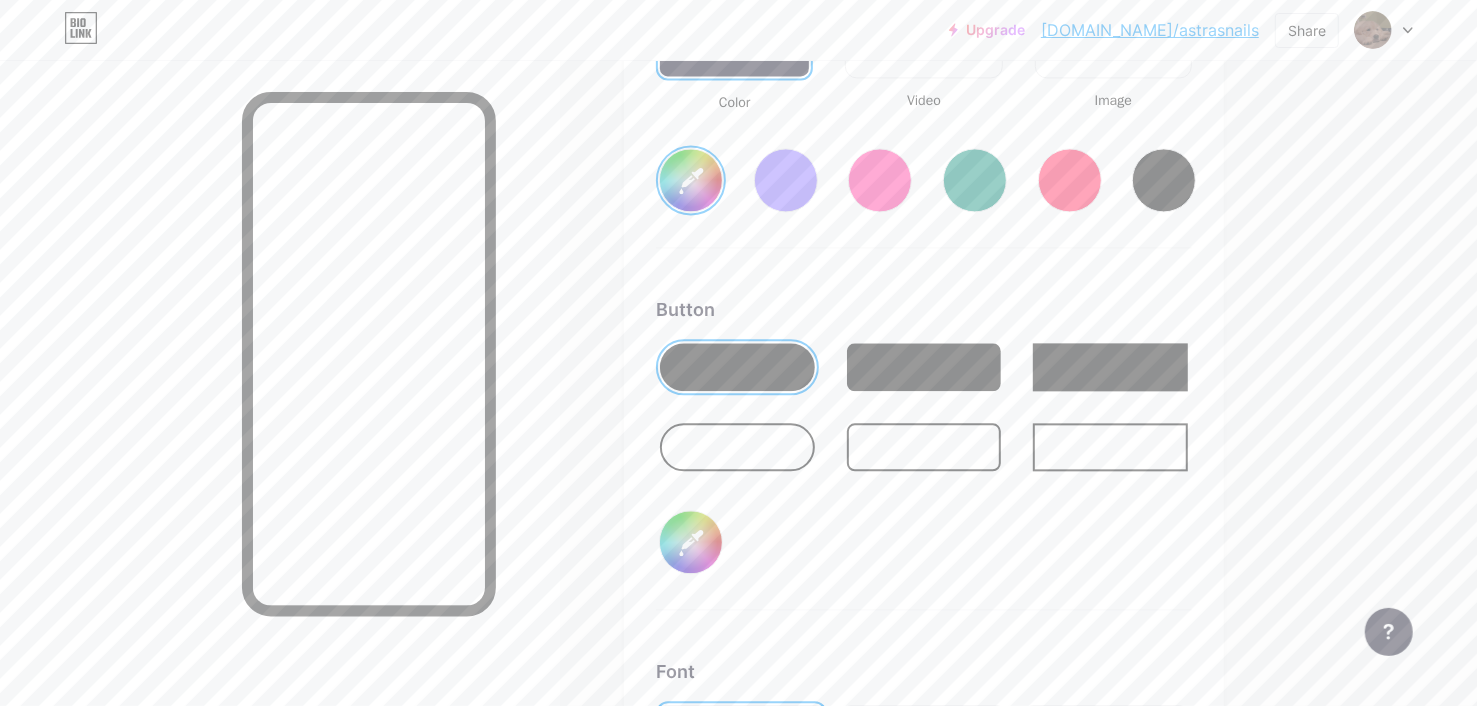 click on "Button       #bdfbff" at bounding box center [924, 453] 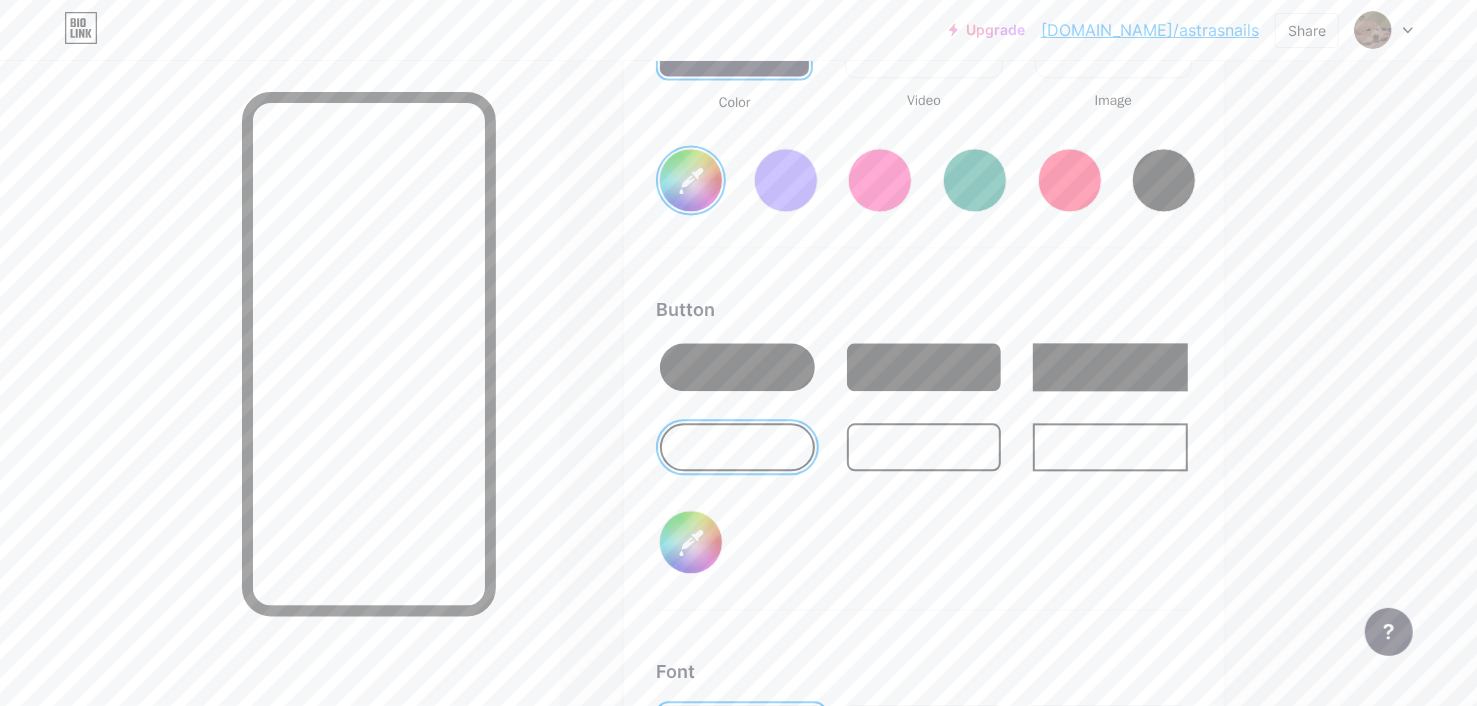 click at bounding box center [737, 367] 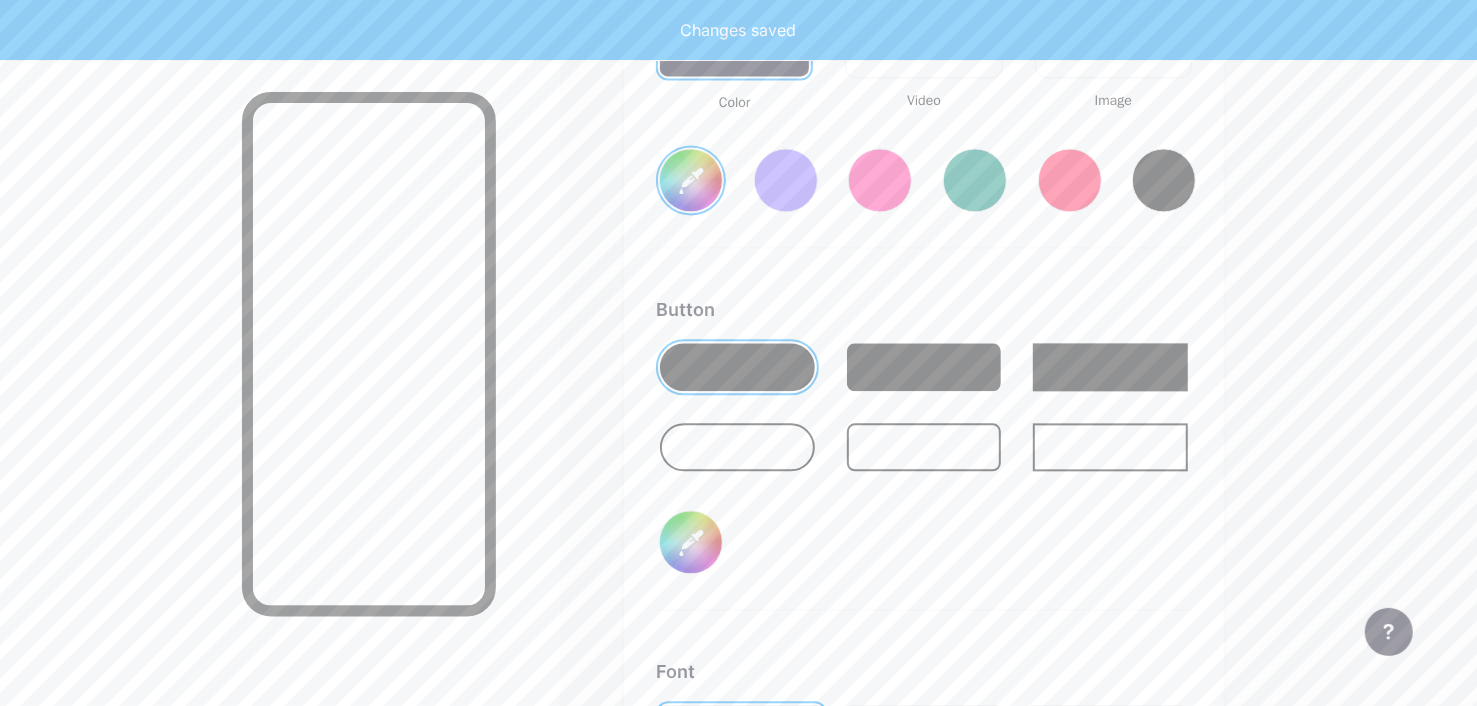 click on "#bdfbff" at bounding box center (691, 542) 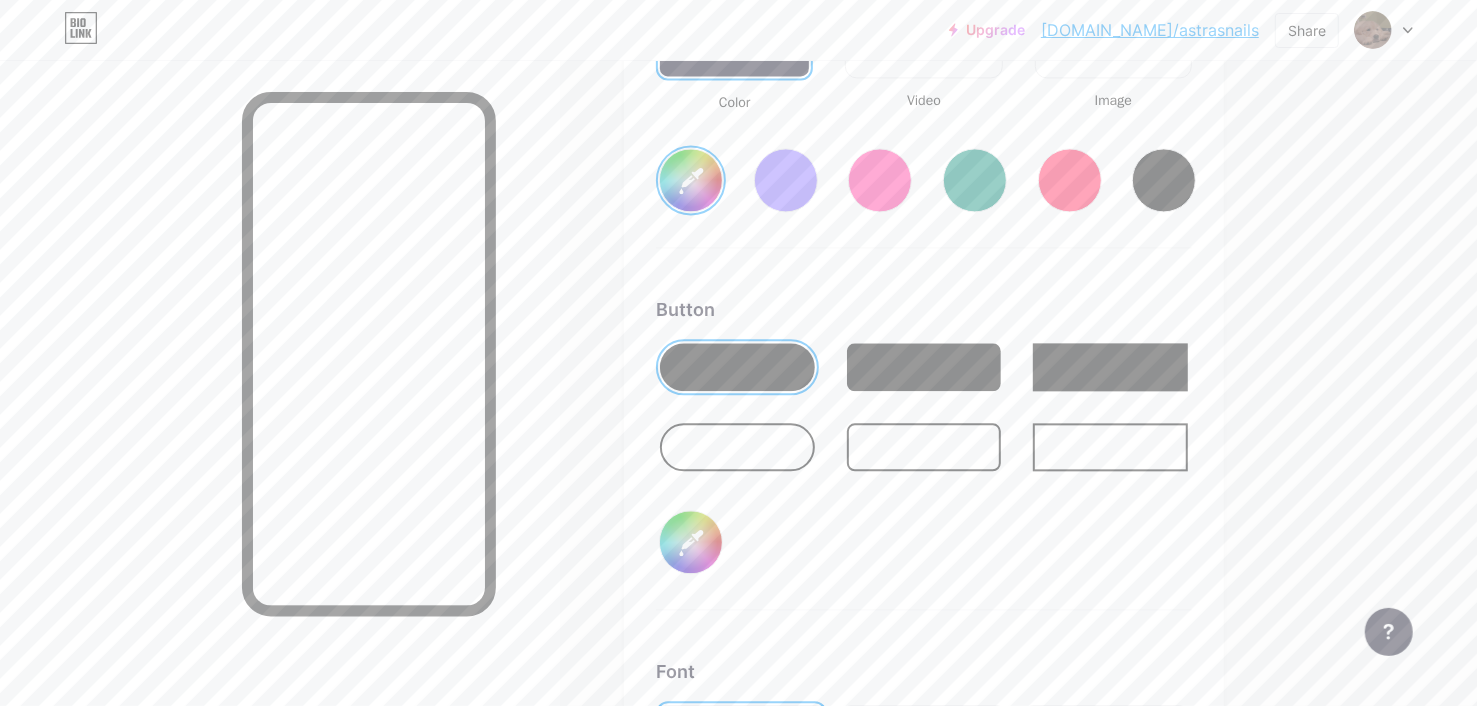 type on "#a8ffe2" 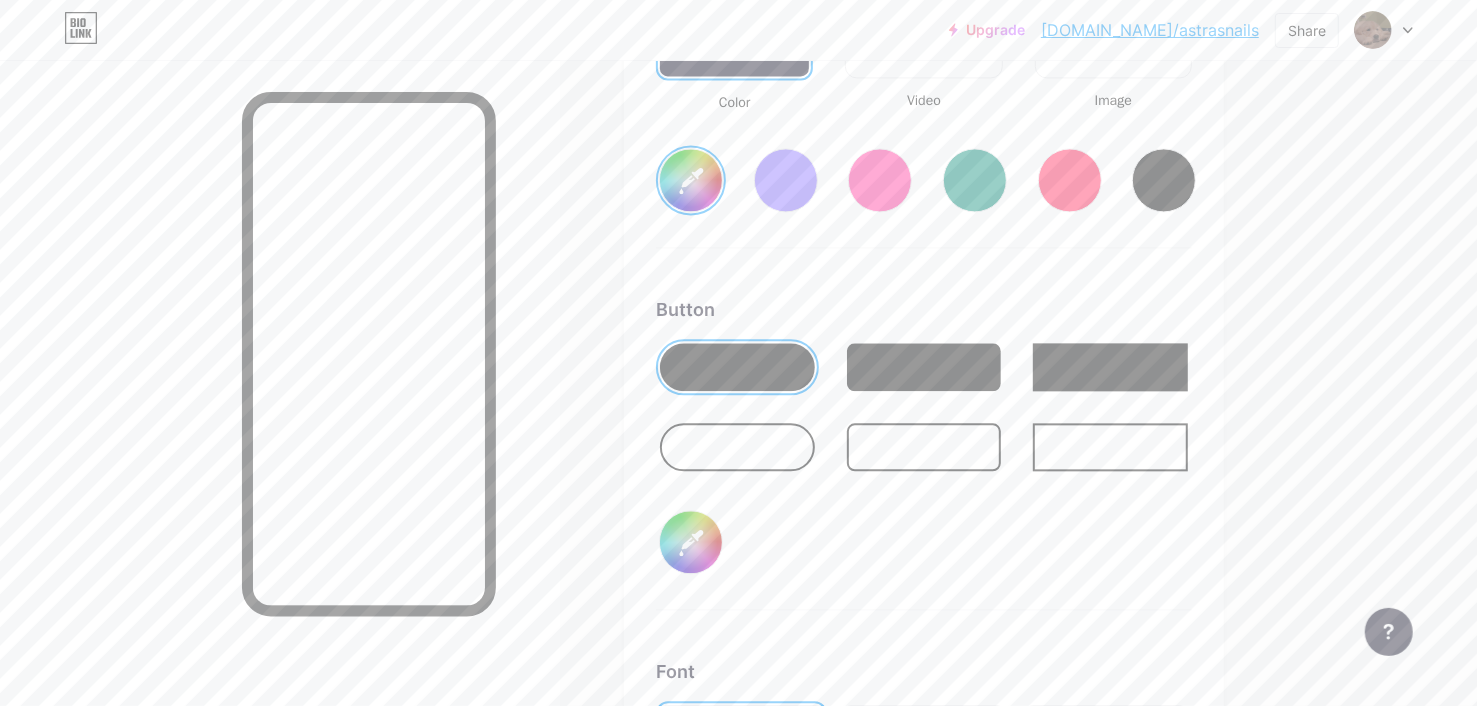 type on "#b1d5d8" 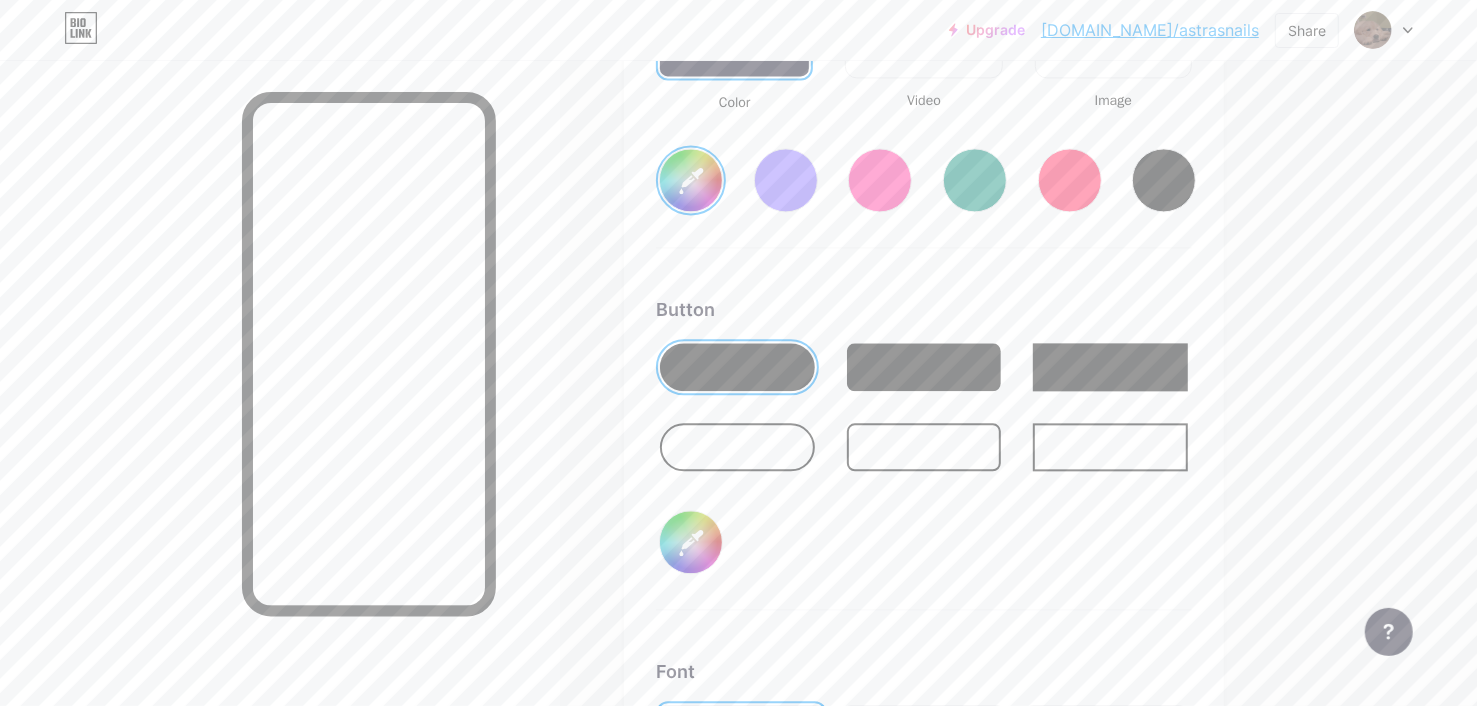 type on "#a8ffe2" 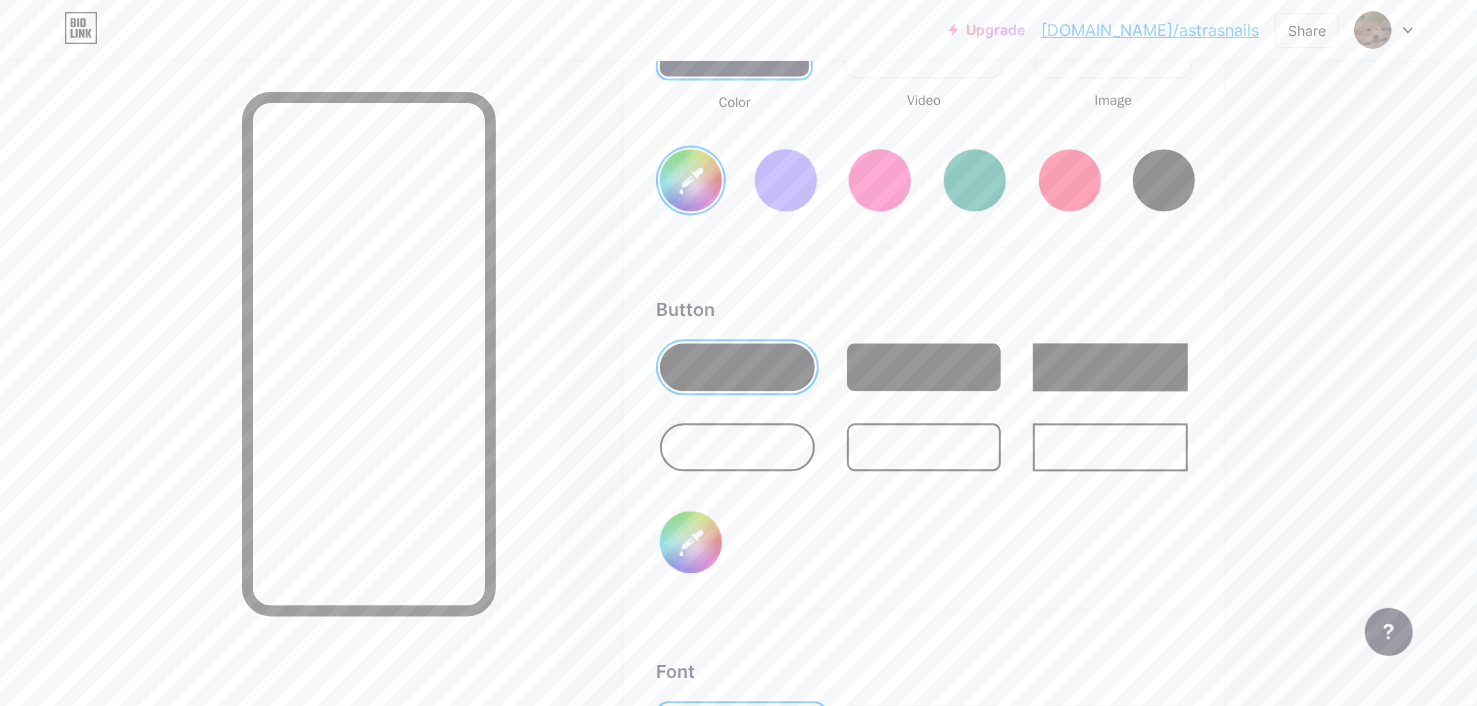 type on "#b3d8db" 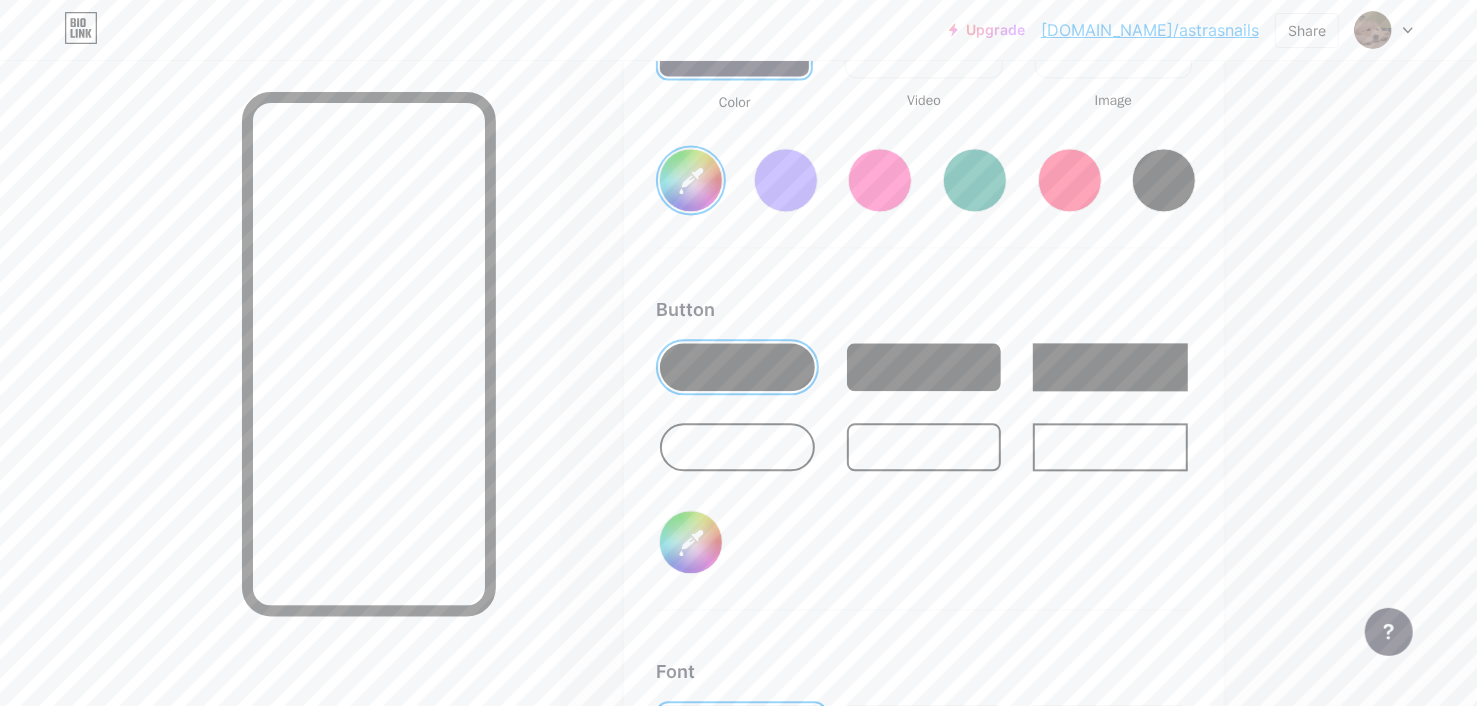 type on "#b7dadc" 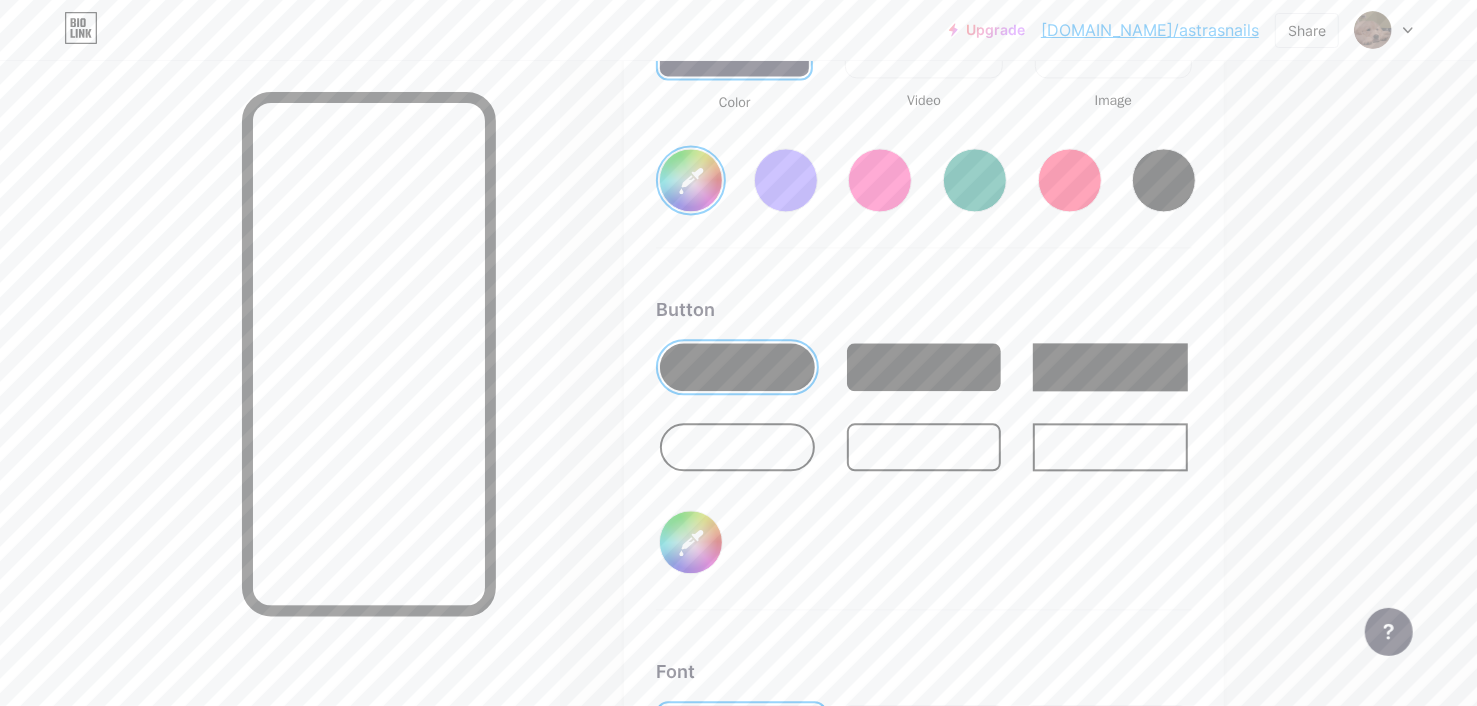 type on "#a8ffe2" 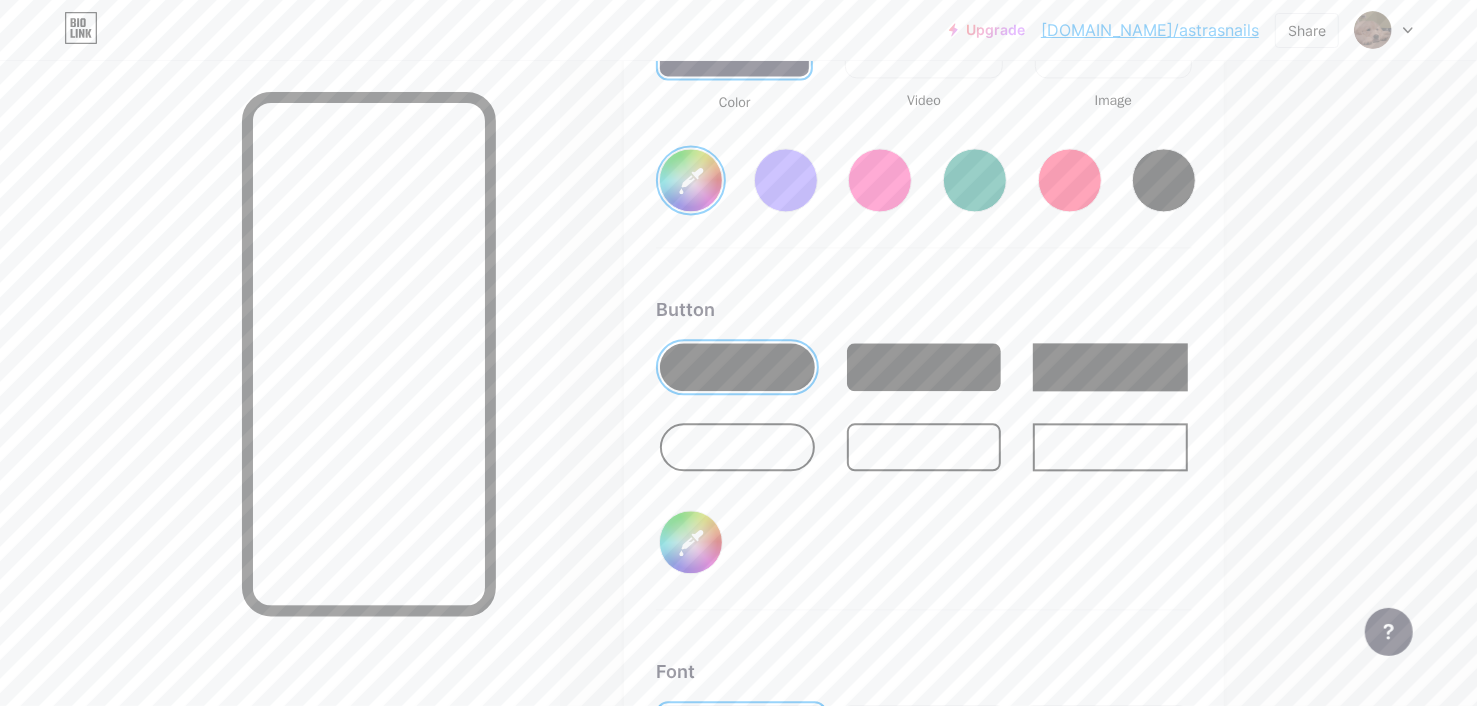 type on "#c4e2e4" 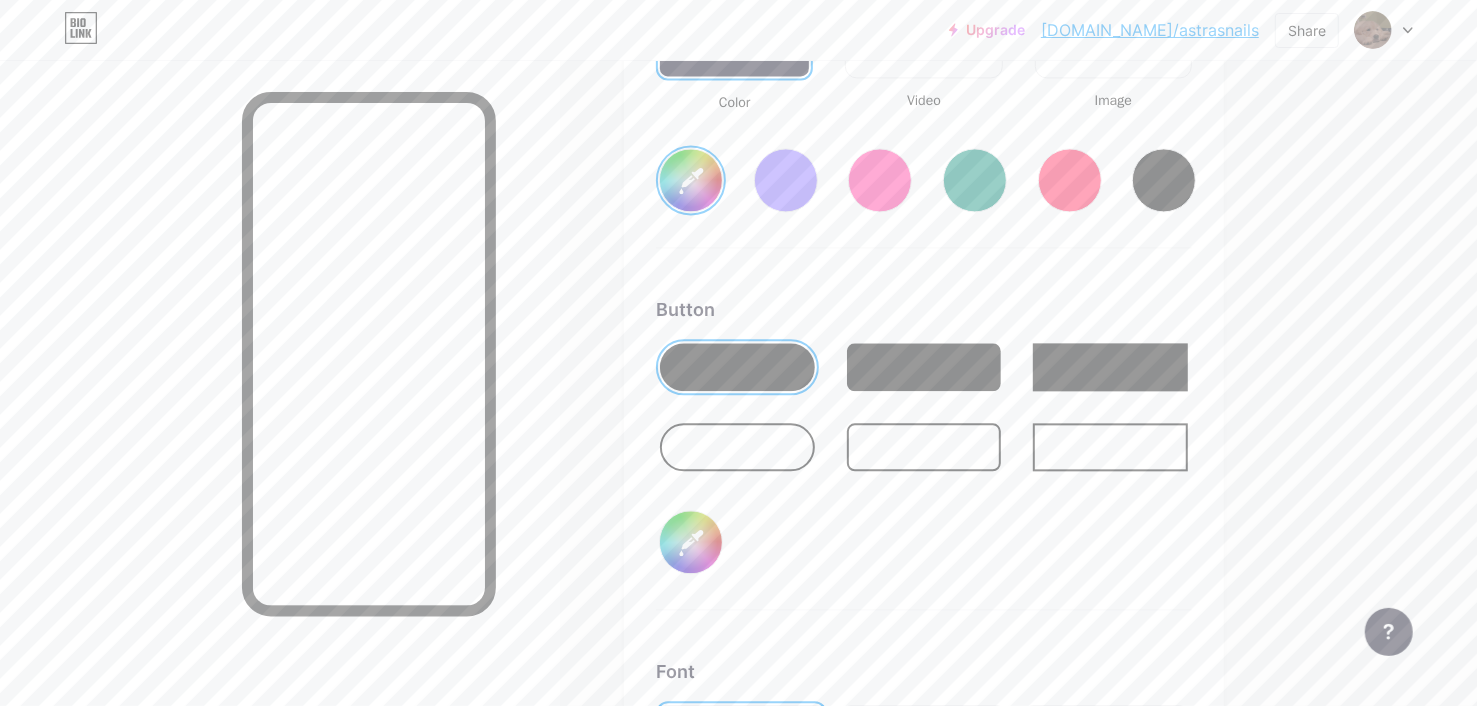 type on "#c7e3e5" 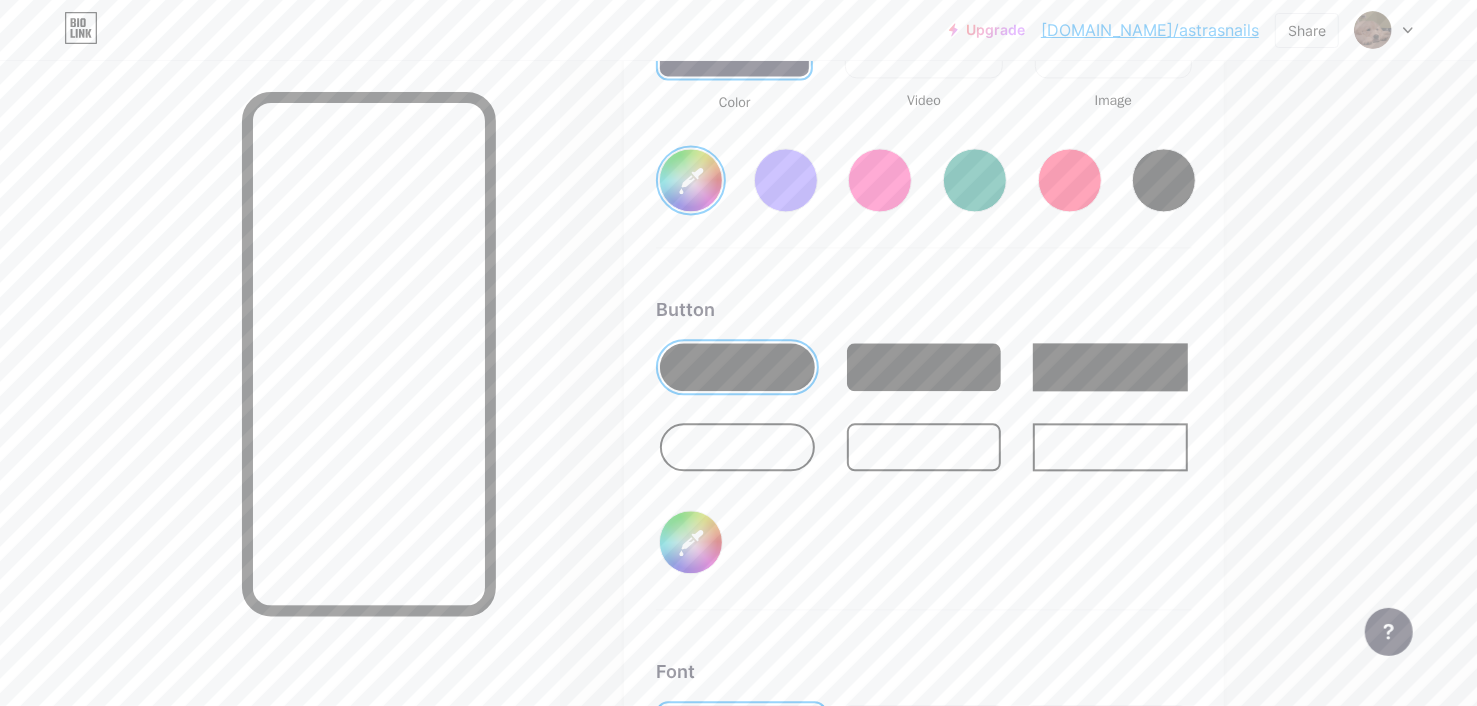 type on "#a8ffe2" 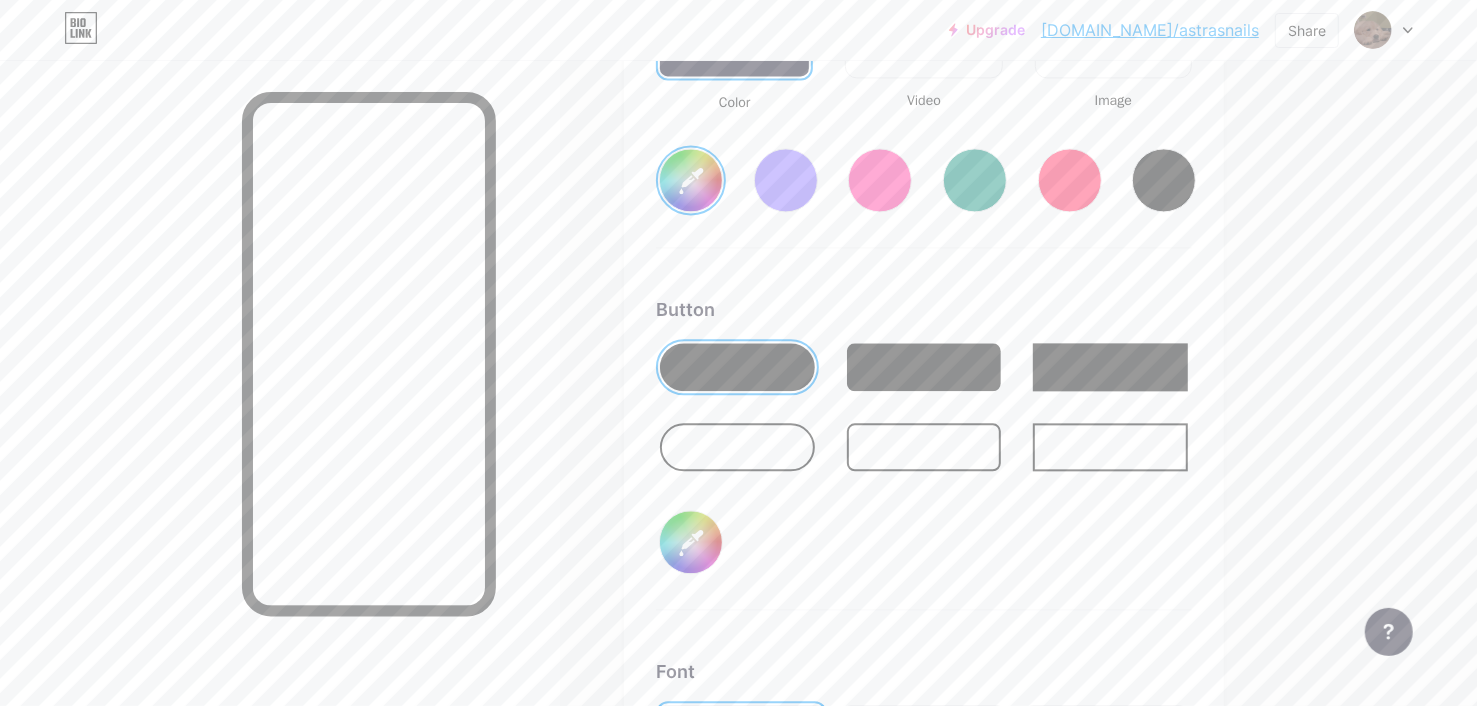 type on "#a8ffe2" 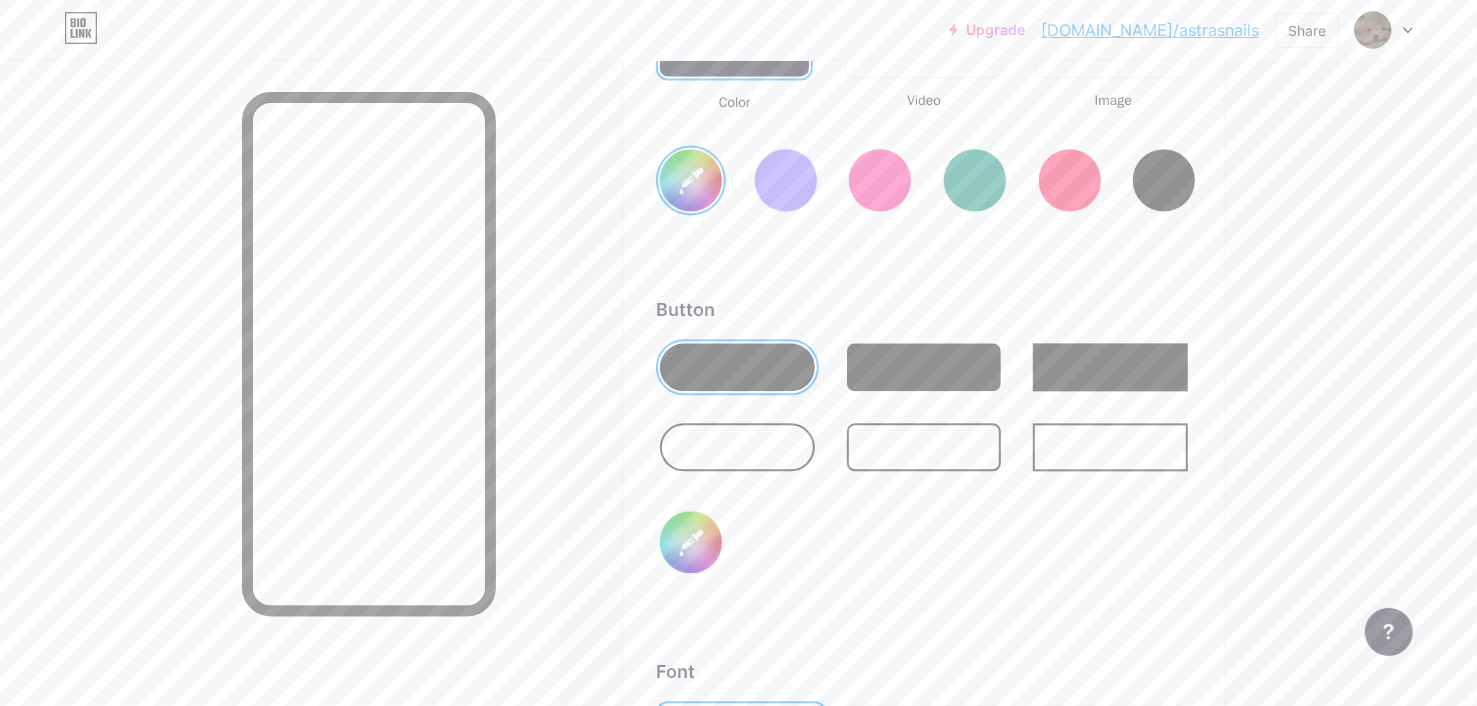 type on "#cfe6e7" 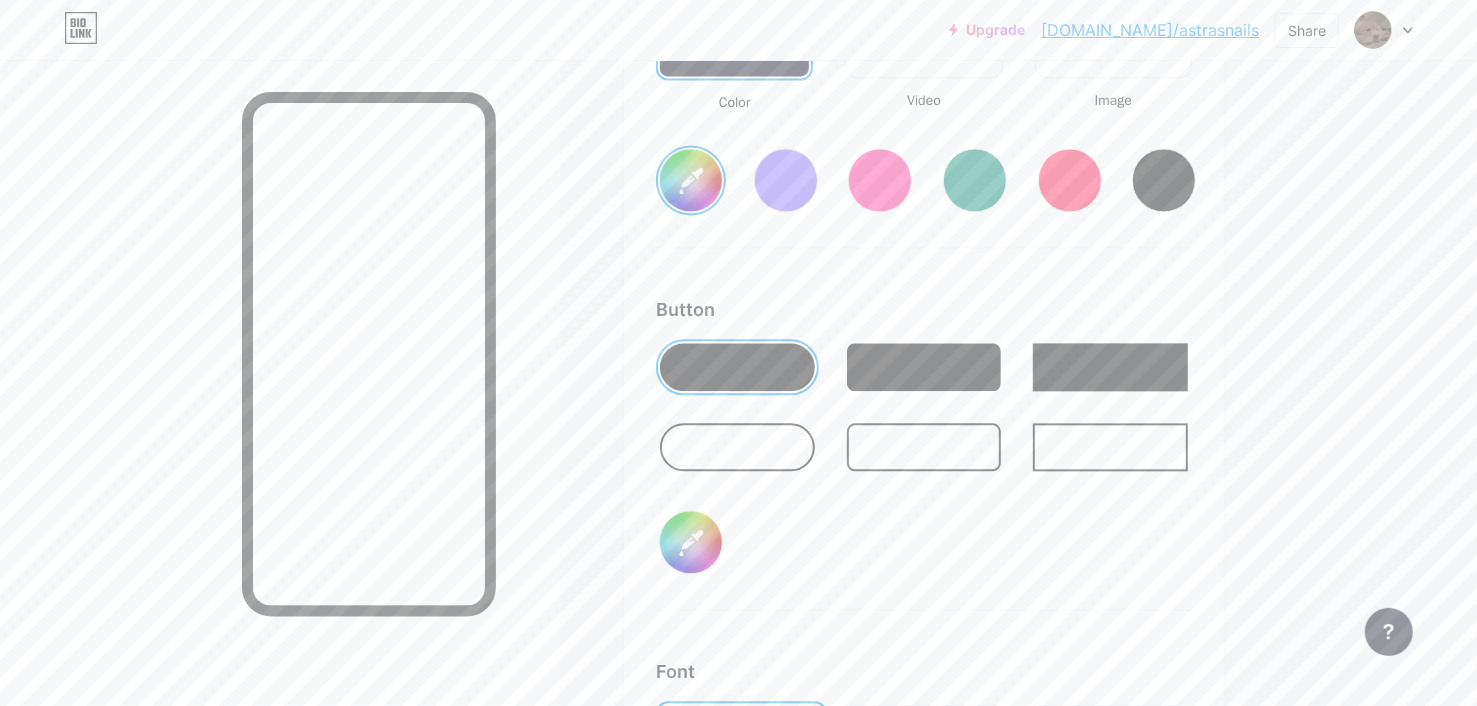 type on "#a8ffe2" 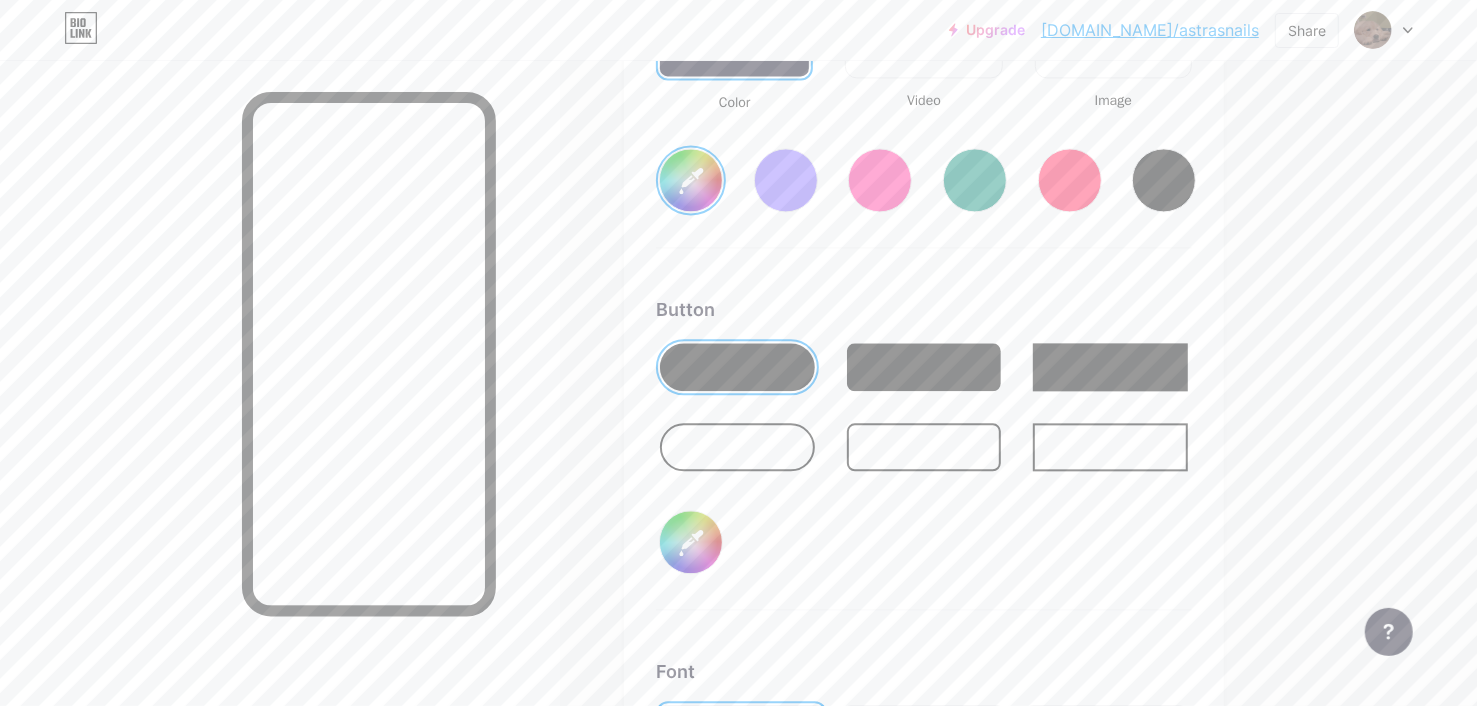 type on "#d9ebec" 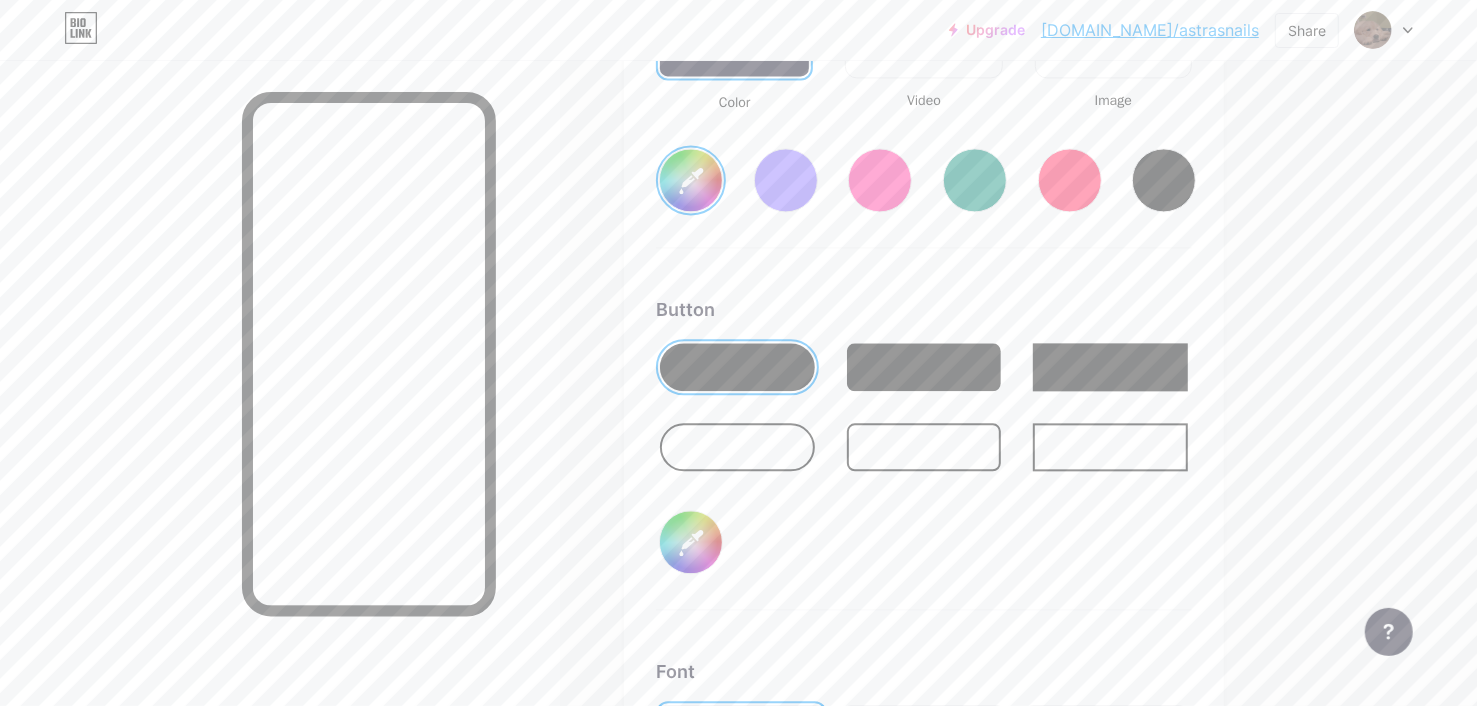 type on "#a8ffe2" 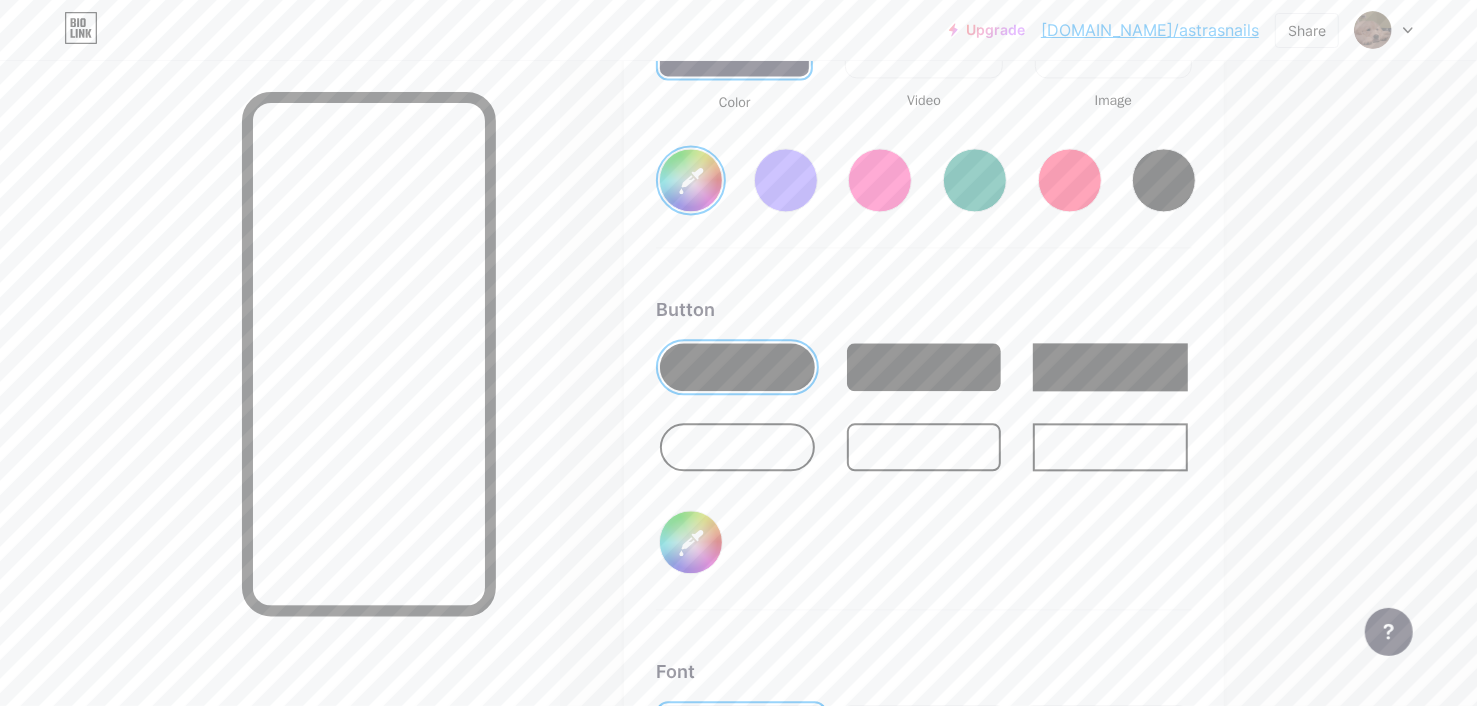 type on "#daeaec" 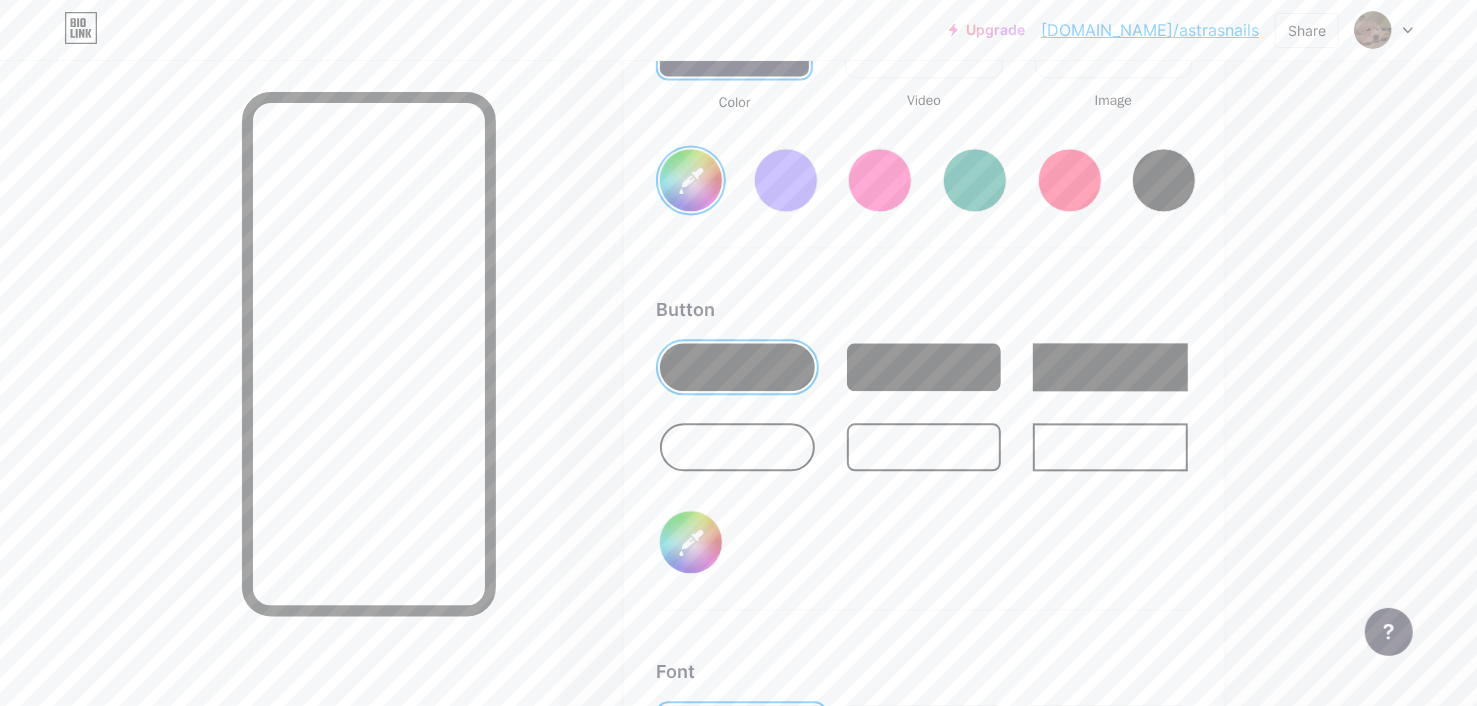 type on "#e0eff0" 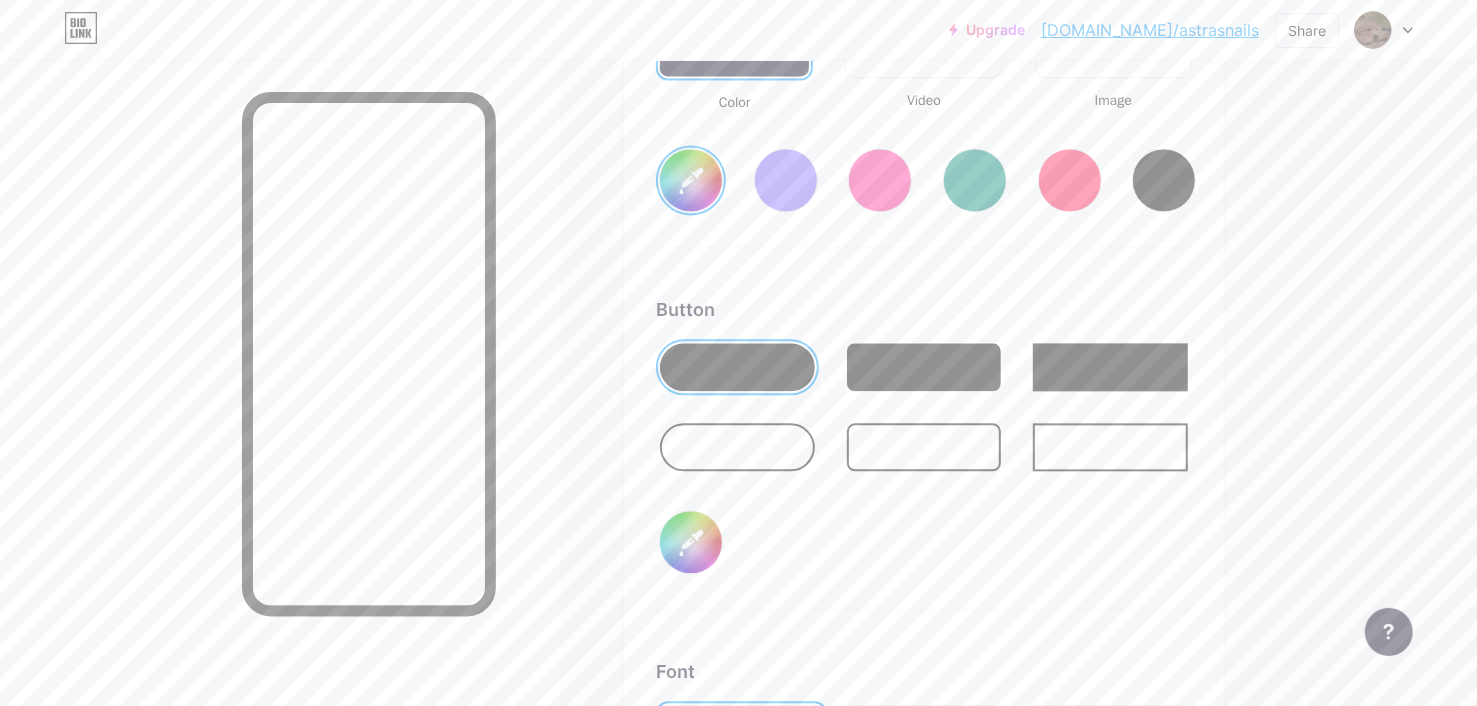 type on "#a8ffe2" 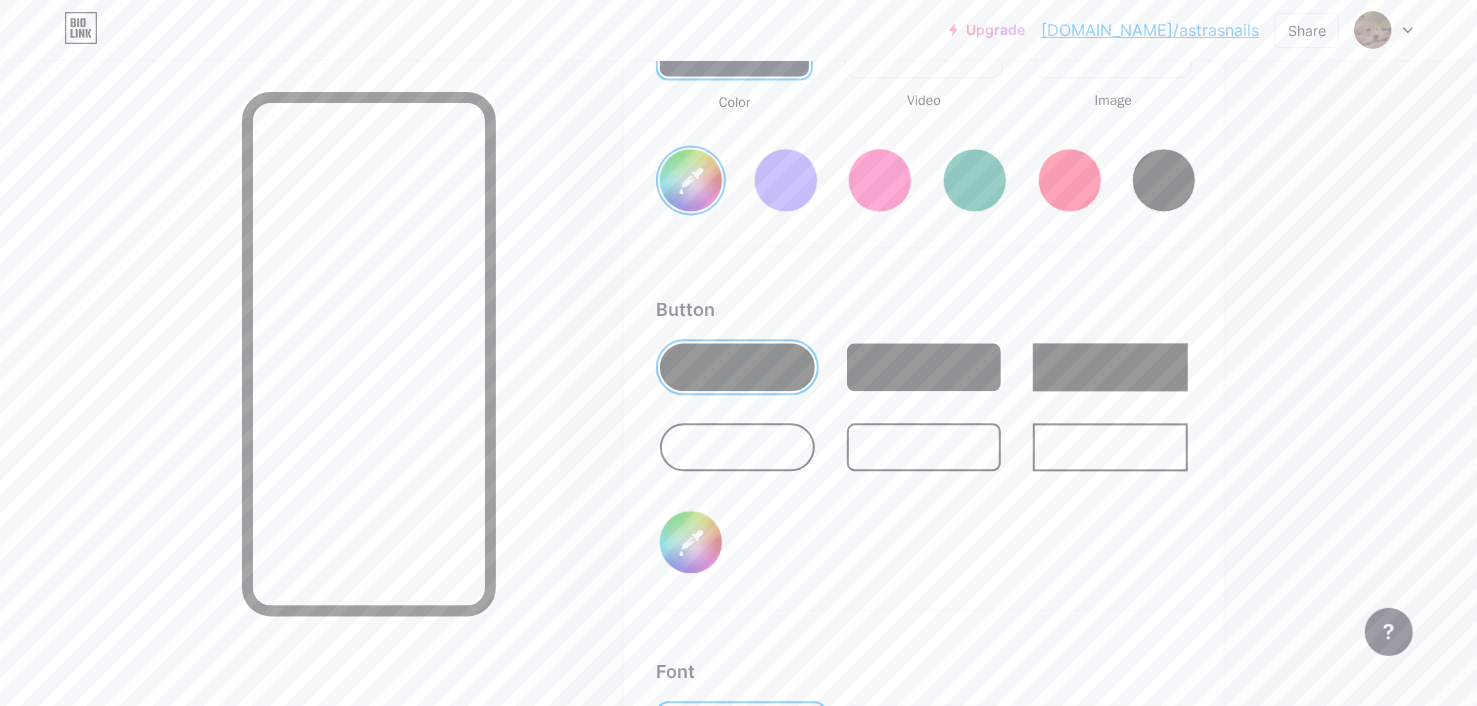 type on "#a8ffe2" 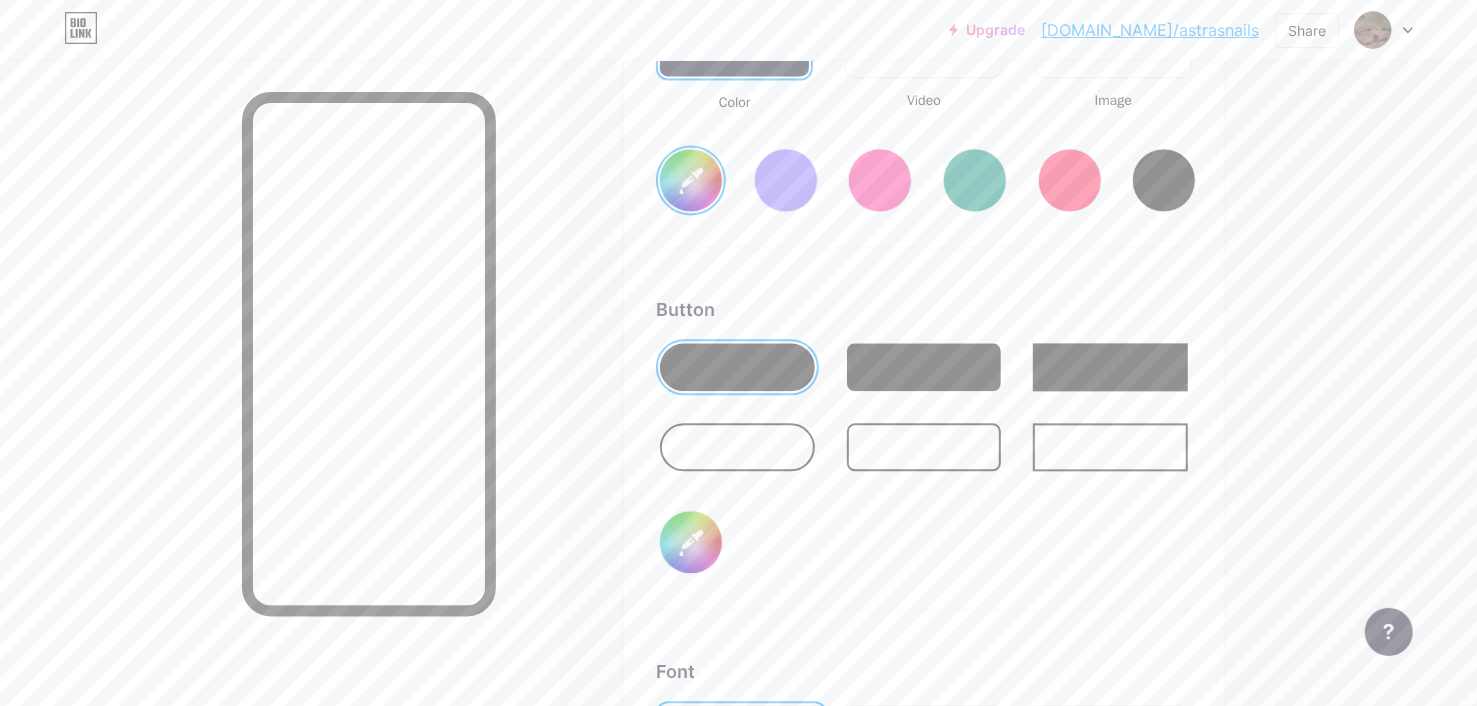 type on "#e9f1f2" 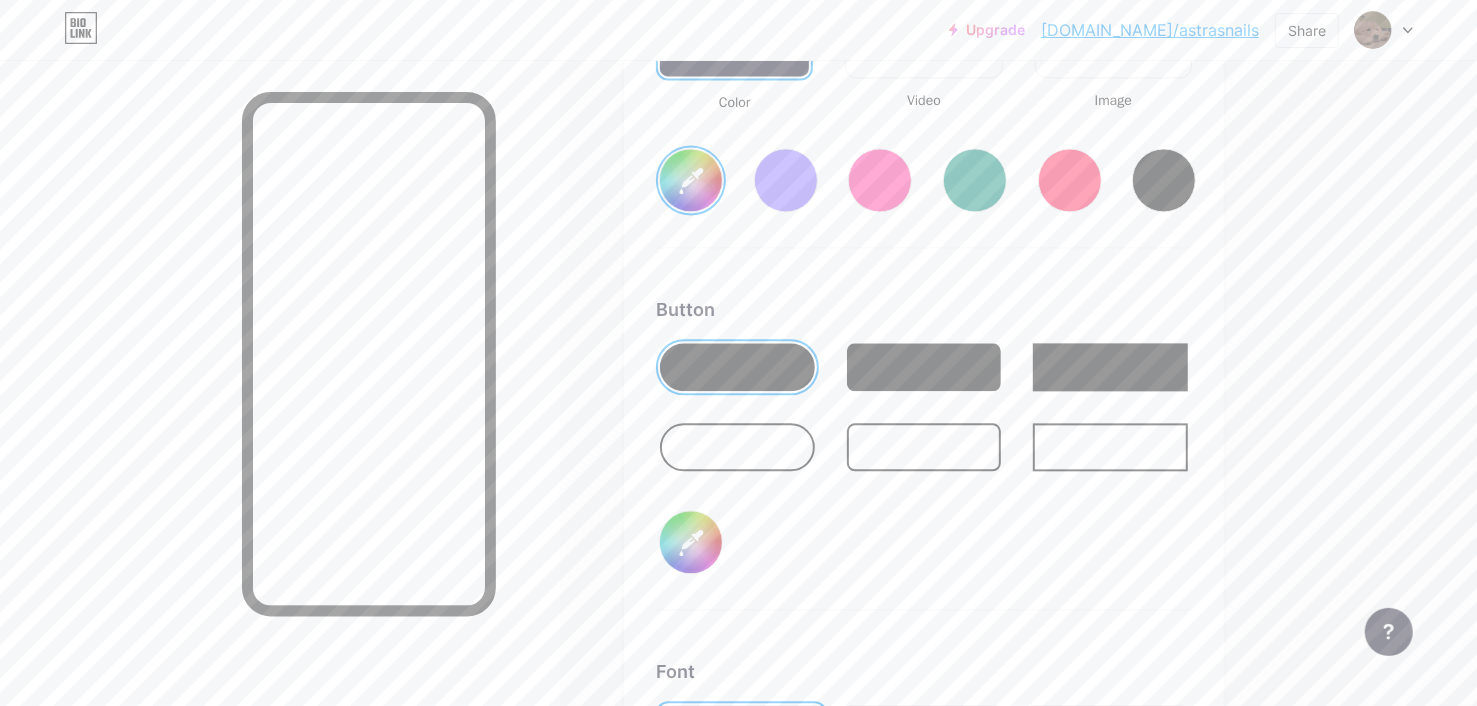 type on "#a8ffe2" 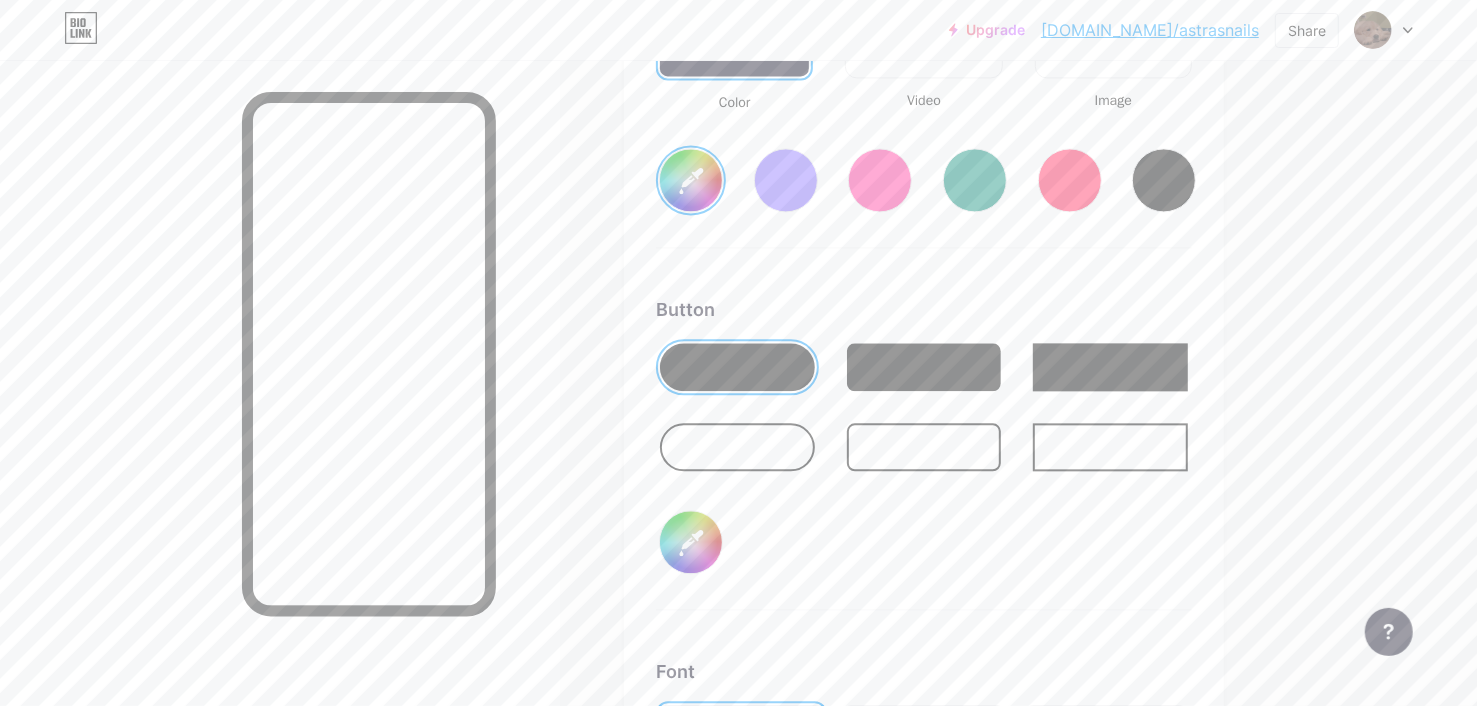type on "#edf2f2" 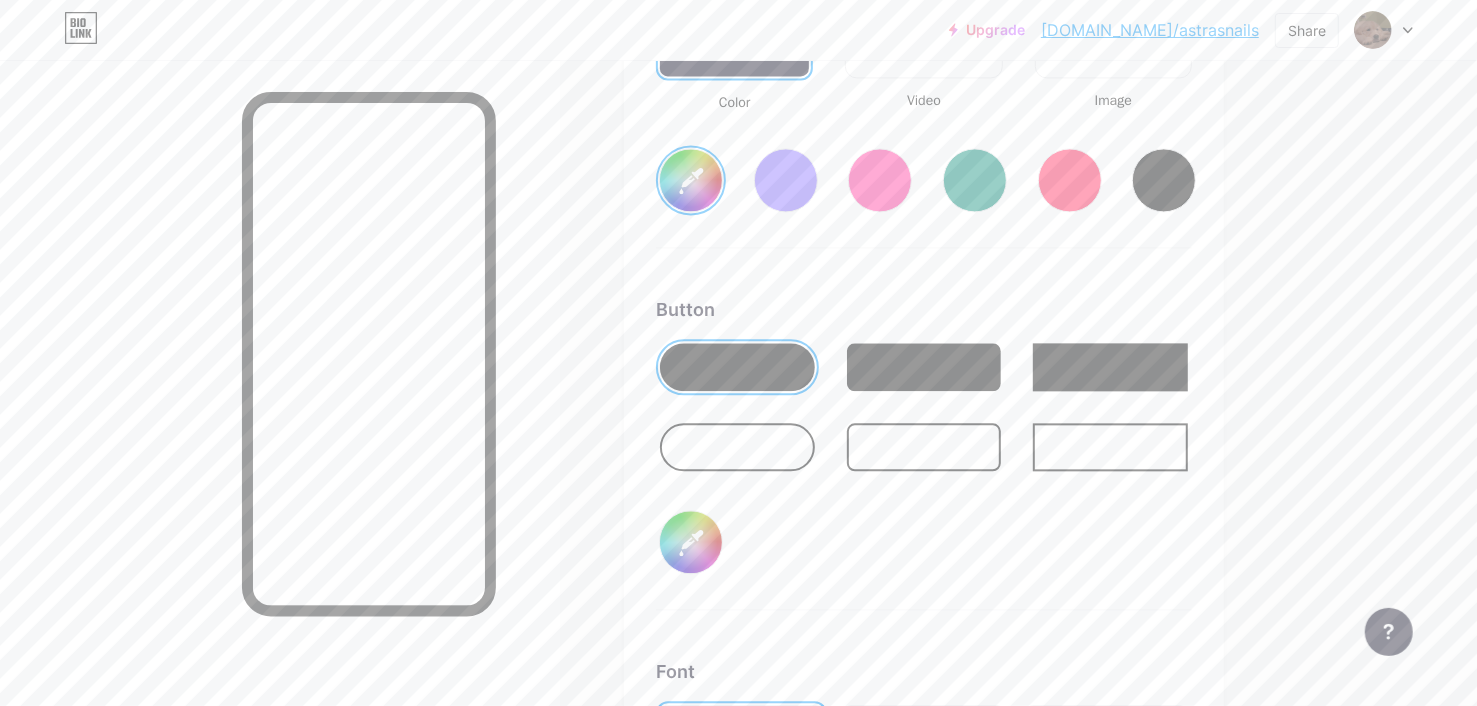 type on "#a8ffe2" 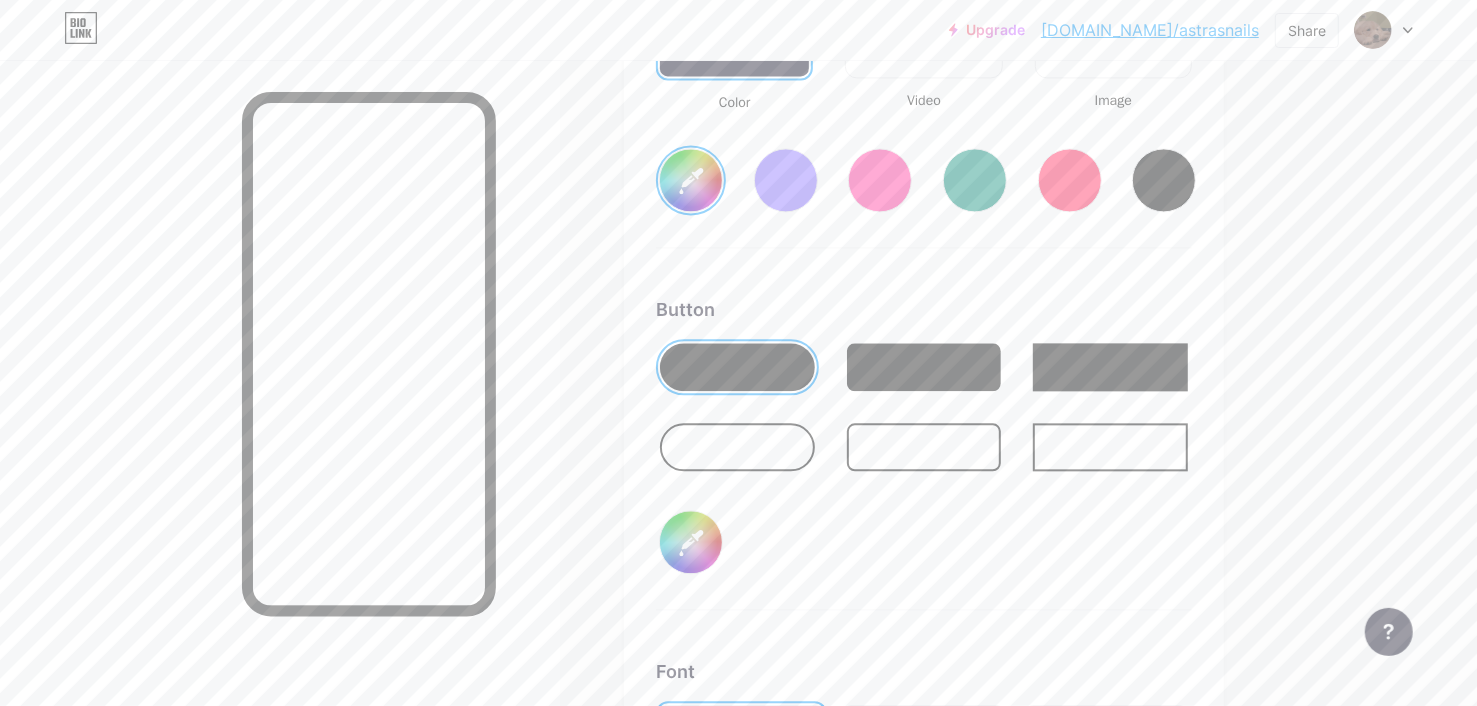 type on "#a8ffe2" 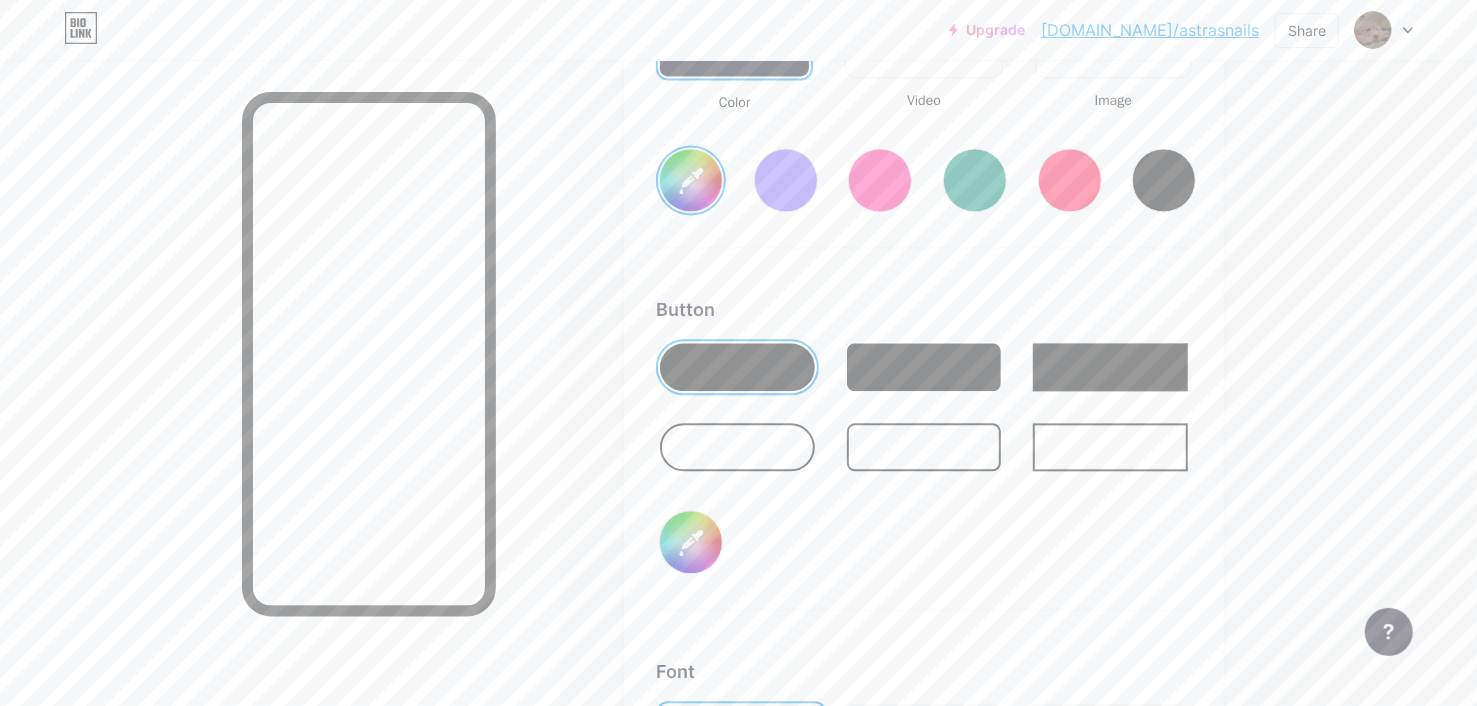 type on "#a8ffe2" 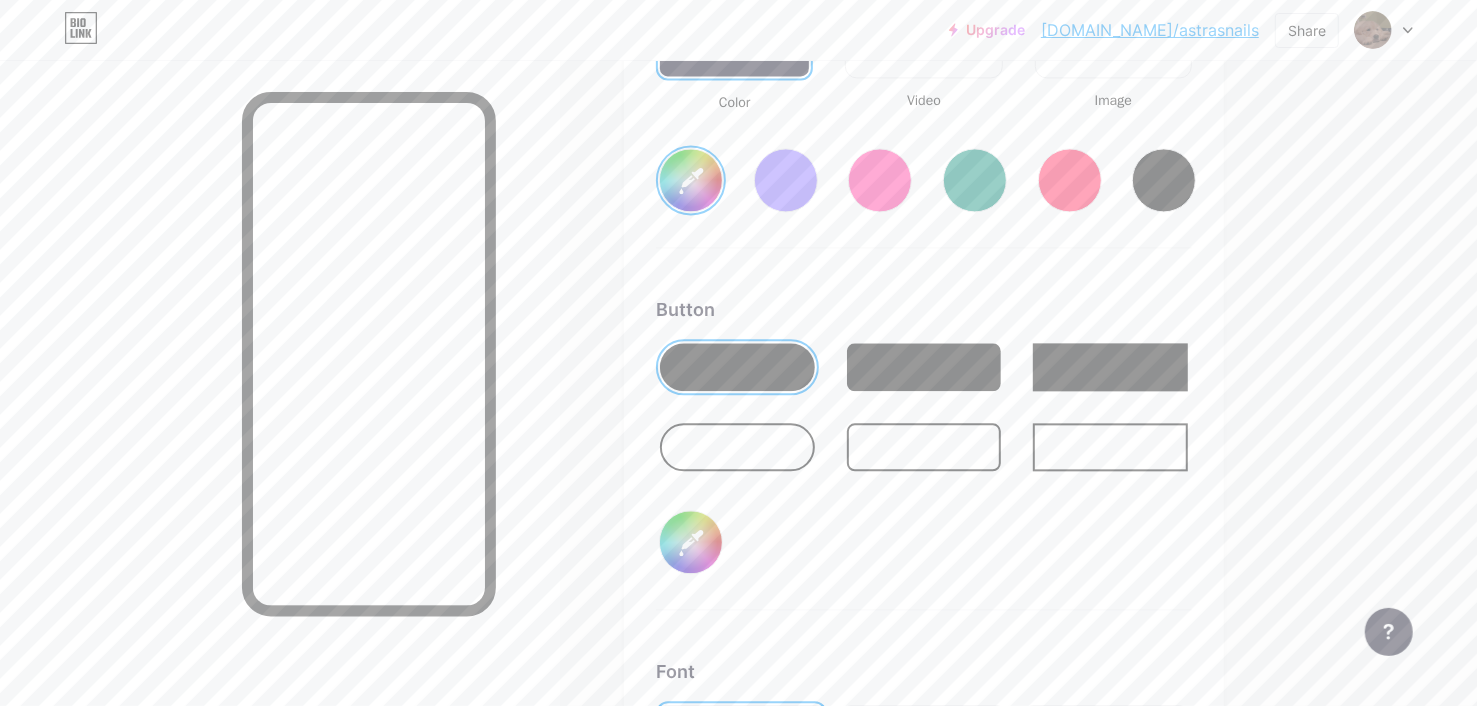 type on "#fafafa" 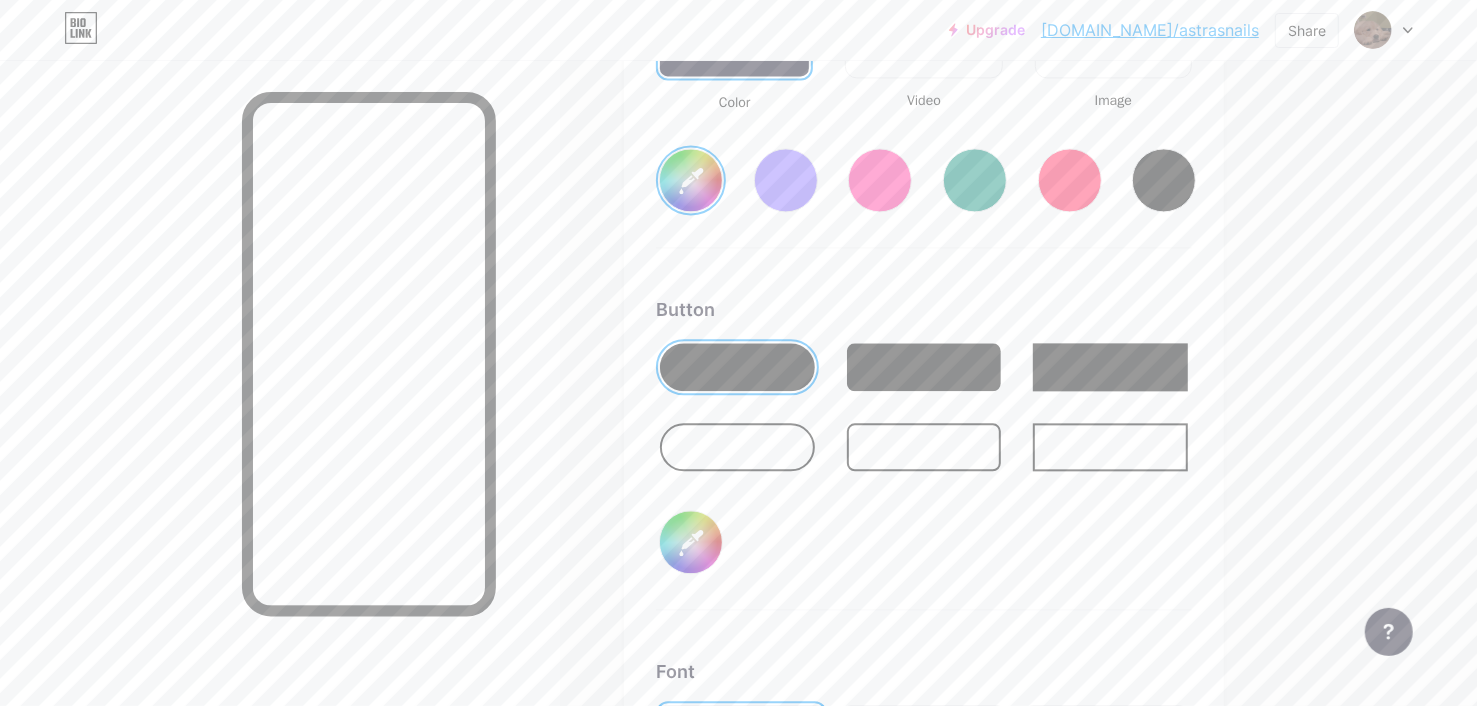 type on "#a8ffe2" 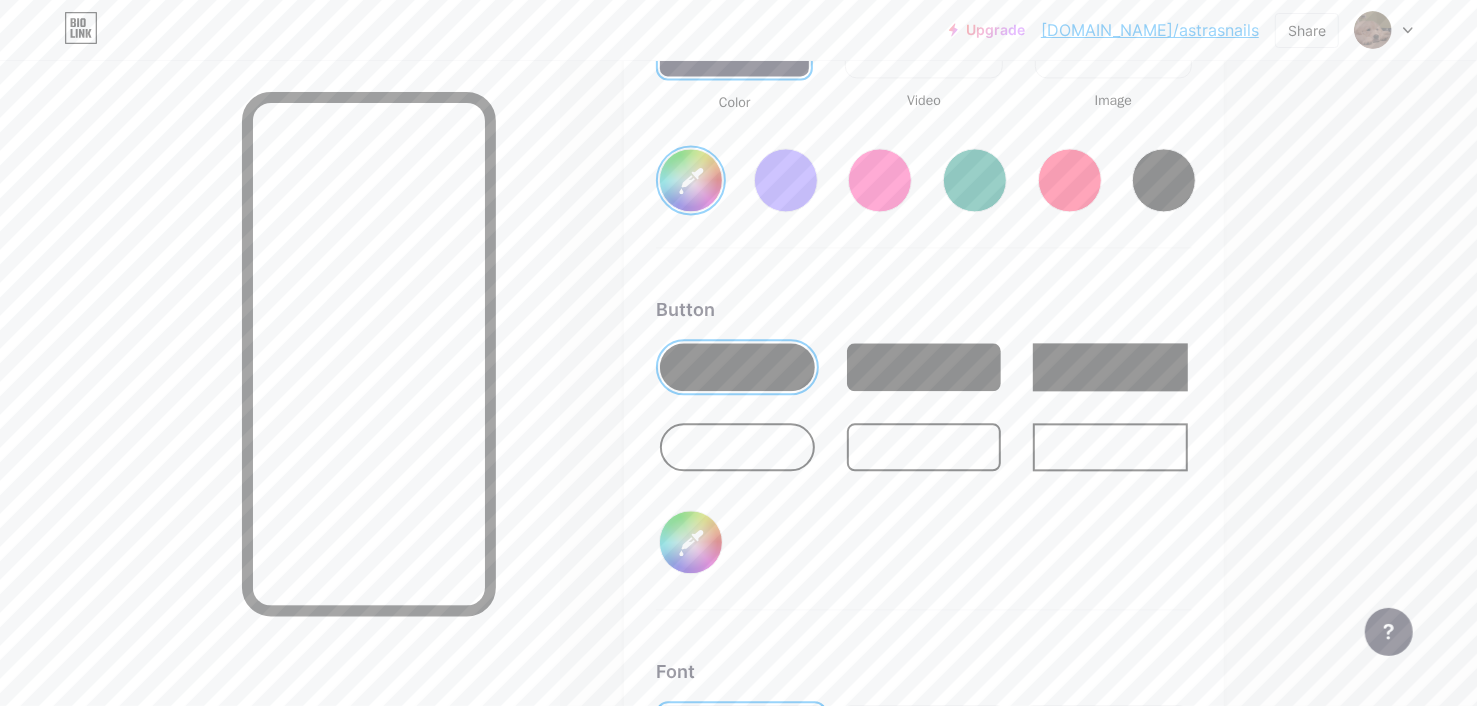 type on "#ffffff" 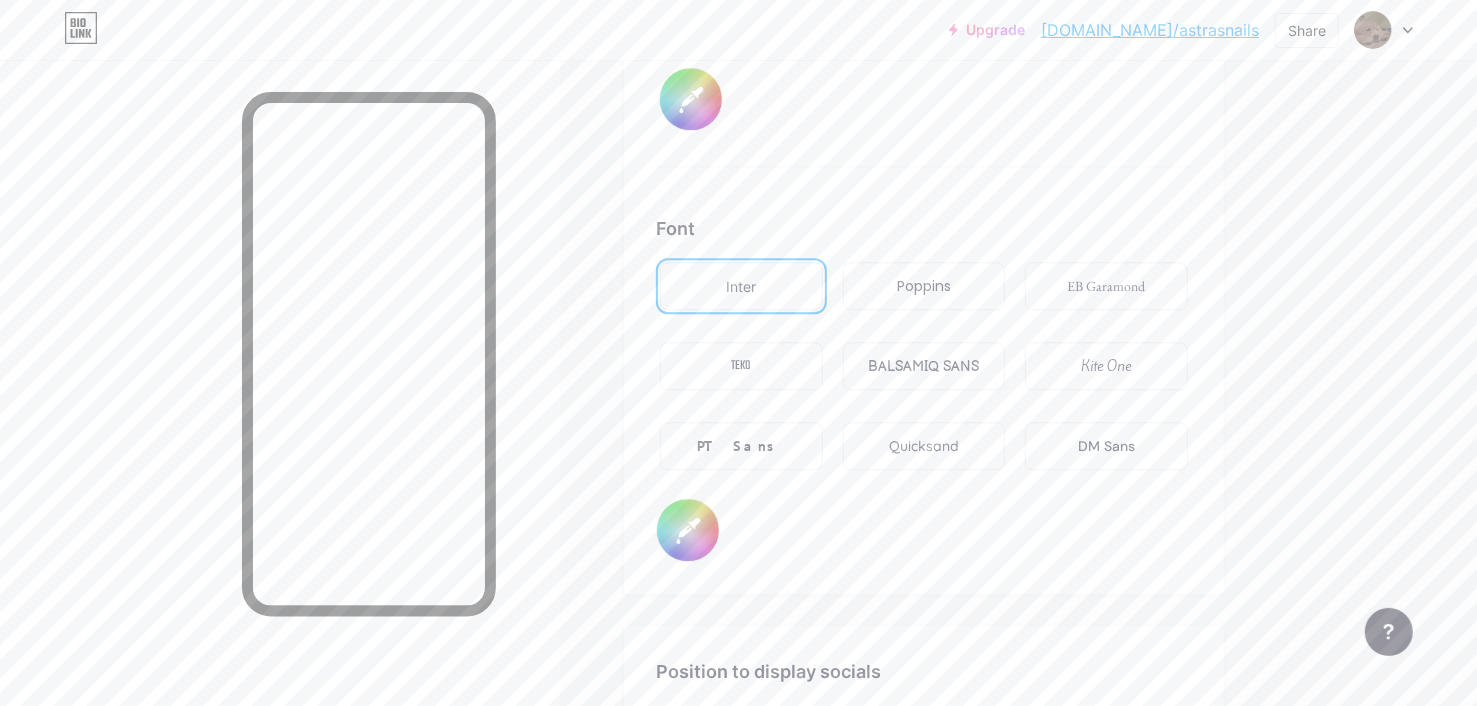 scroll, scrollTop: 3446, scrollLeft: 0, axis: vertical 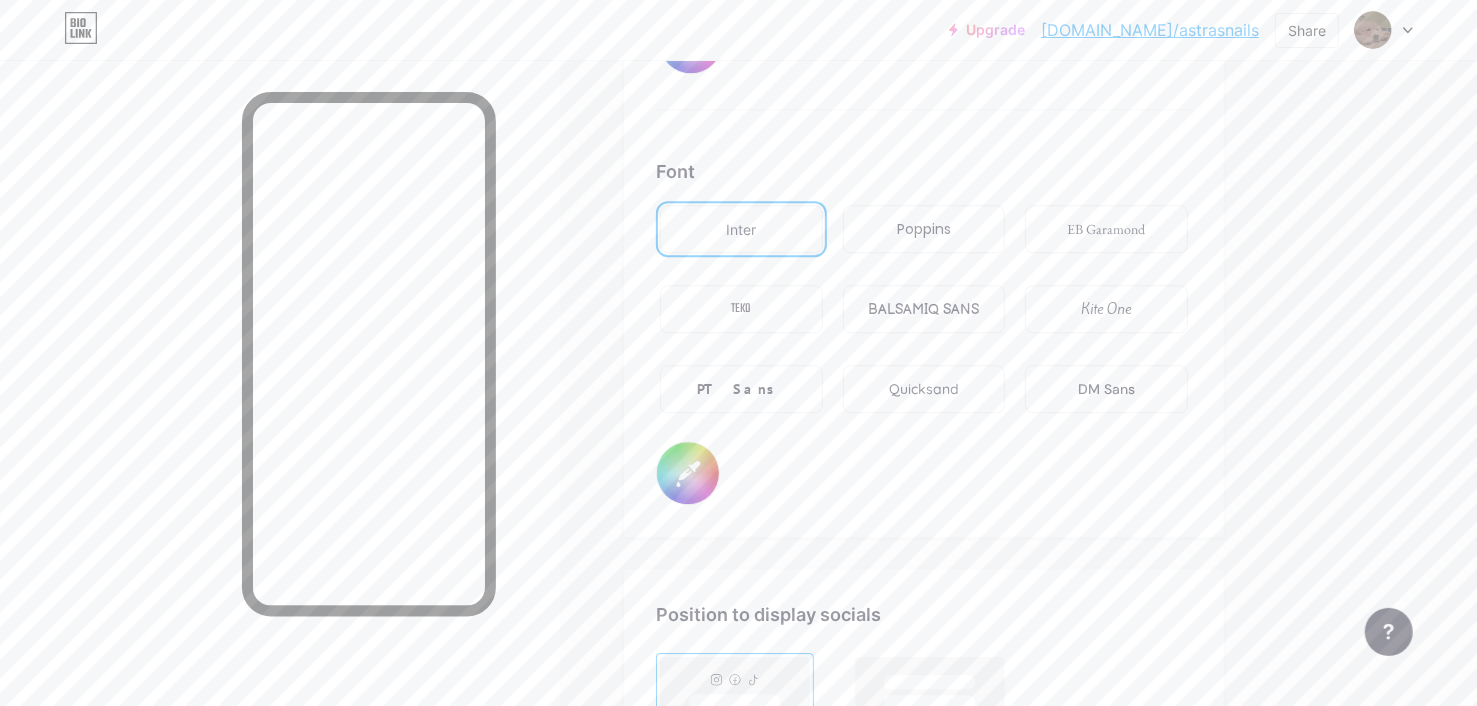 click on "Quicksand" at bounding box center [924, 389] 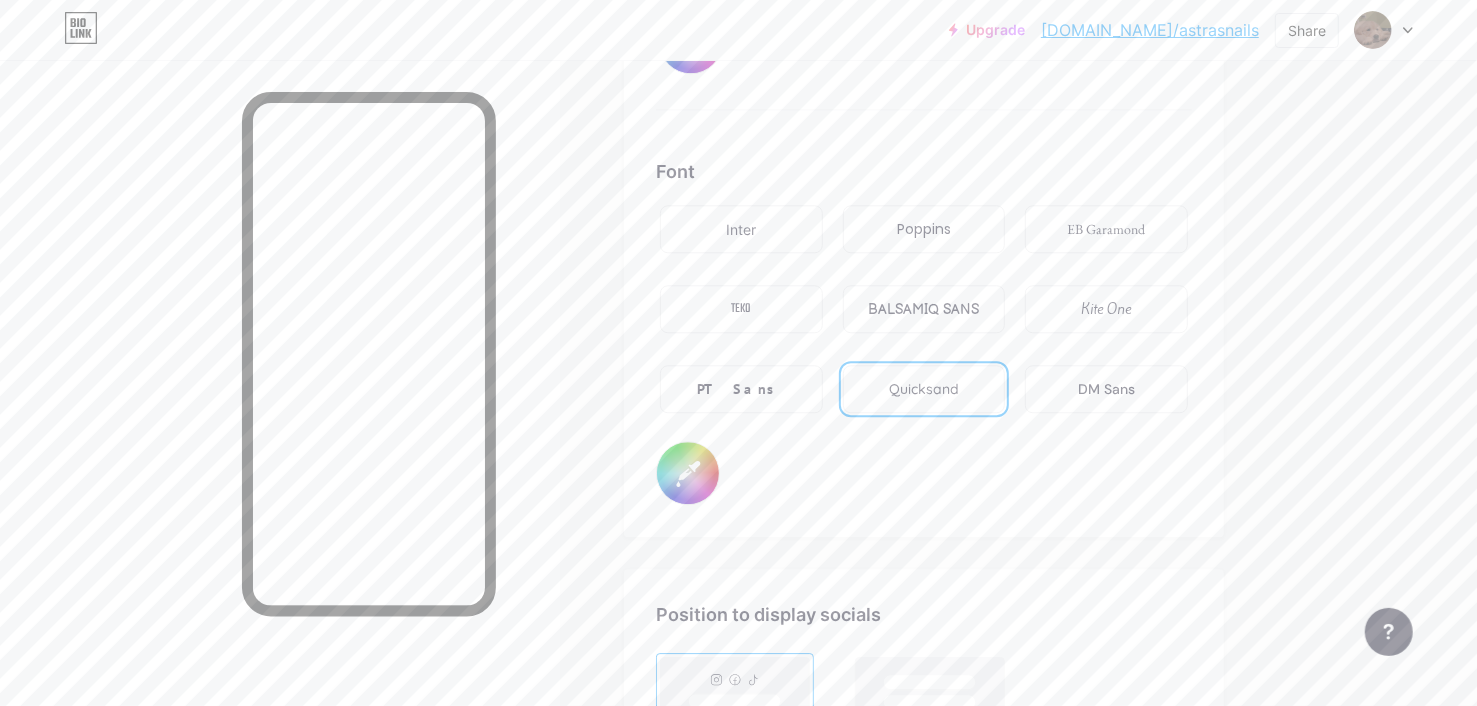click on "Kite One" at bounding box center (1106, 309) 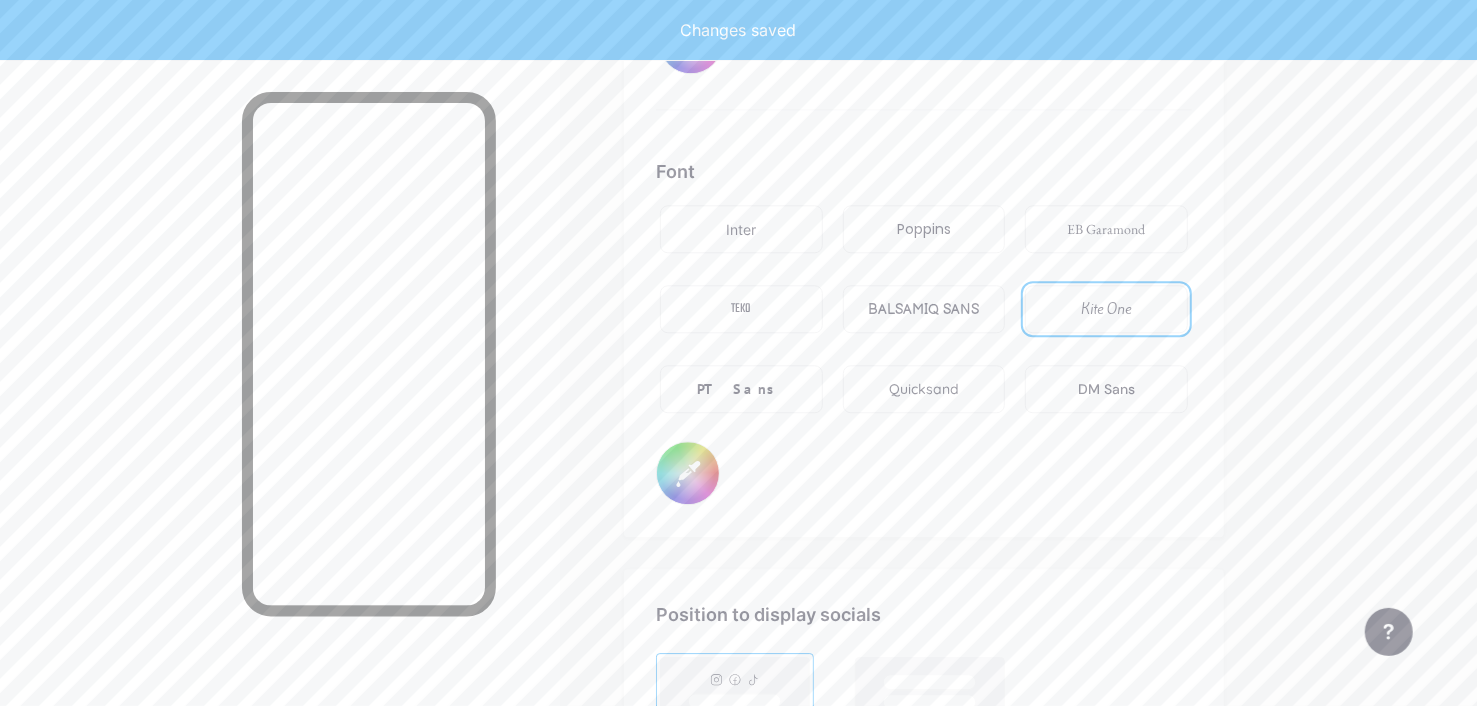 type on "#a8ffe2" 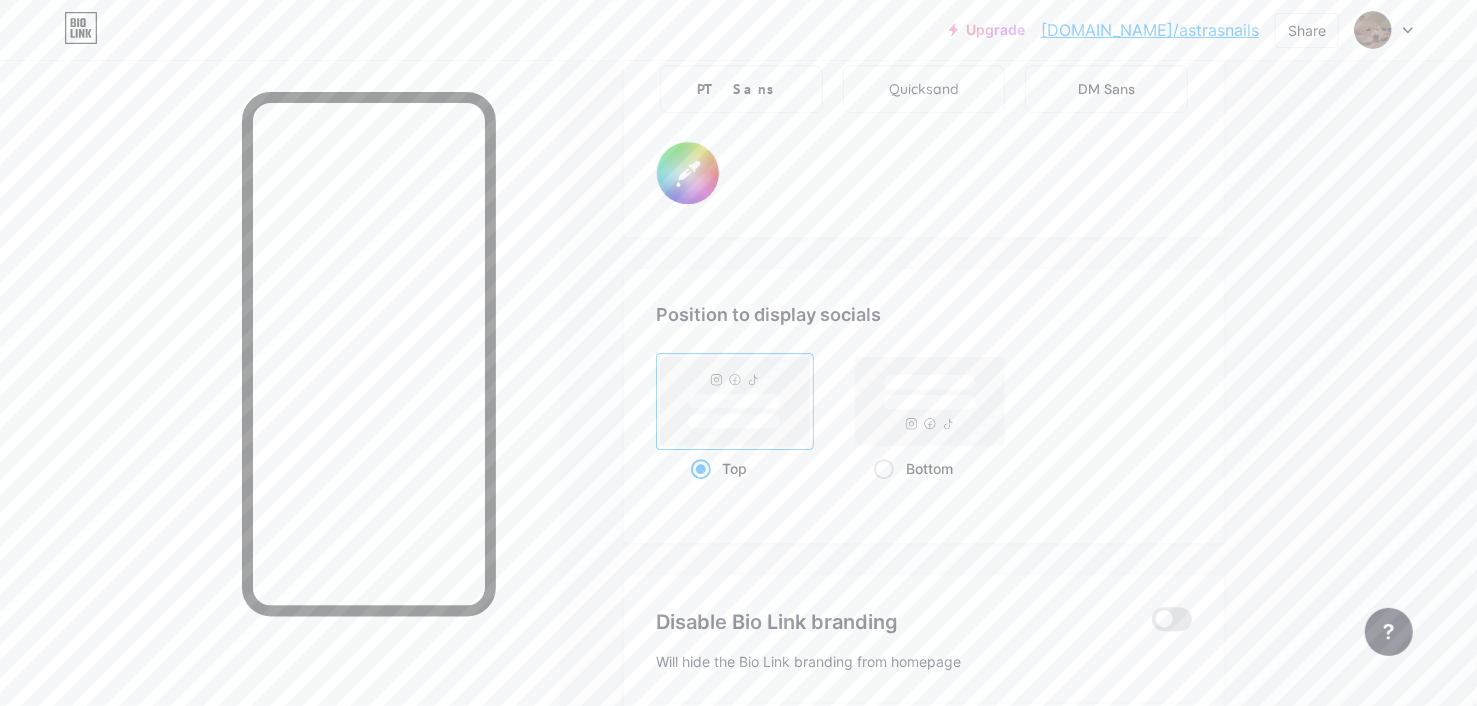 scroll, scrollTop: 3846, scrollLeft: 0, axis: vertical 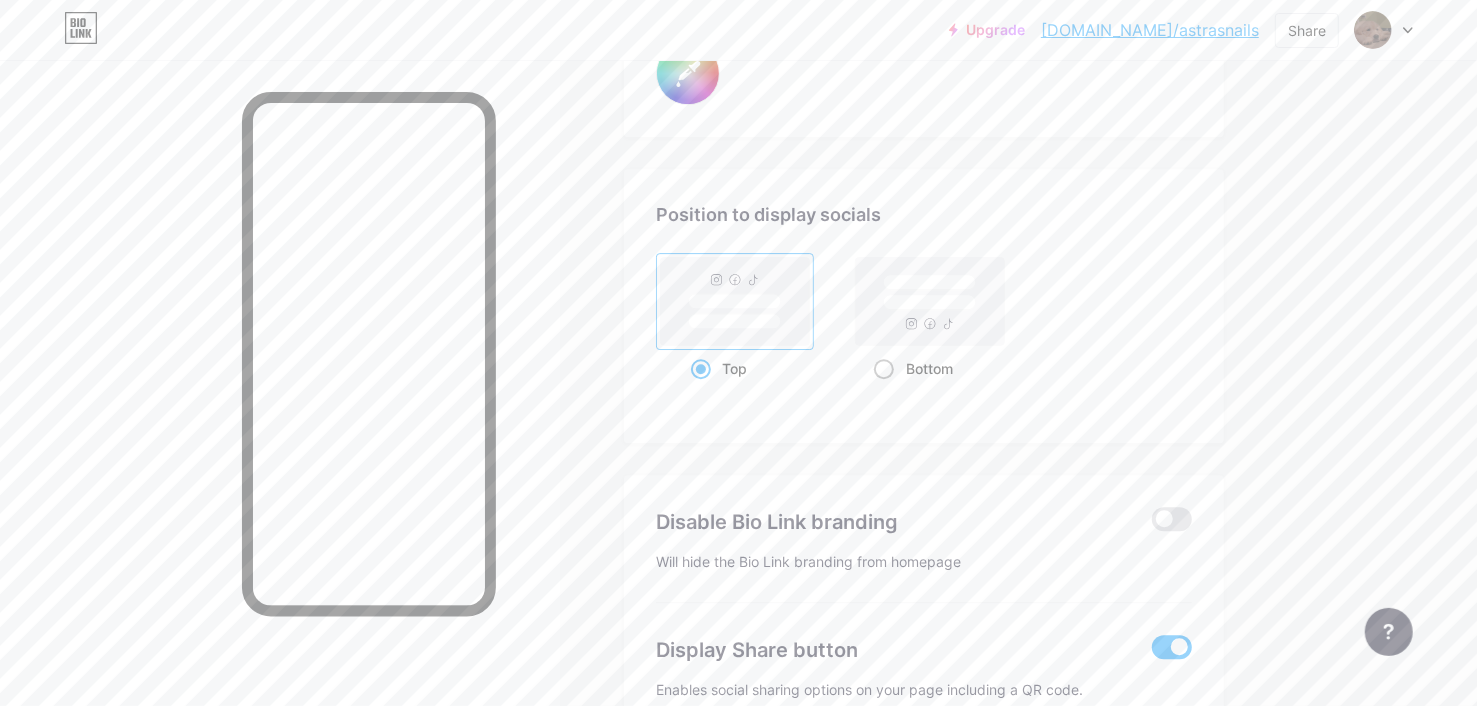 click at bounding box center (884, 369) 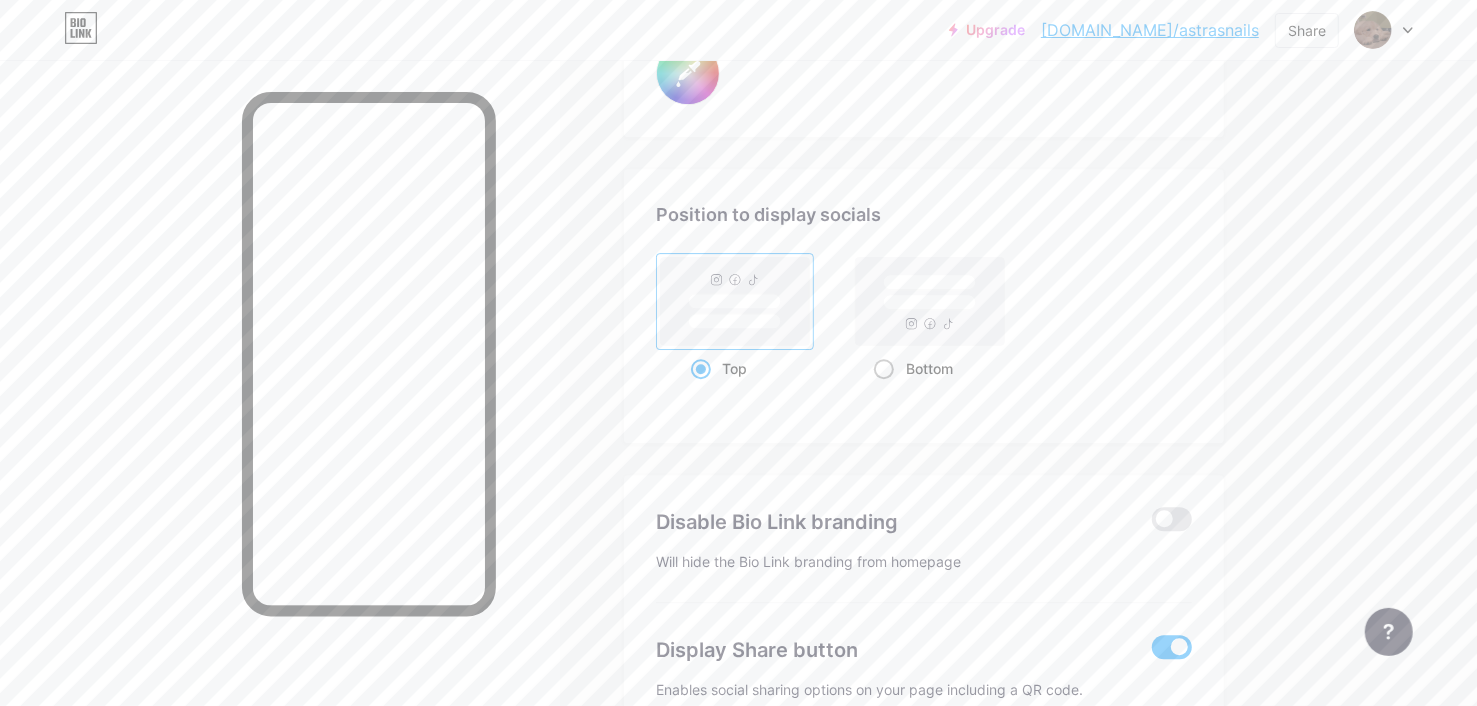 click on "Bottom" at bounding box center (880, 393) 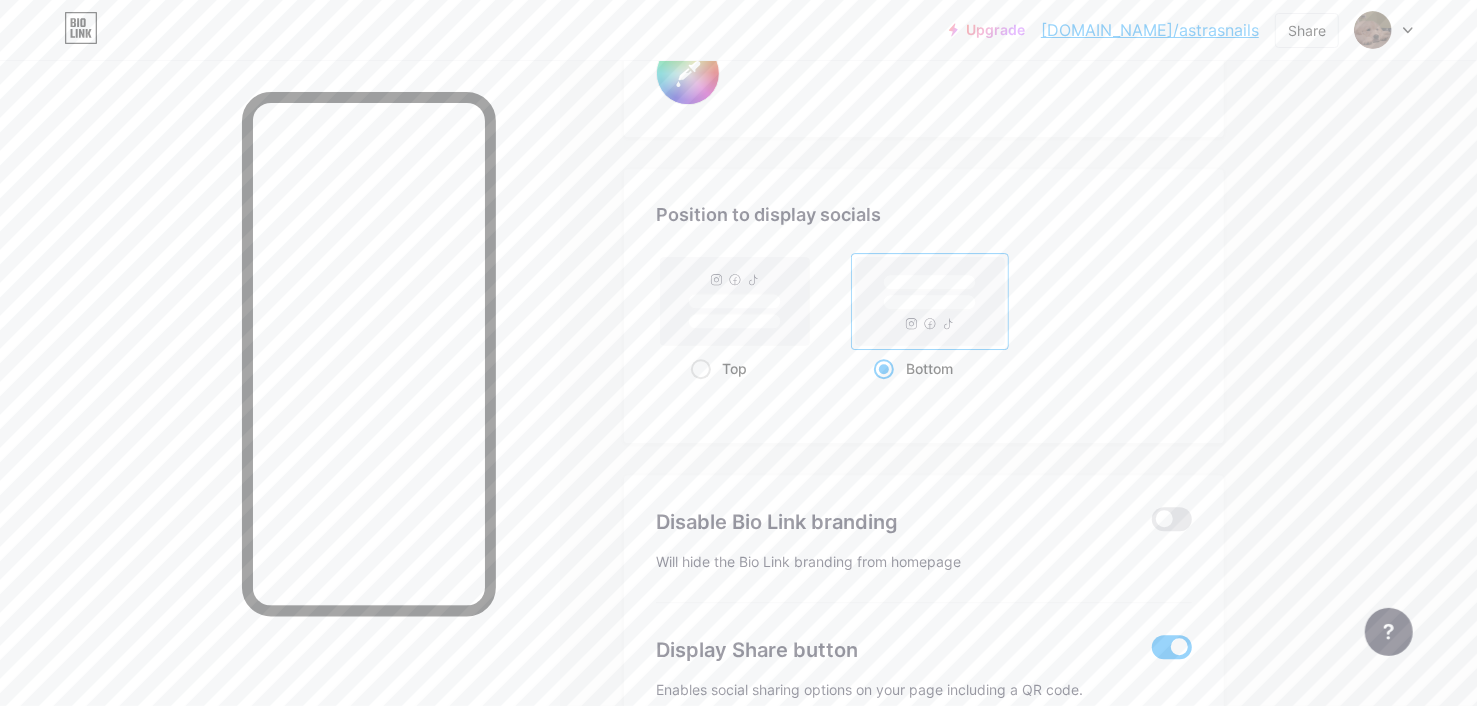 type on "#a8ffe2" 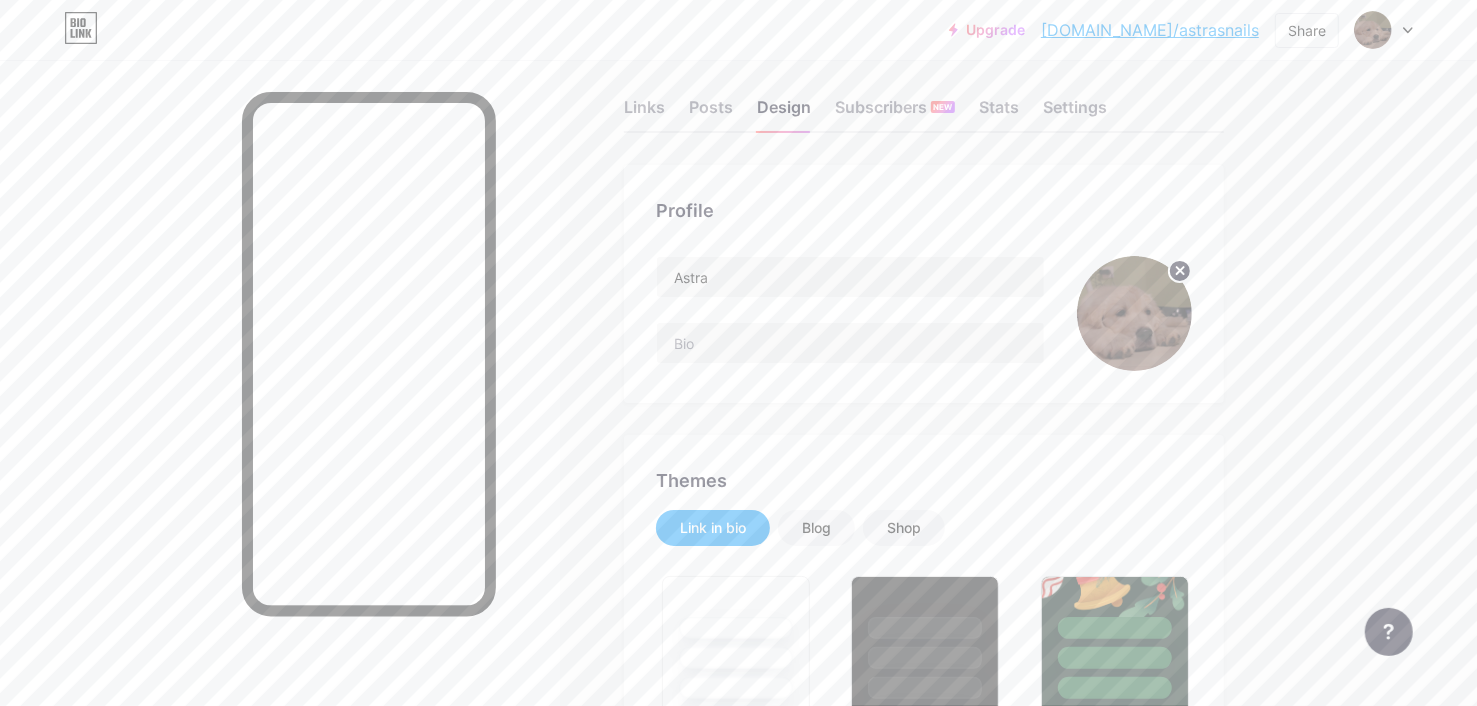 scroll, scrollTop: 0, scrollLeft: 0, axis: both 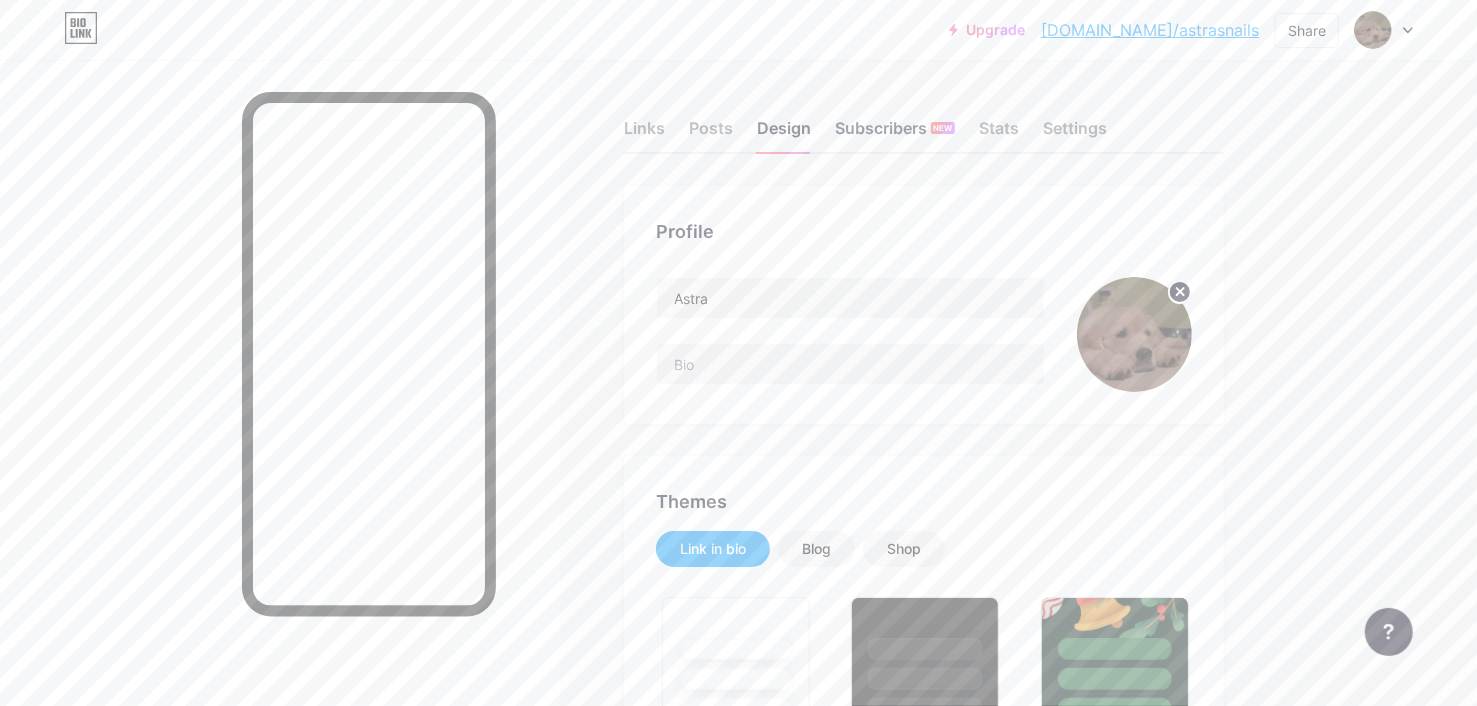 click on "Subscribers
NEW" at bounding box center (895, 134) 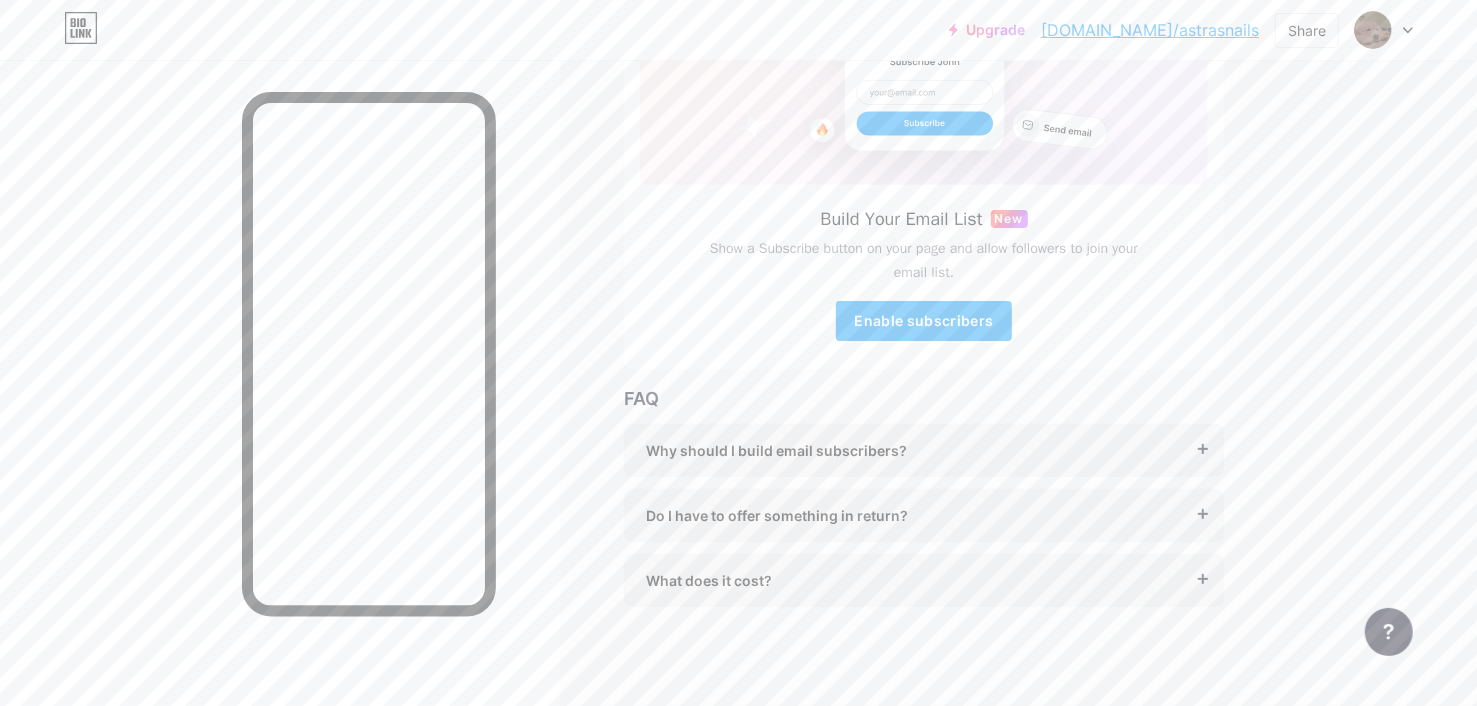 scroll, scrollTop: 0, scrollLeft: 0, axis: both 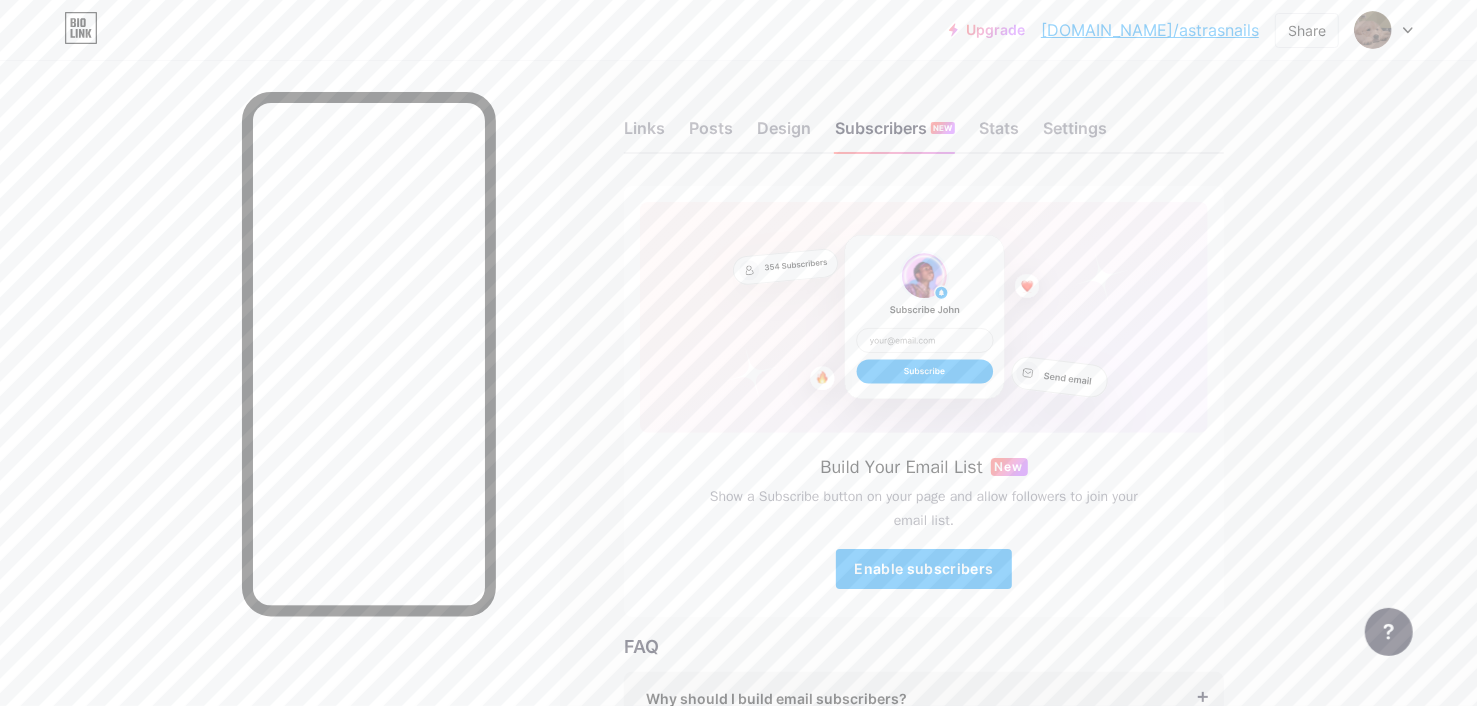click on "Links
Posts
Design
Subscribers
NEW
Stats
Settings" at bounding box center [924, 119] 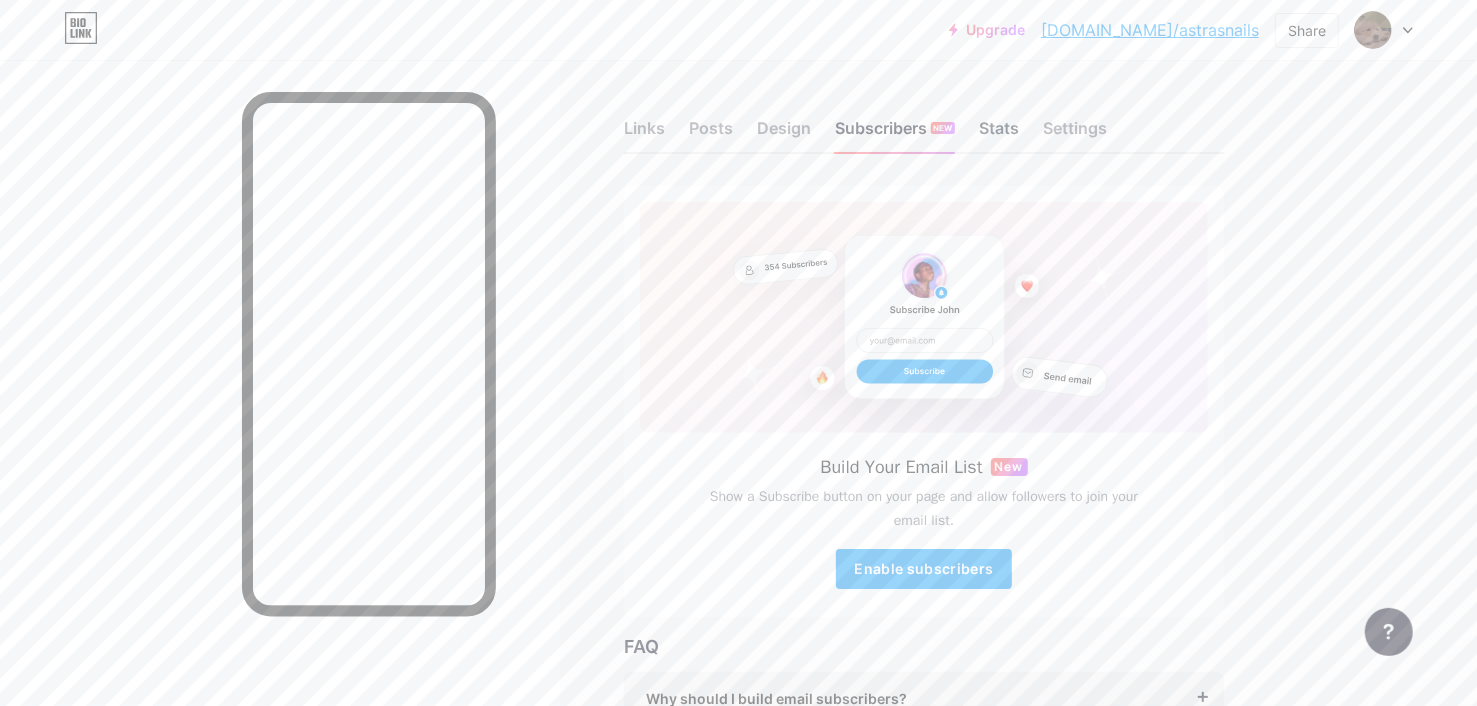 click on "Stats" at bounding box center [999, 134] 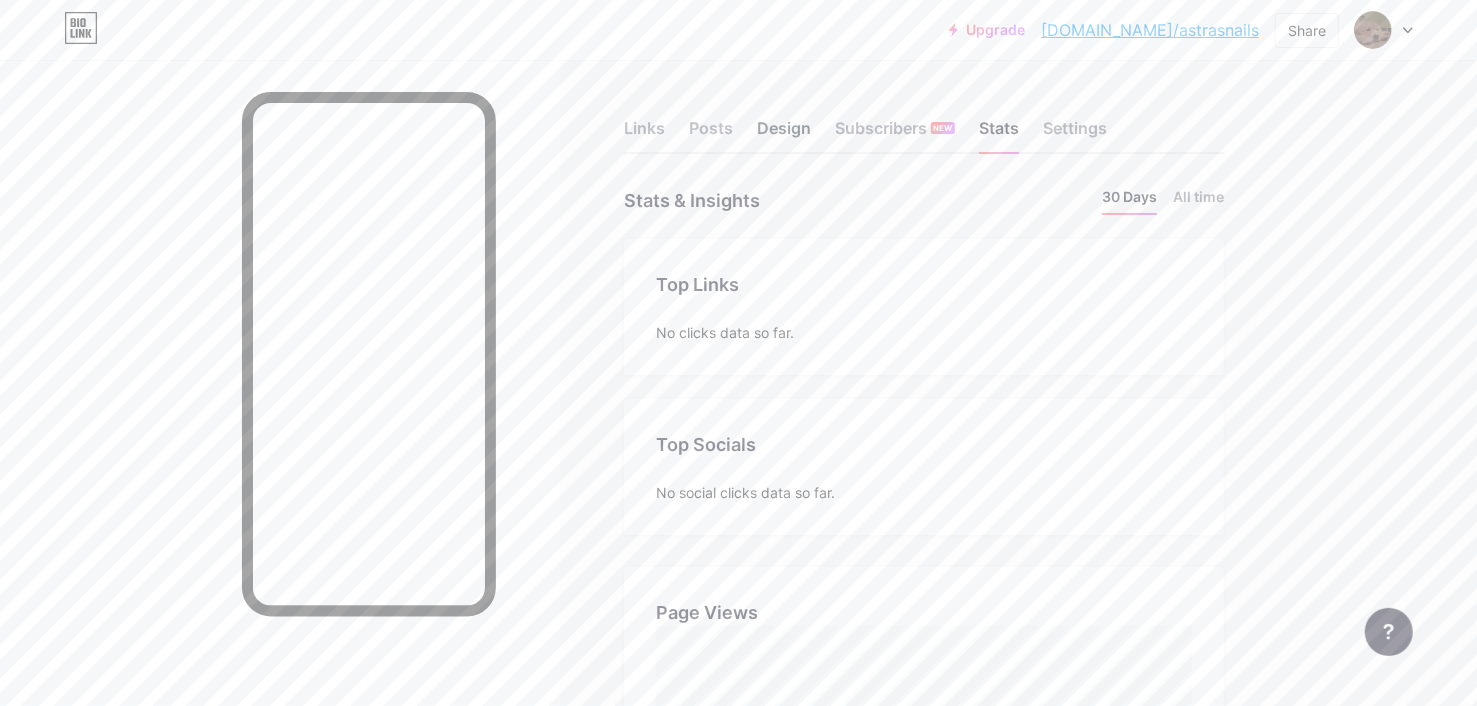scroll, scrollTop: 999294, scrollLeft: 998522, axis: both 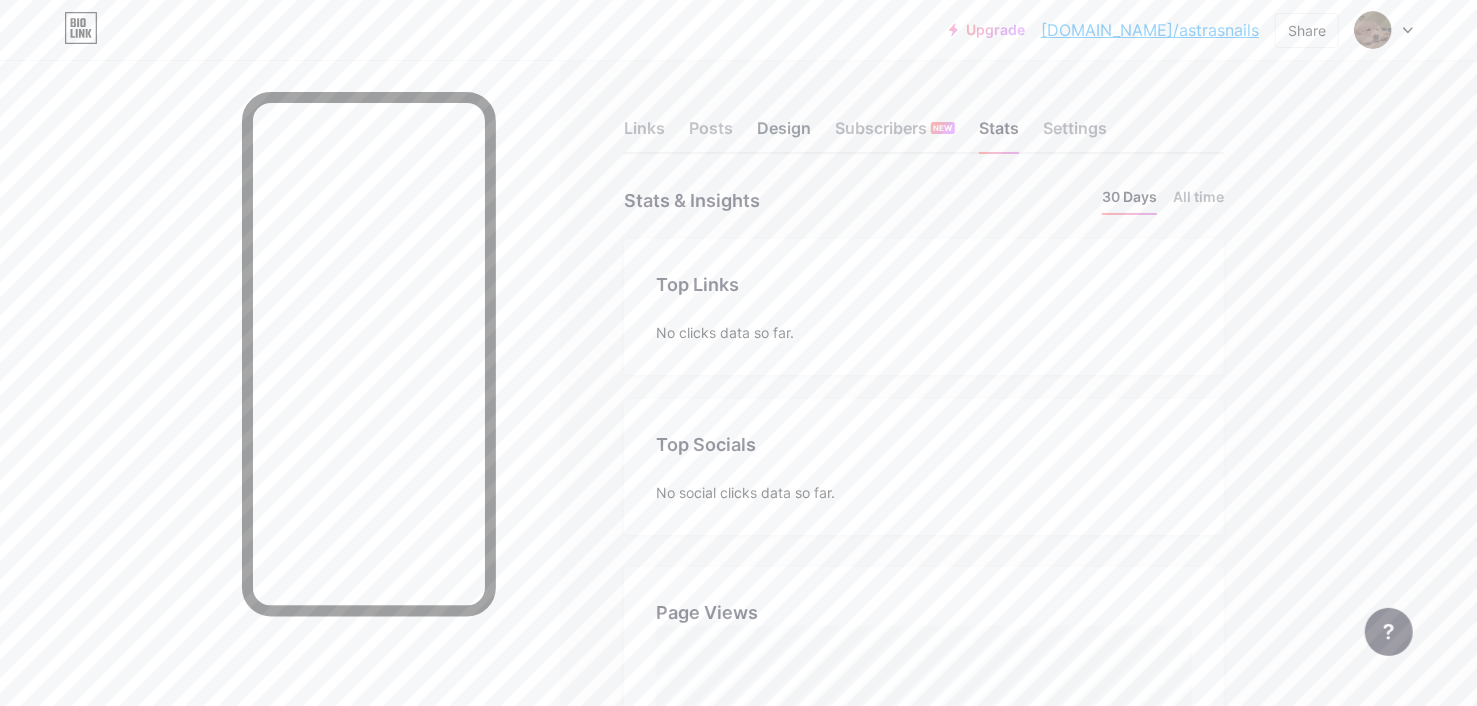 click on "Design" at bounding box center [784, 134] 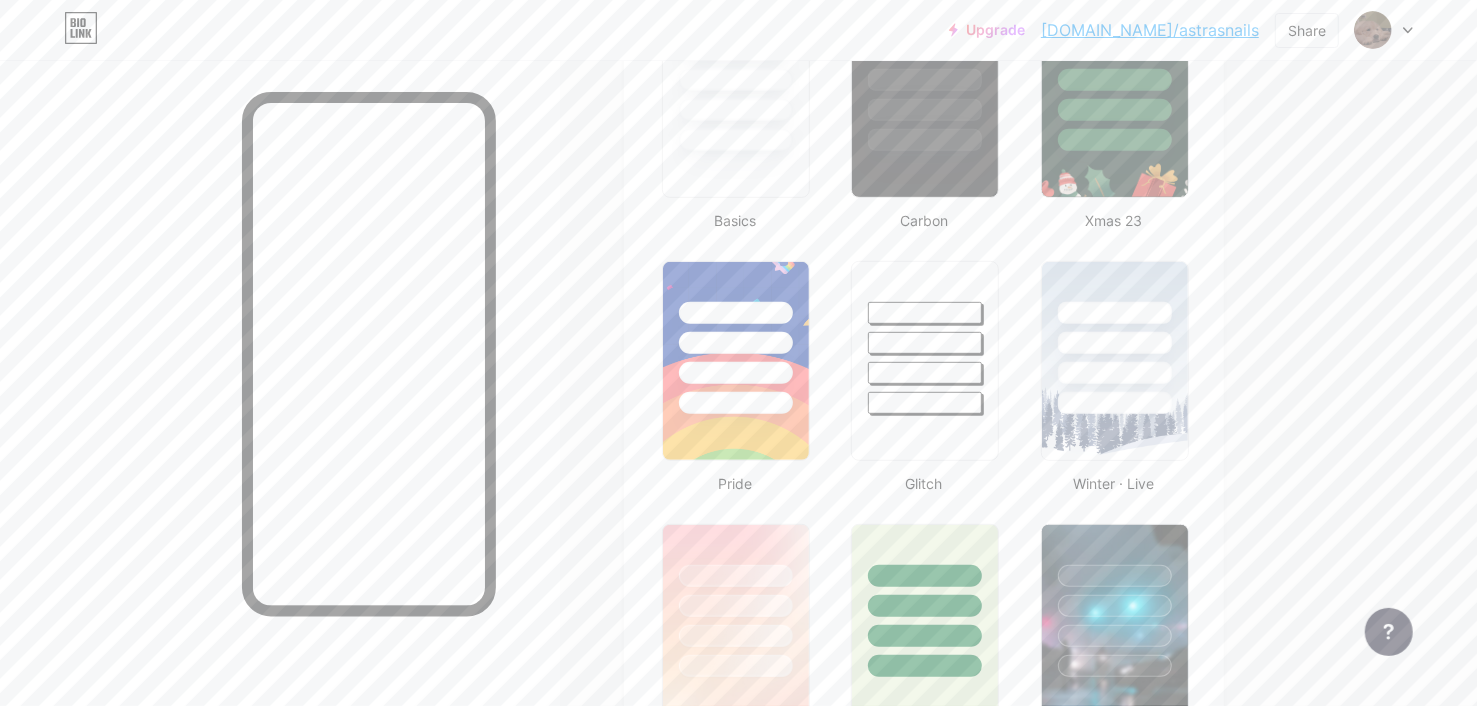 type on "#a8ffe2" 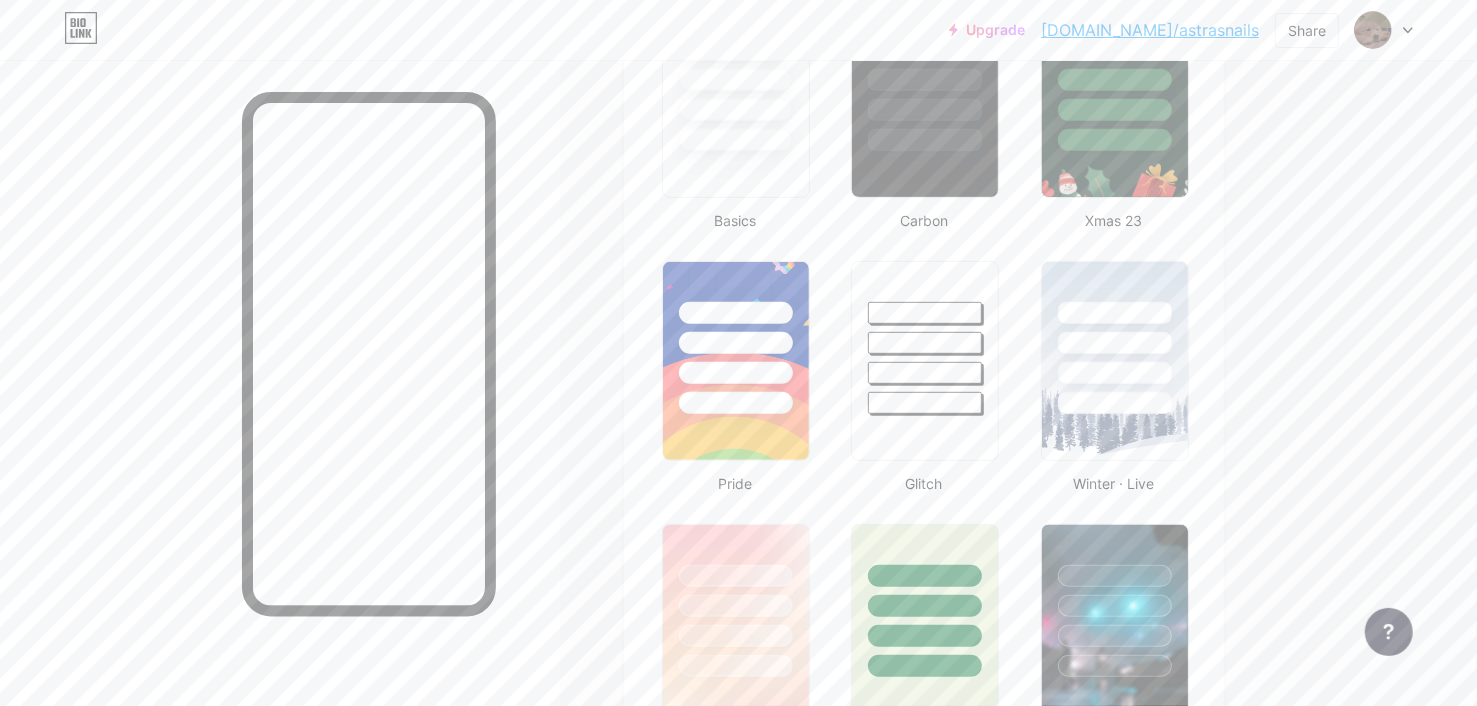 type on "#ffffff" 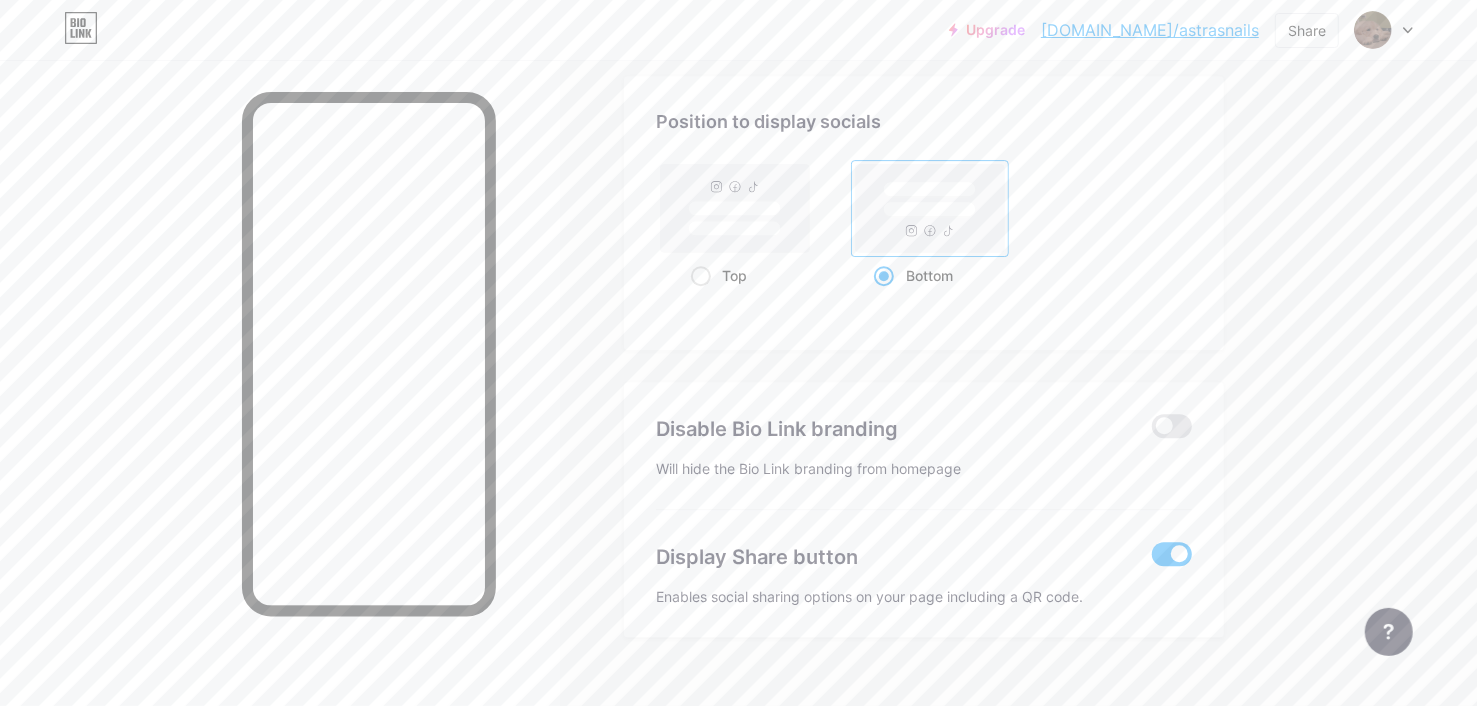 scroll, scrollTop: 3961, scrollLeft: 0, axis: vertical 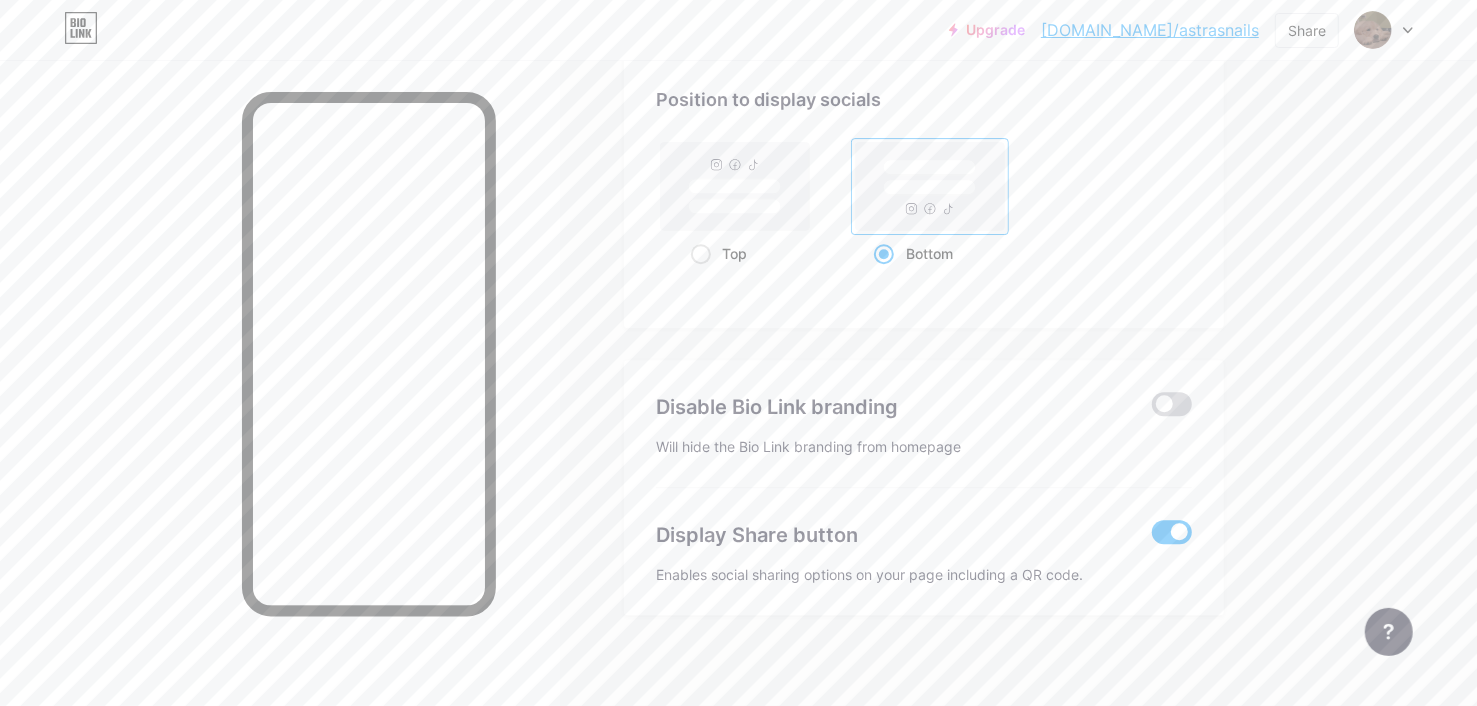 click at bounding box center (1172, 404) 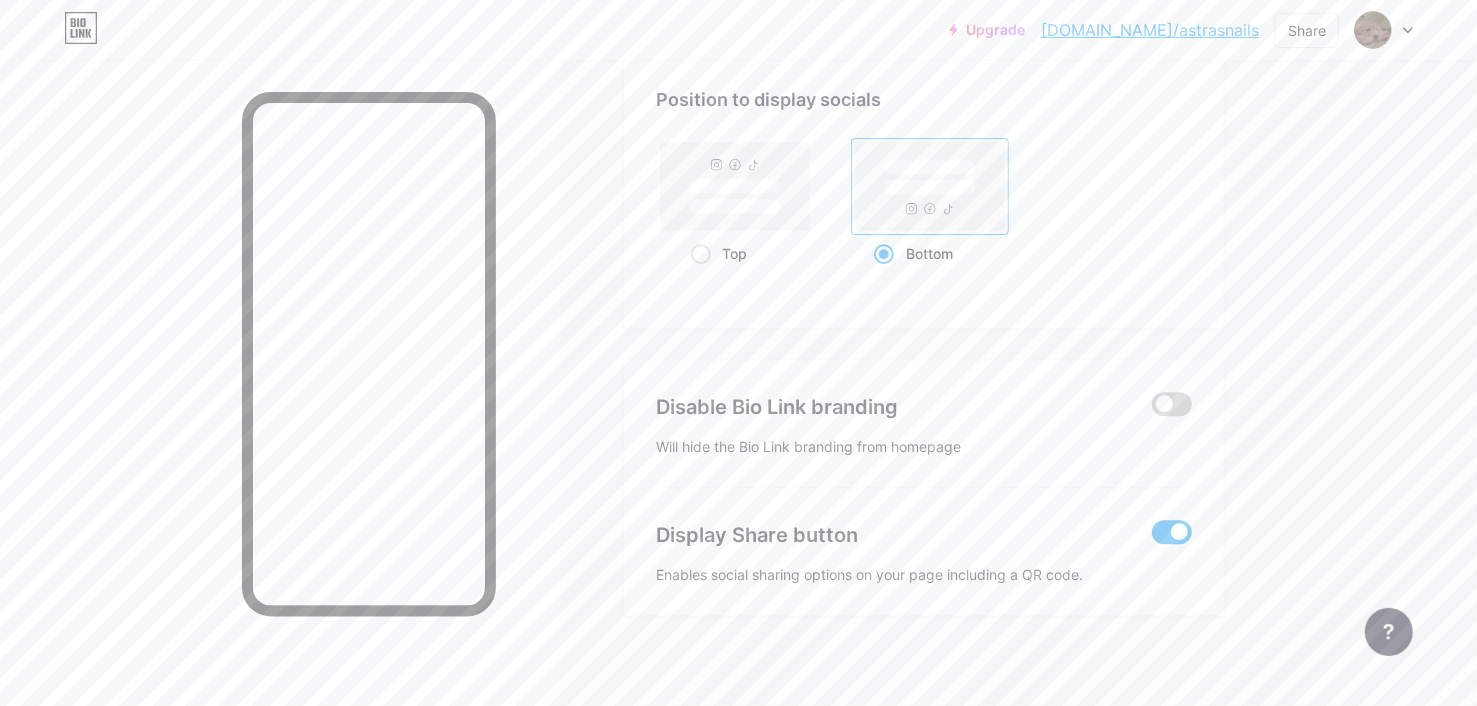 click at bounding box center [1152, 409] 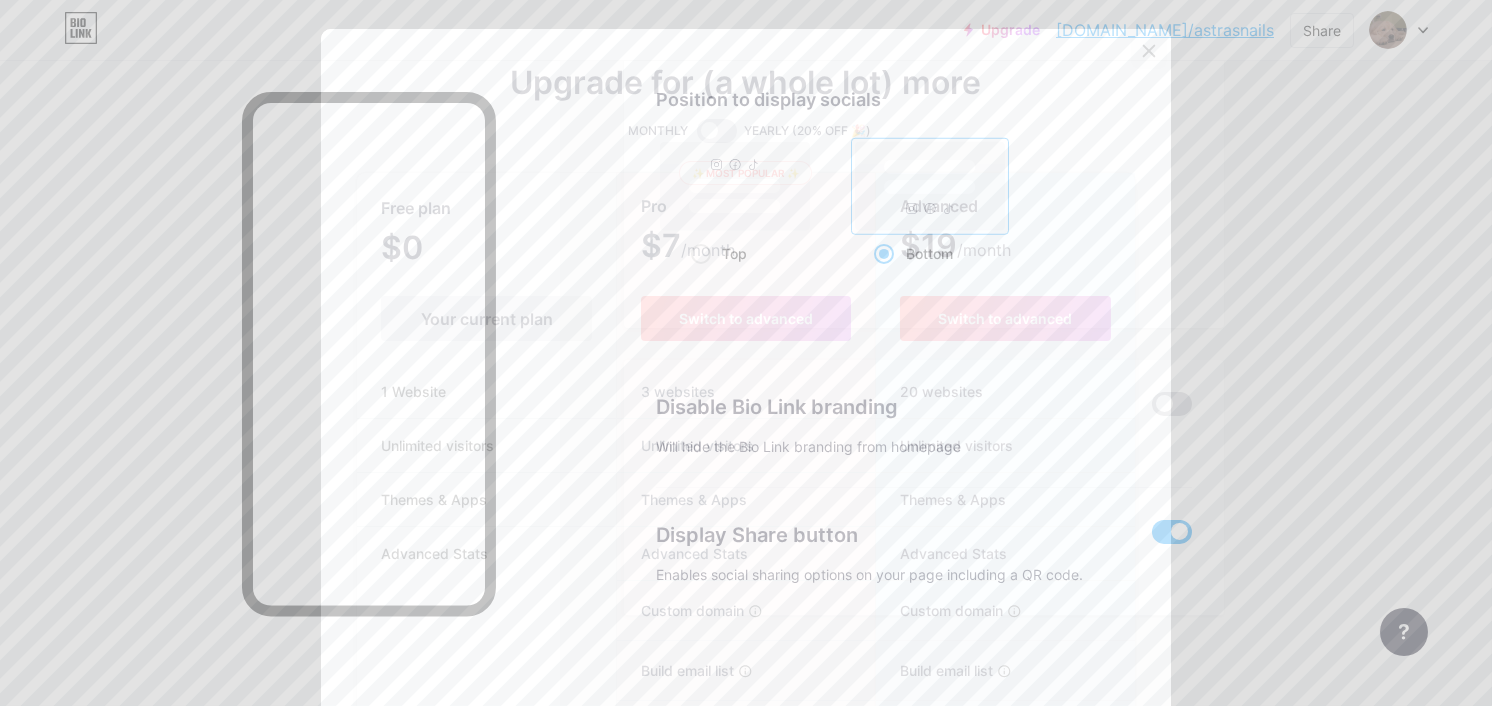 click 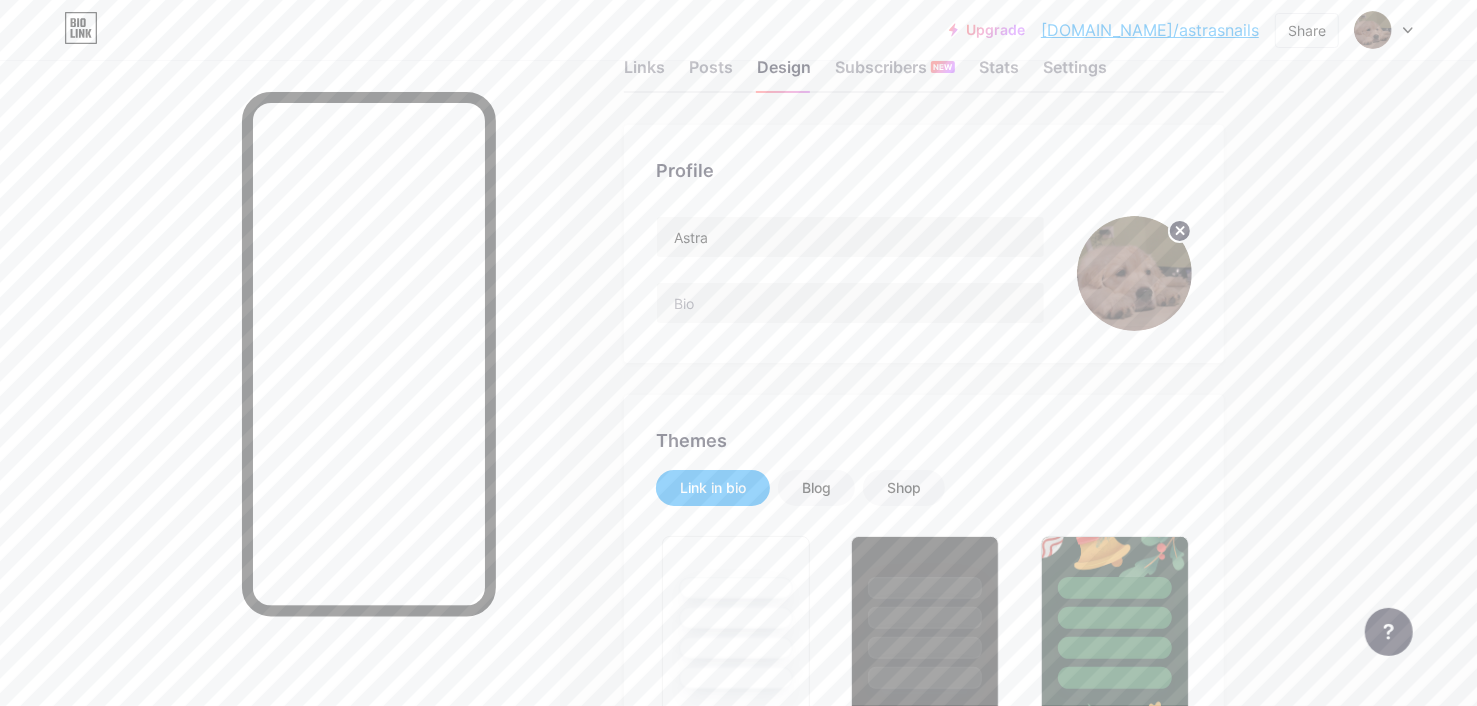 scroll, scrollTop: 0, scrollLeft: 0, axis: both 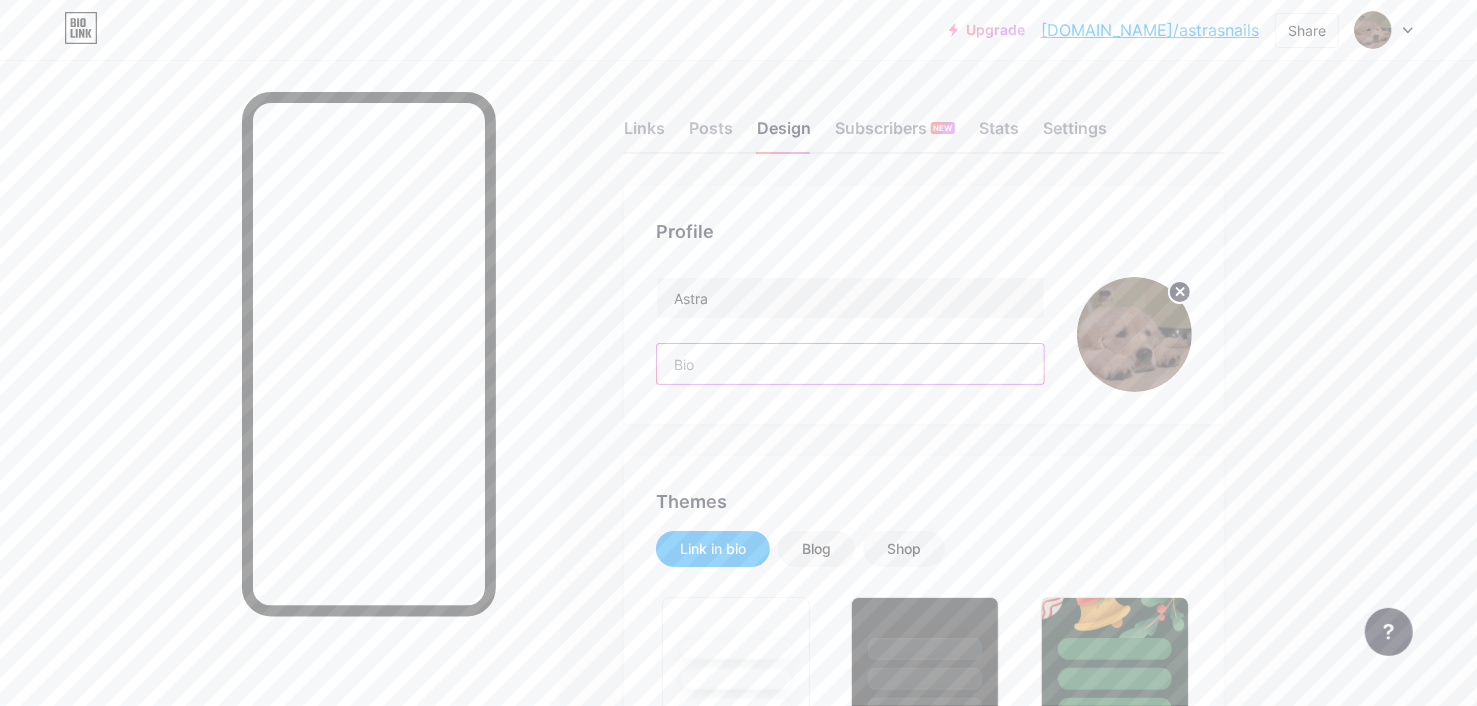 click at bounding box center (850, 364) 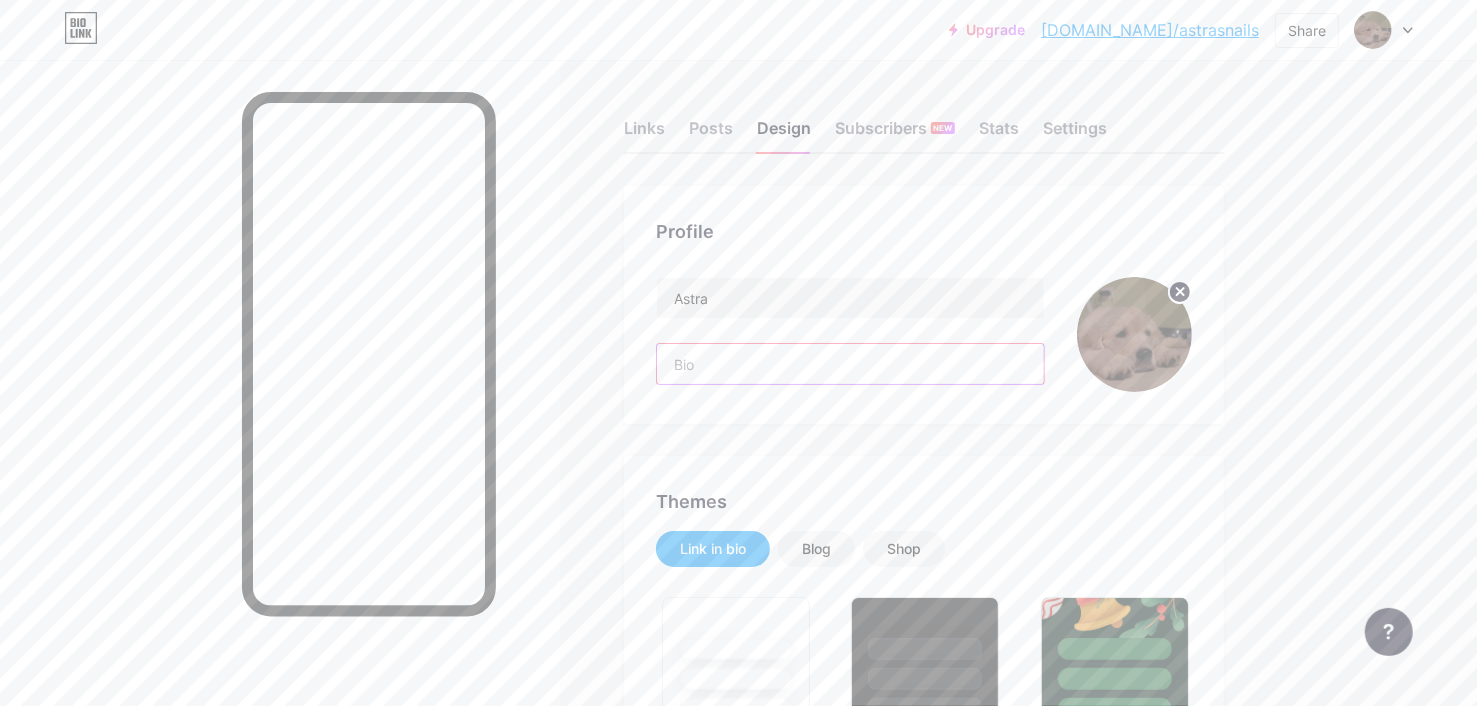 paste on "[URL][DOMAIN_NAME]" 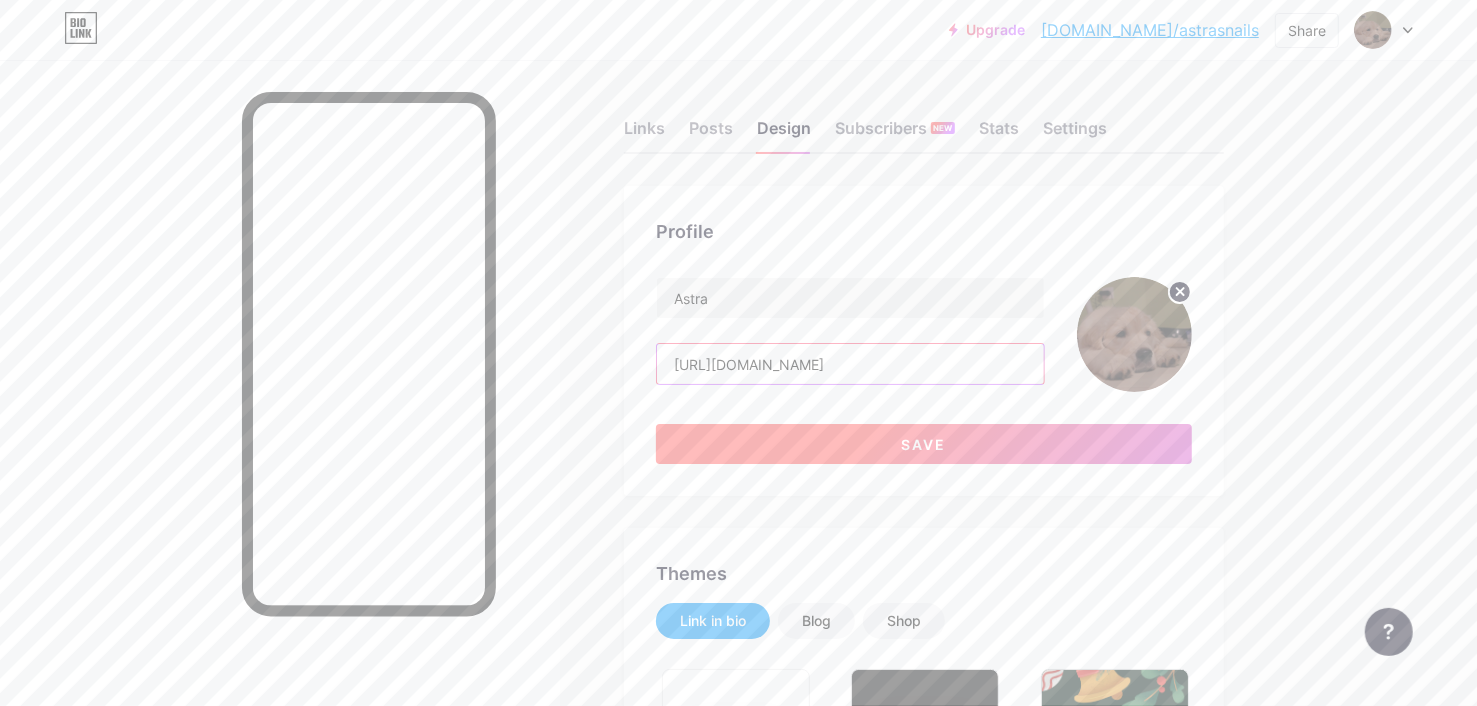type on "[URL][DOMAIN_NAME]" 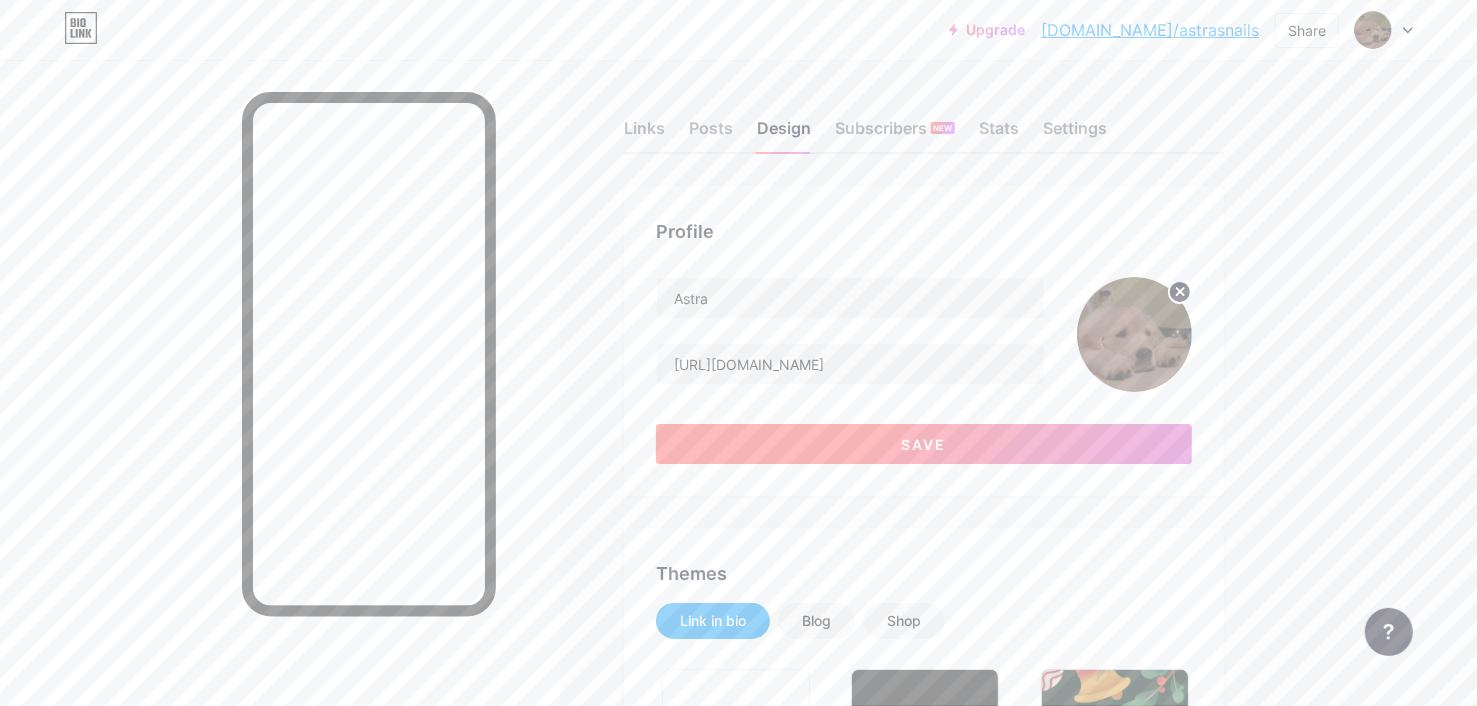click on "Save" at bounding box center [924, 444] 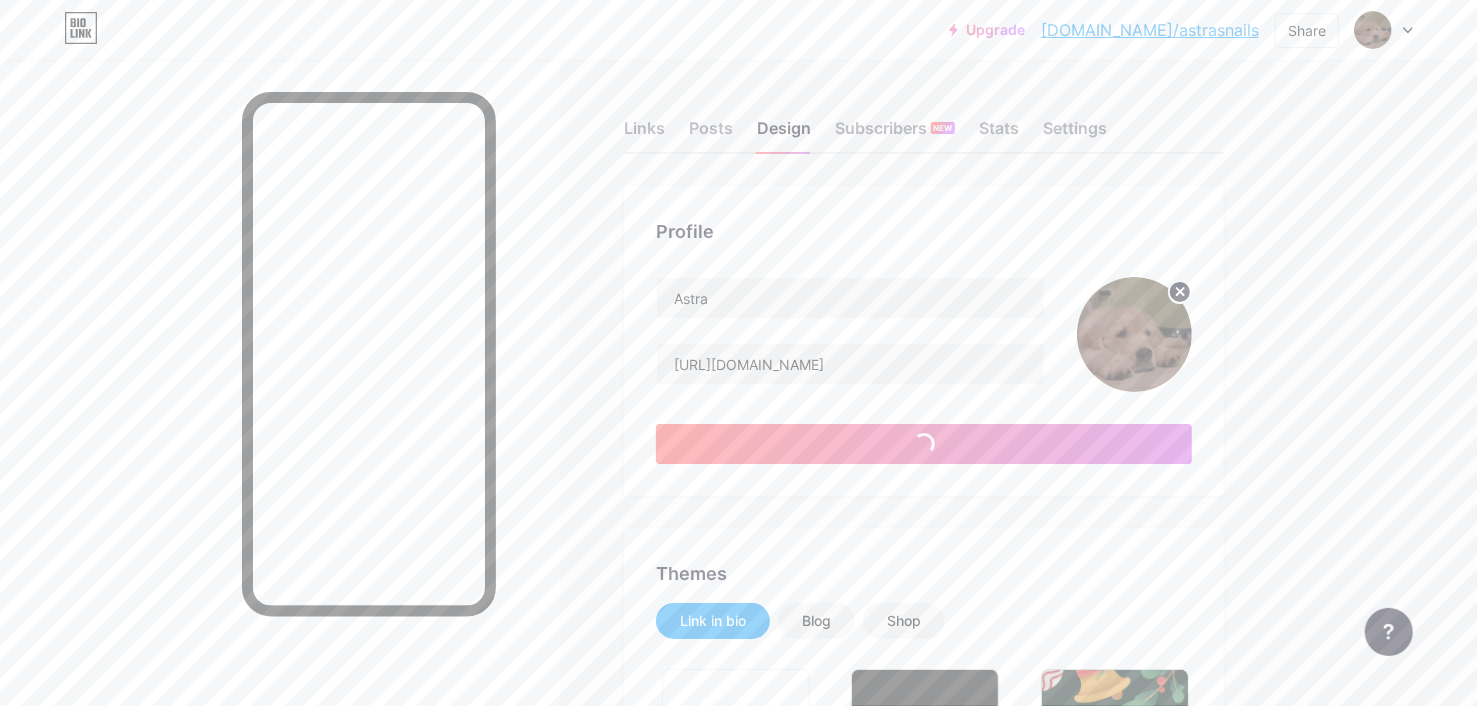 type on "#a8ffe2" 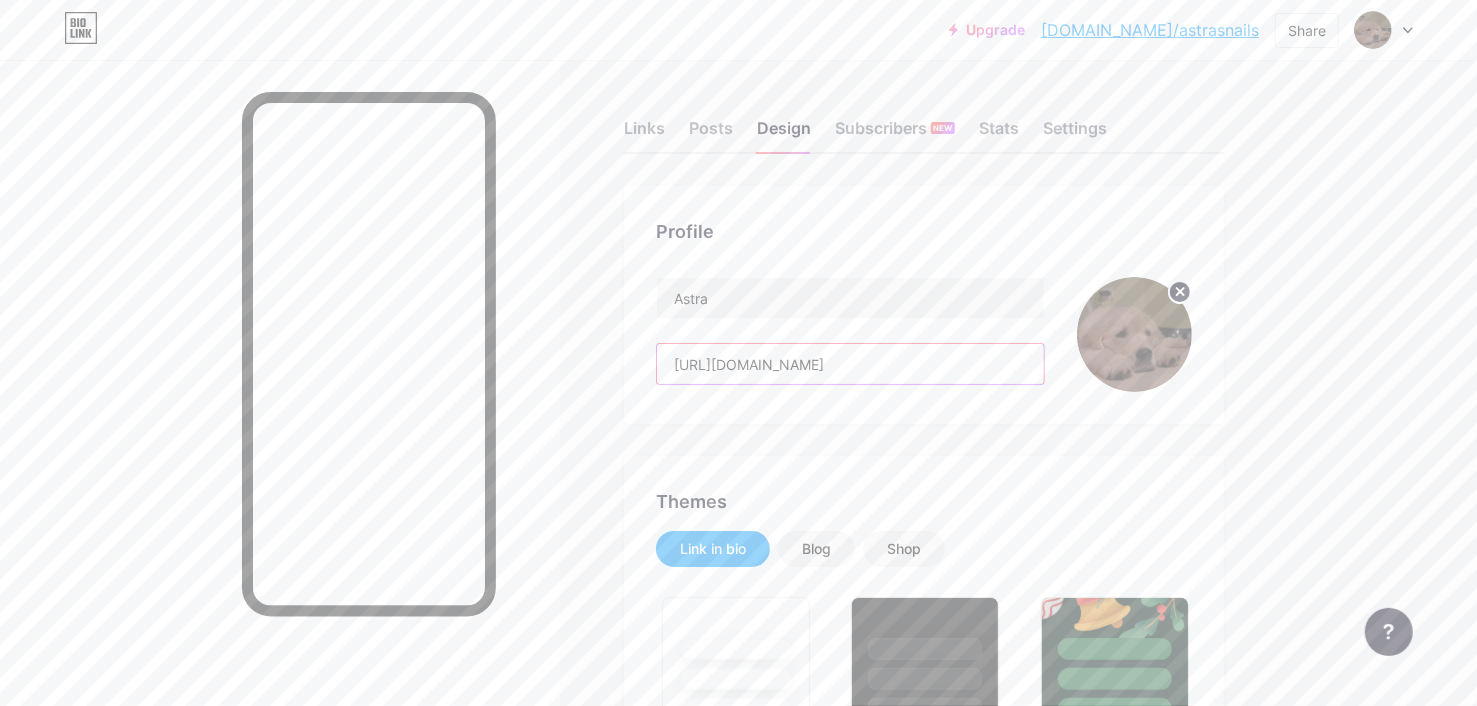 drag, startPoint x: 992, startPoint y: 369, endPoint x: 486, endPoint y: 388, distance: 506.3566 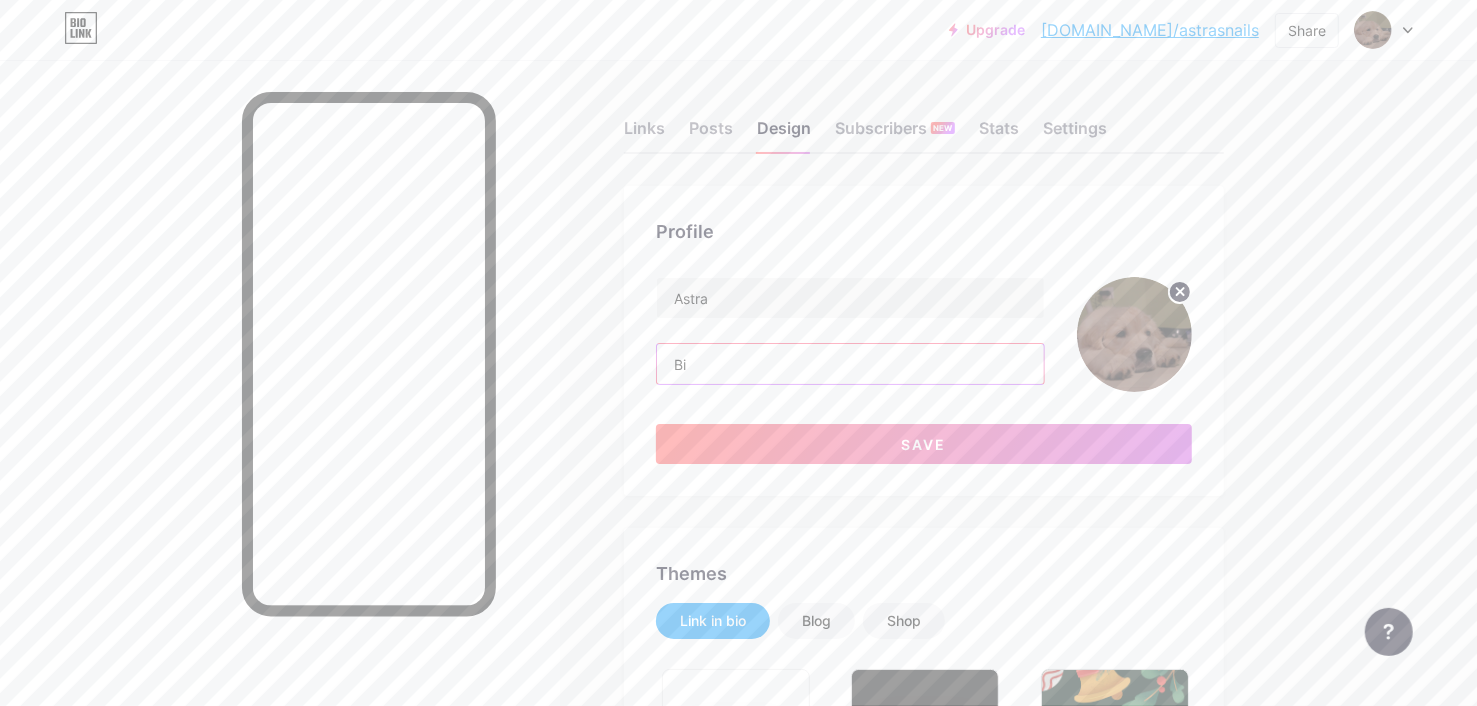 type on "B" 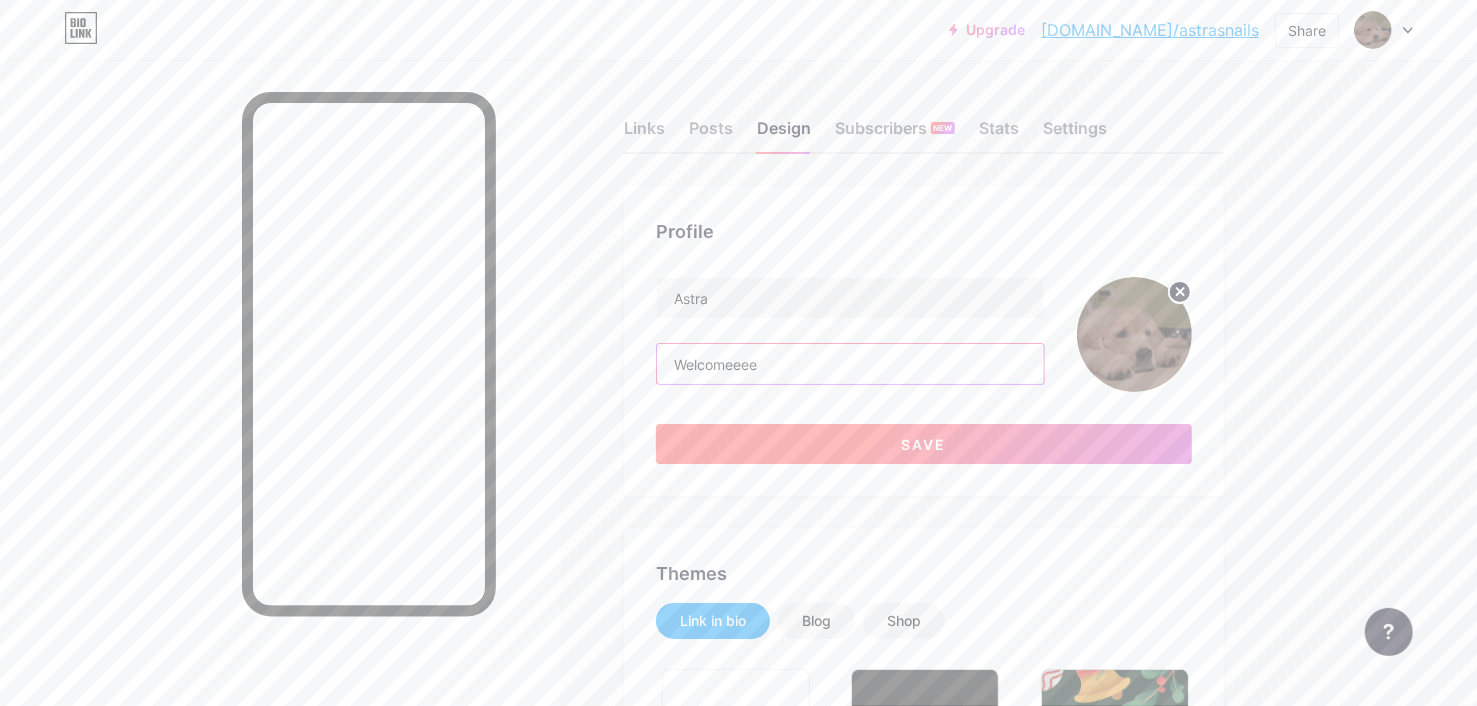 type on "Welcomeeee" 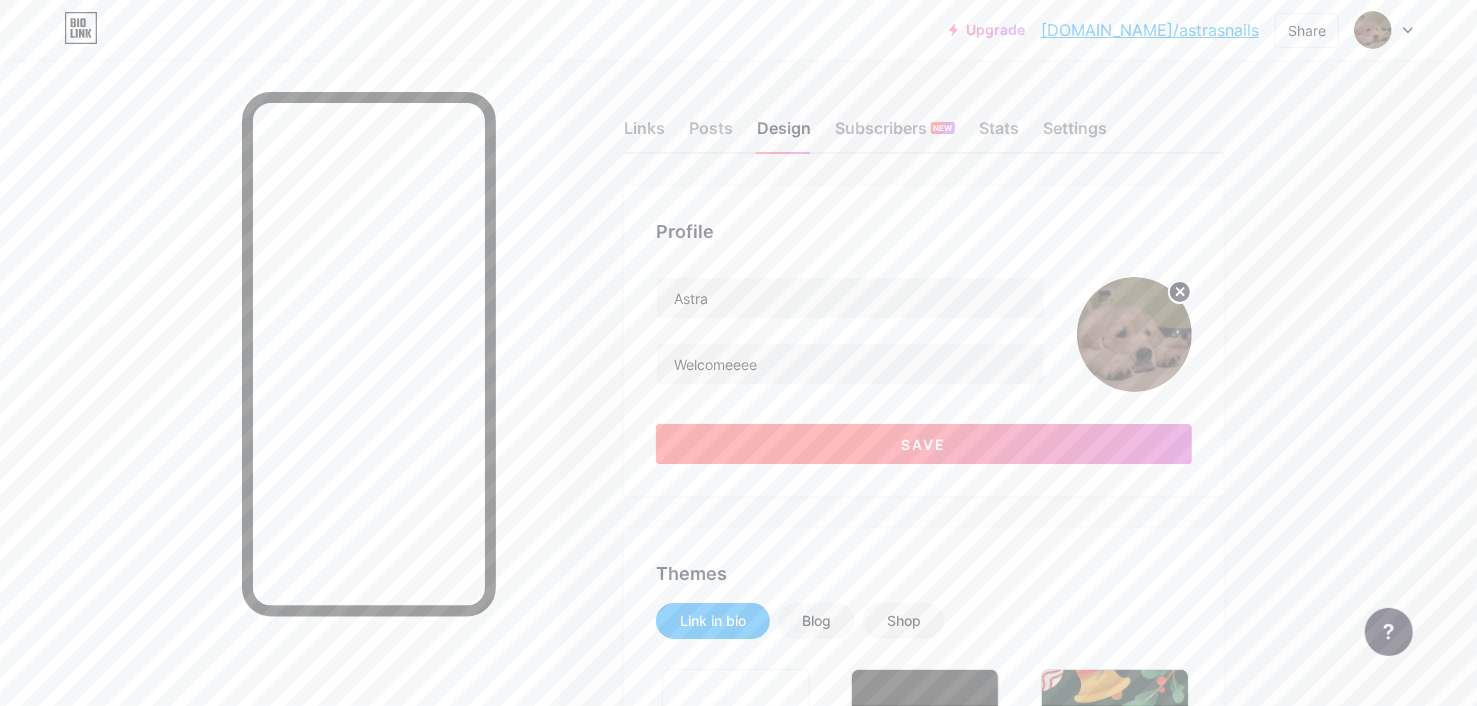 click on "Save" at bounding box center (924, 444) 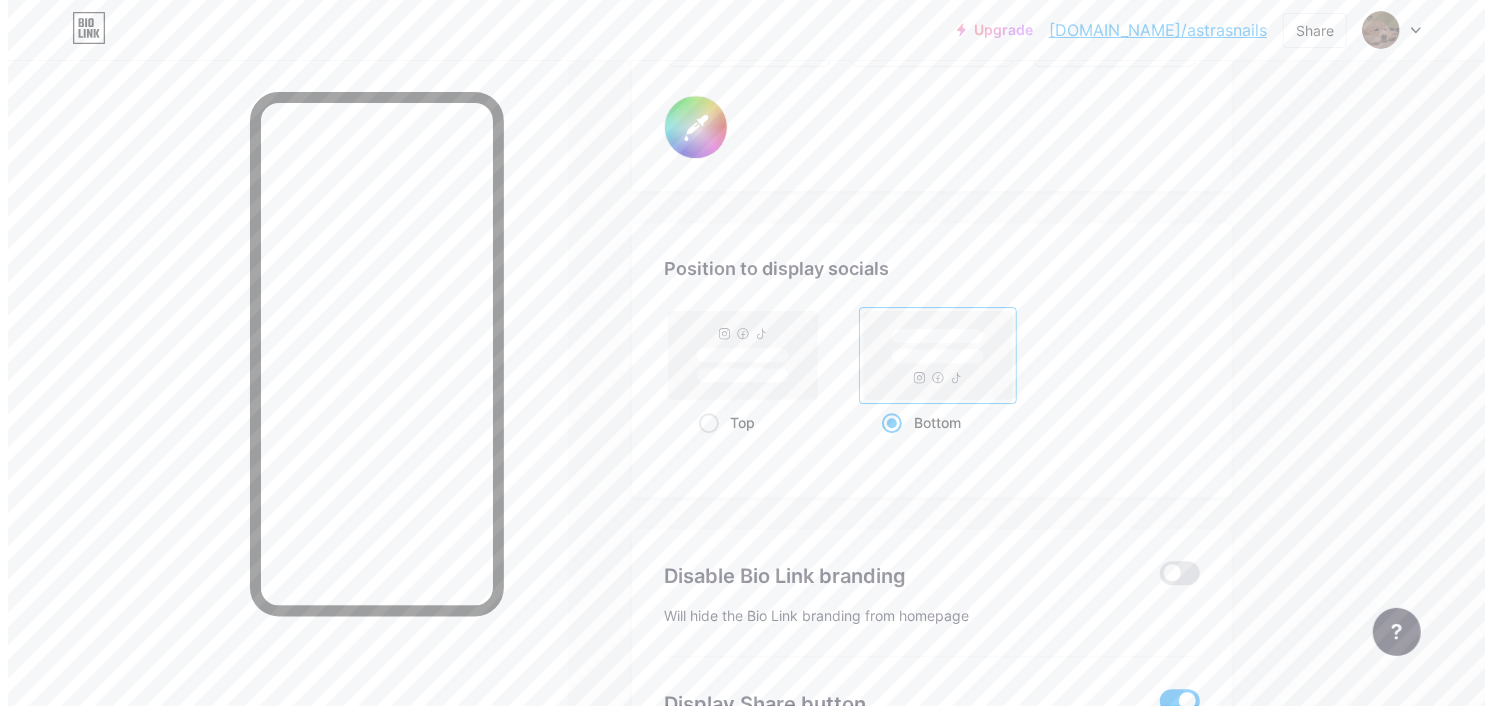scroll, scrollTop: 3961, scrollLeft: 0, axis: vertical 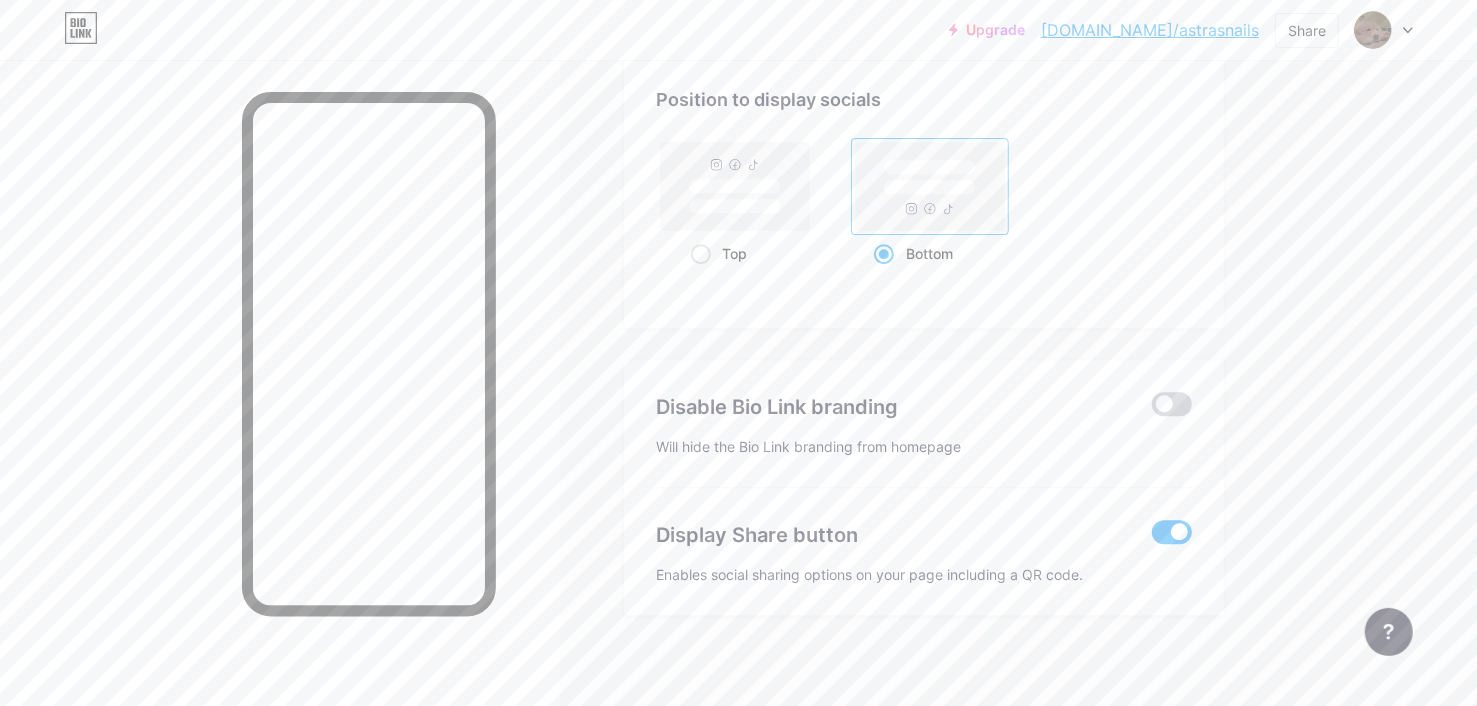 click at bounding box center (1172, 404) 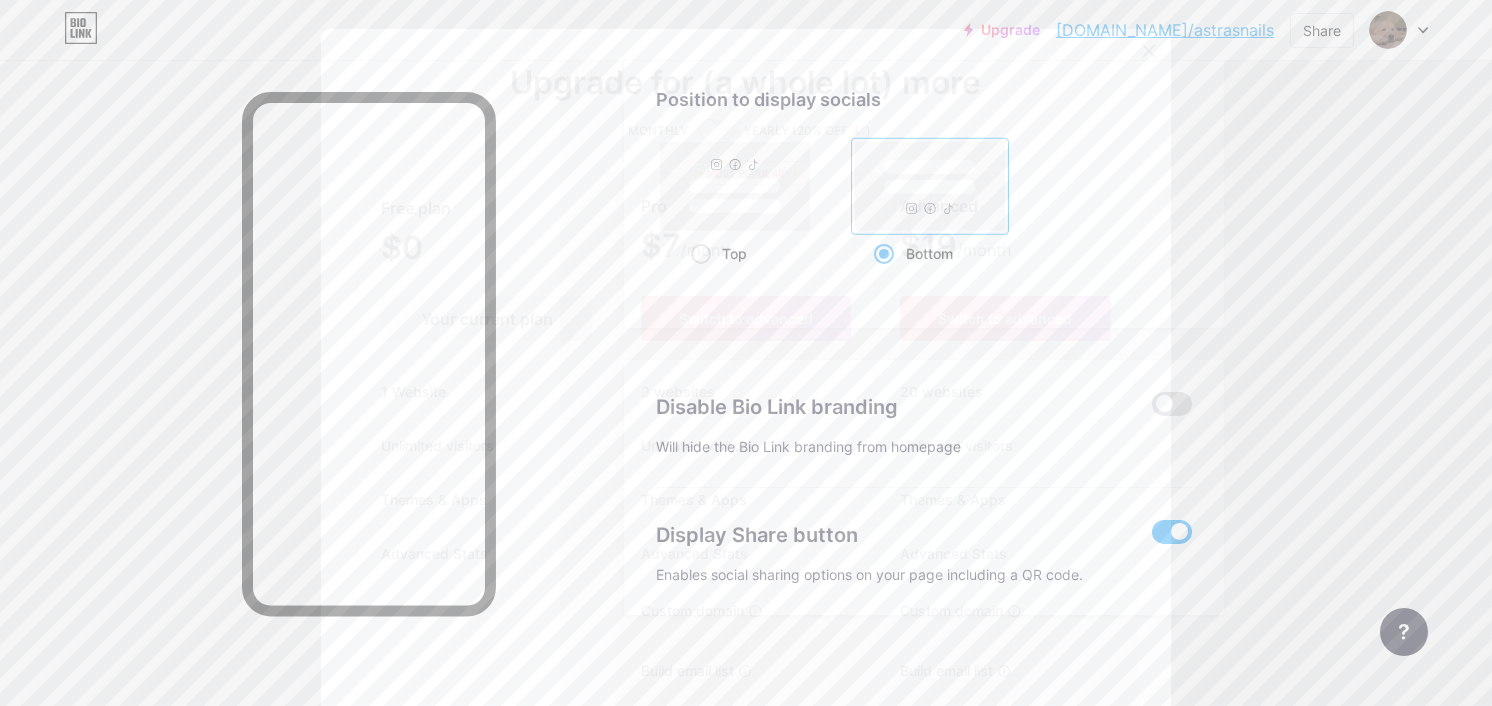 click on "Your current plan" at bounding box center [486, 318] 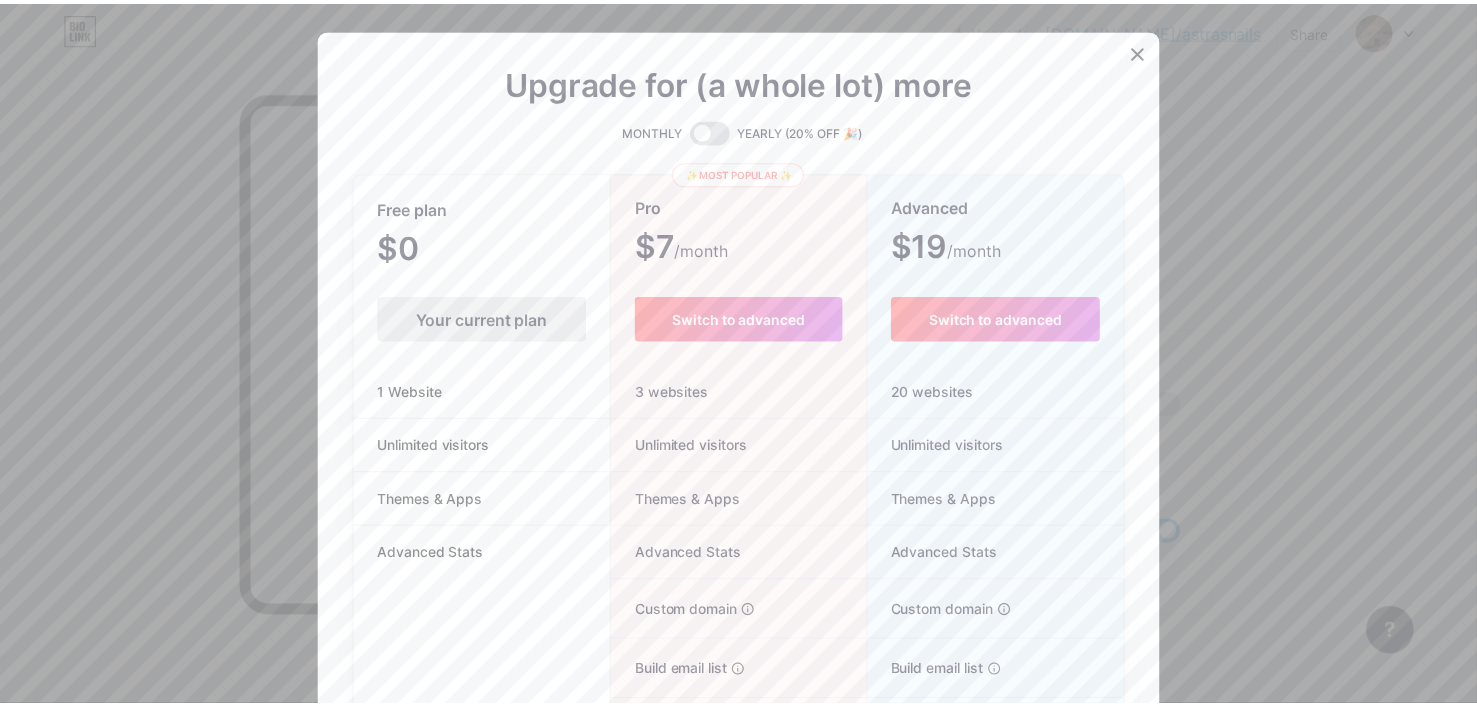 scroll, scrollTop: 0, scrollLeft: 0, axis: both 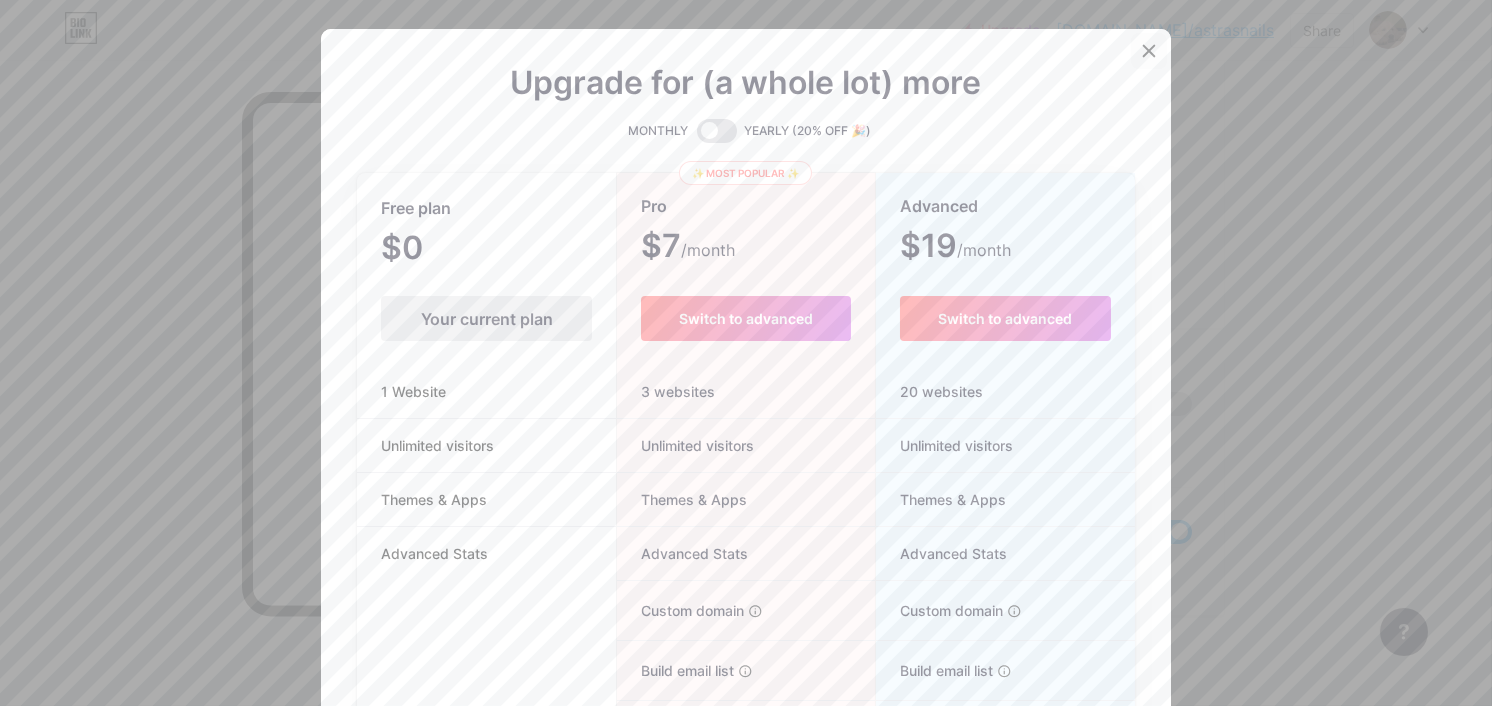 click at bounding box center (1149, 51) 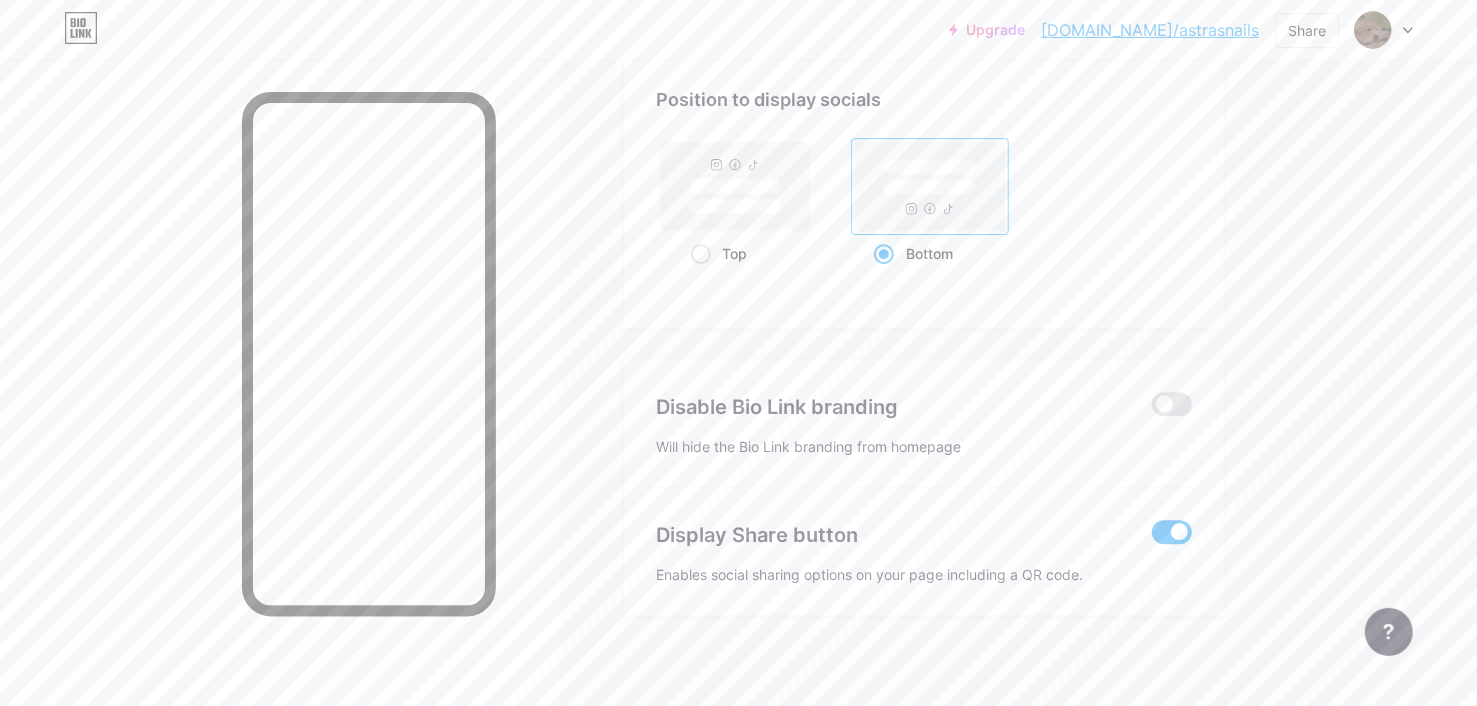 click at bounding box center [1172, 532] 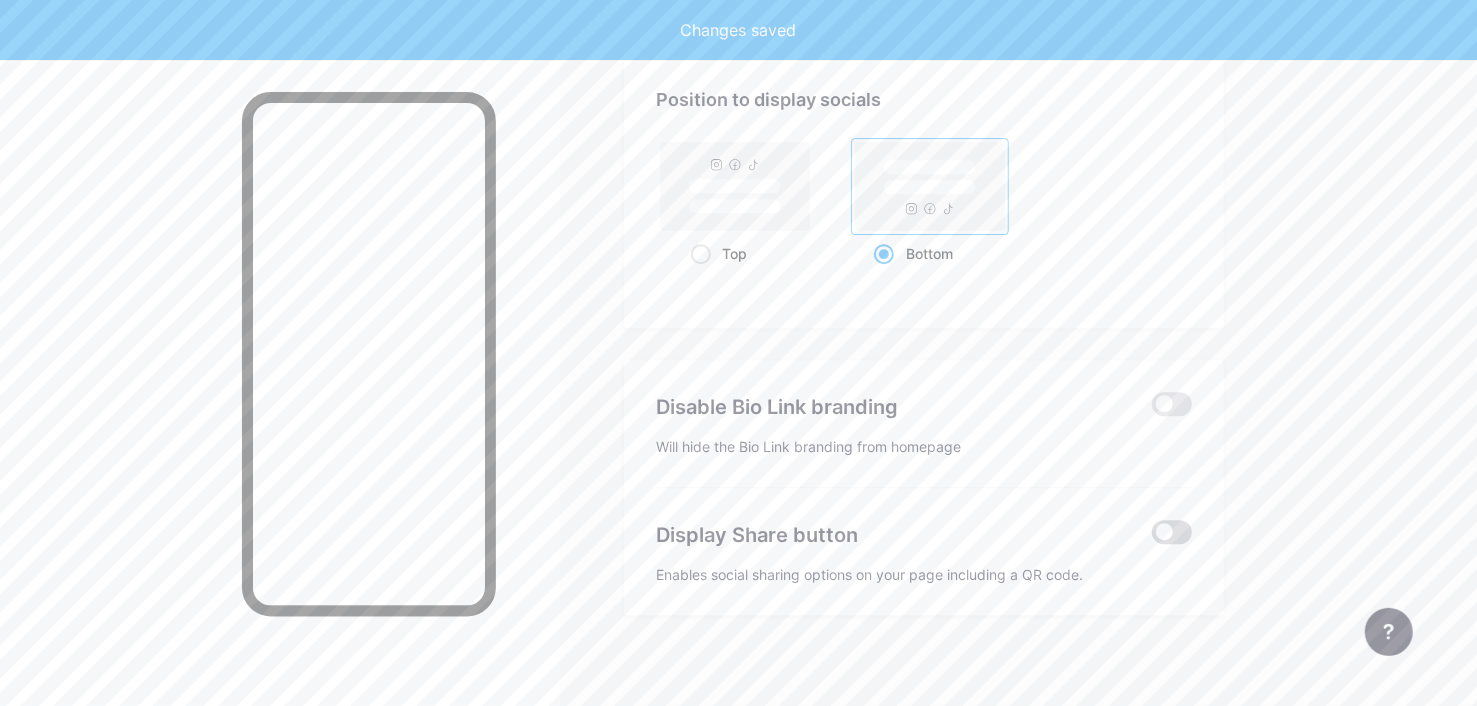 click at bounding box center (1172, 532) 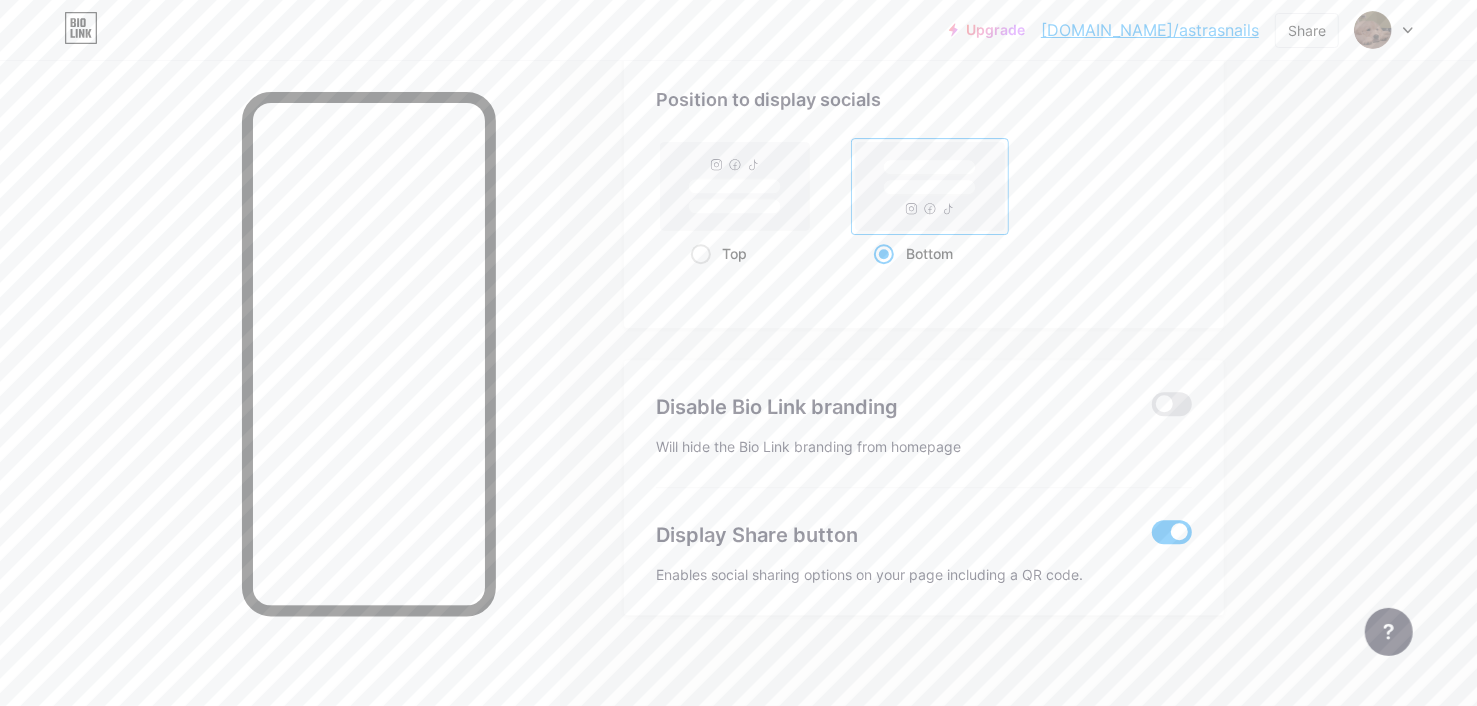 click at bounding box center (1172, 532) 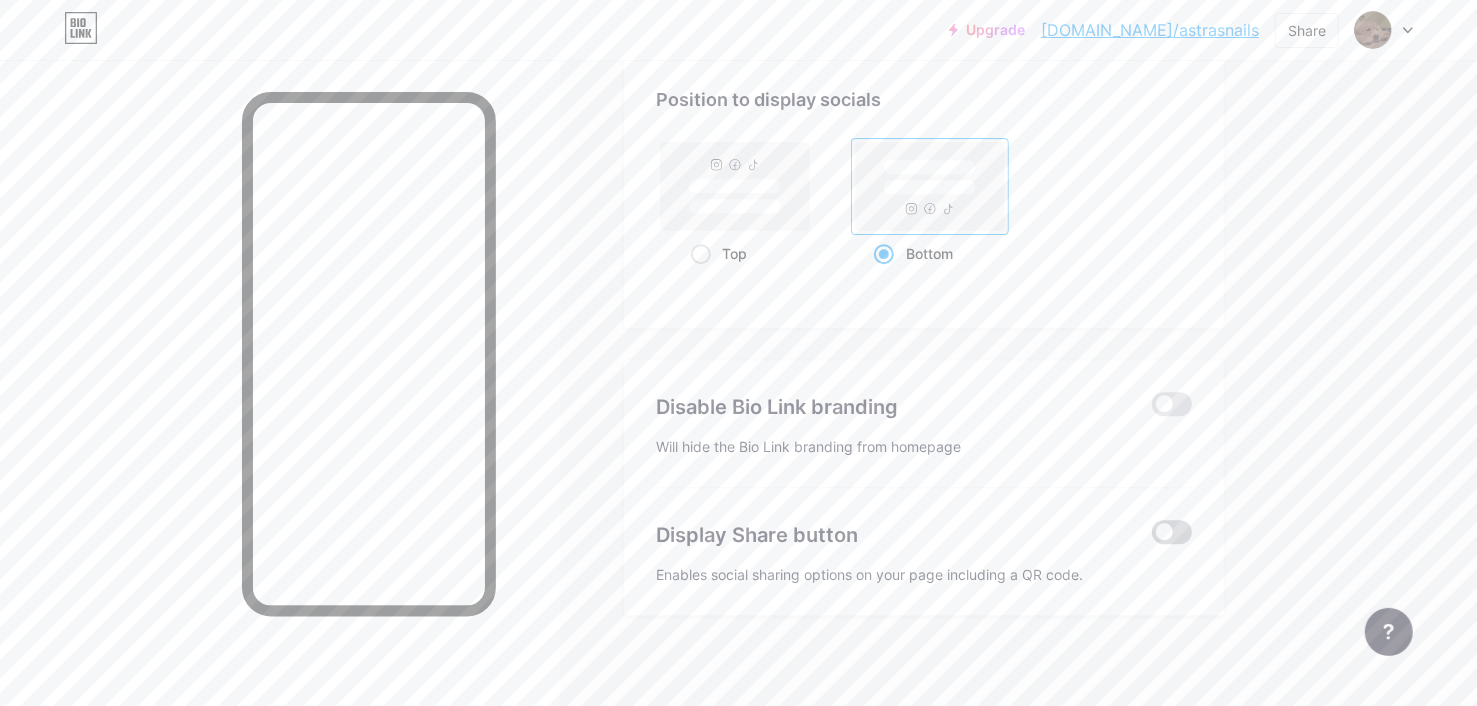 click at bounding box center [1172, 532] 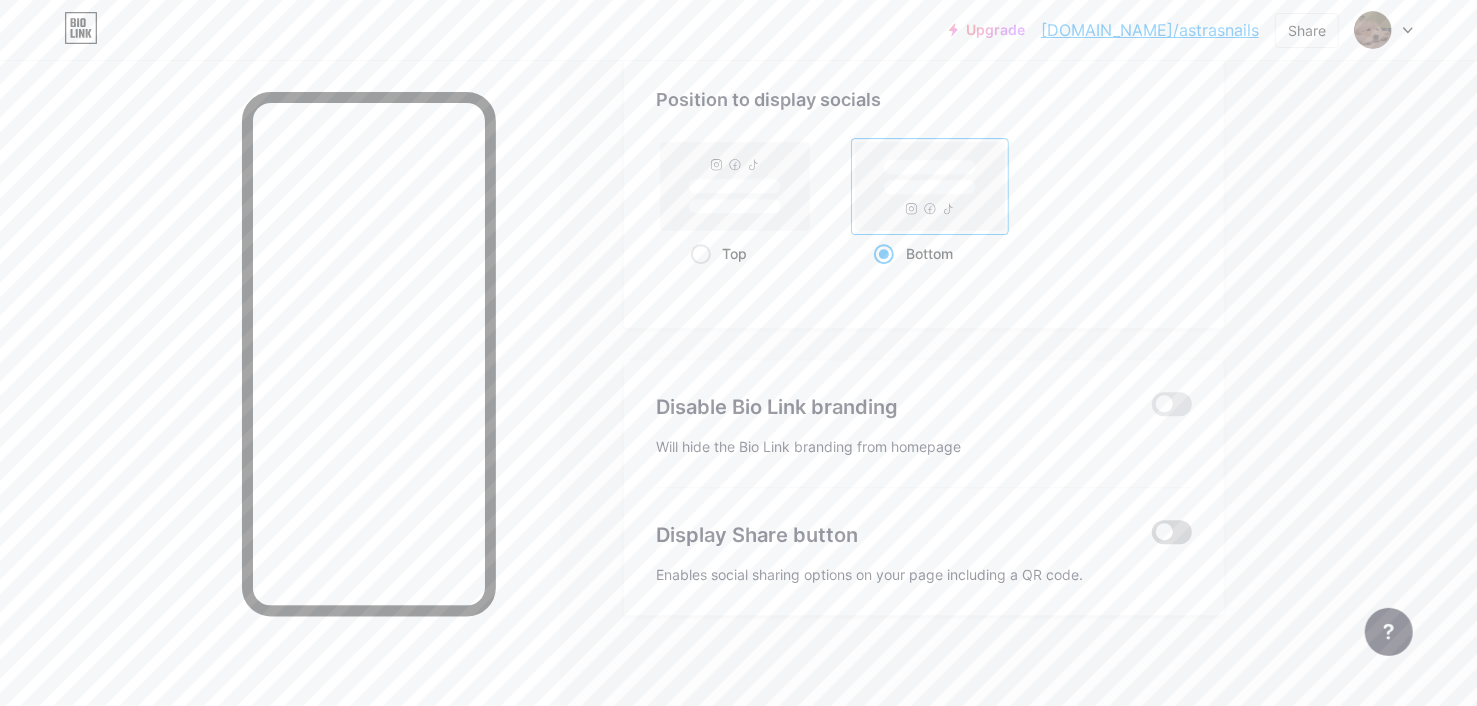 click at bounding box center [1152, 537] 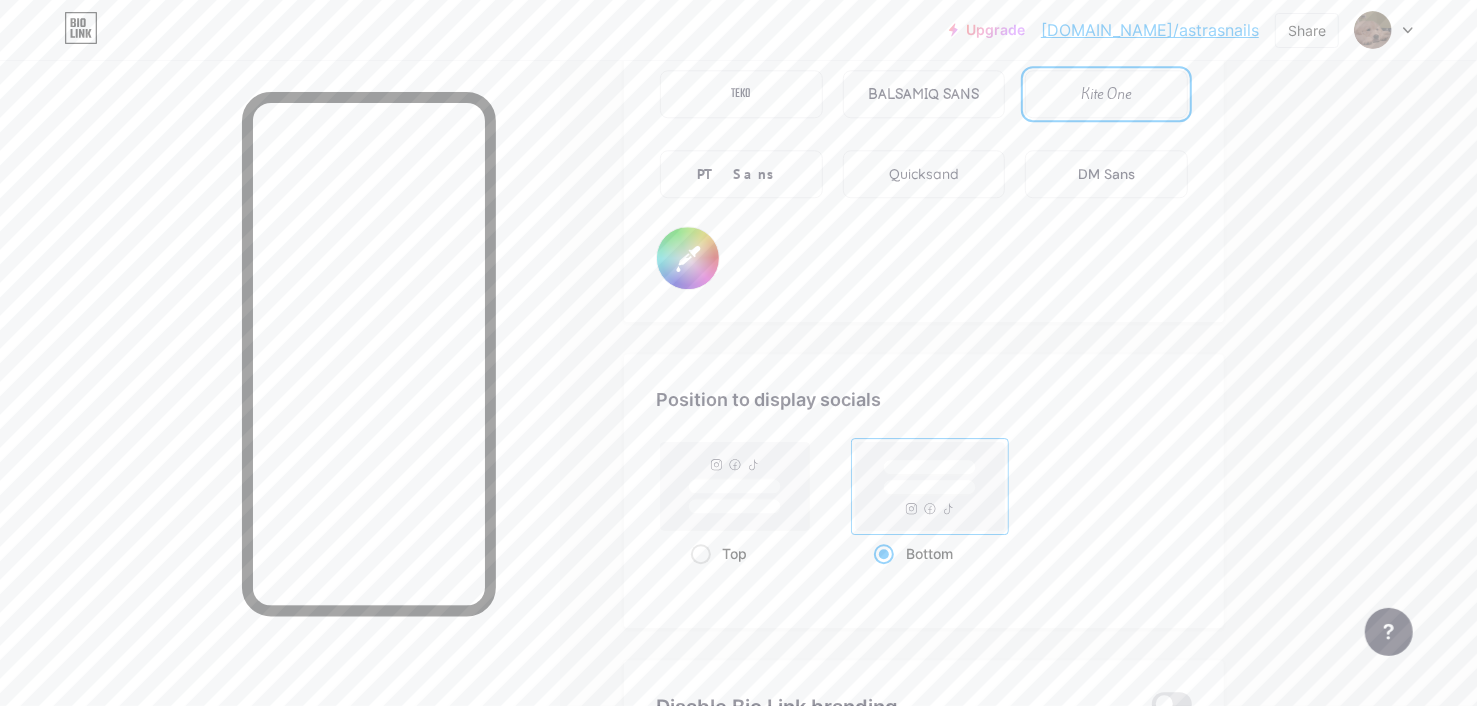 type on "#a8ffe2" 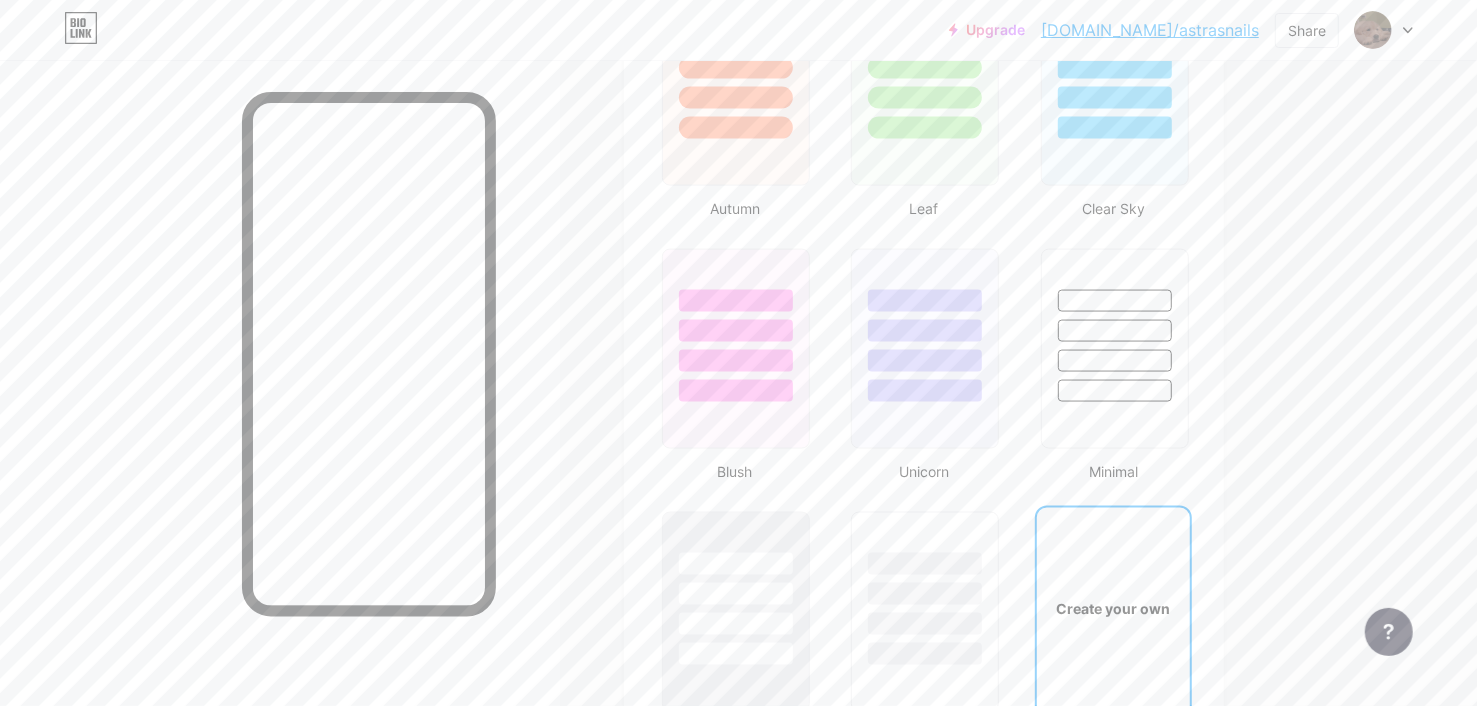 scroll, scrollTop: 1761, scrollLeft: 0, axis: vertical 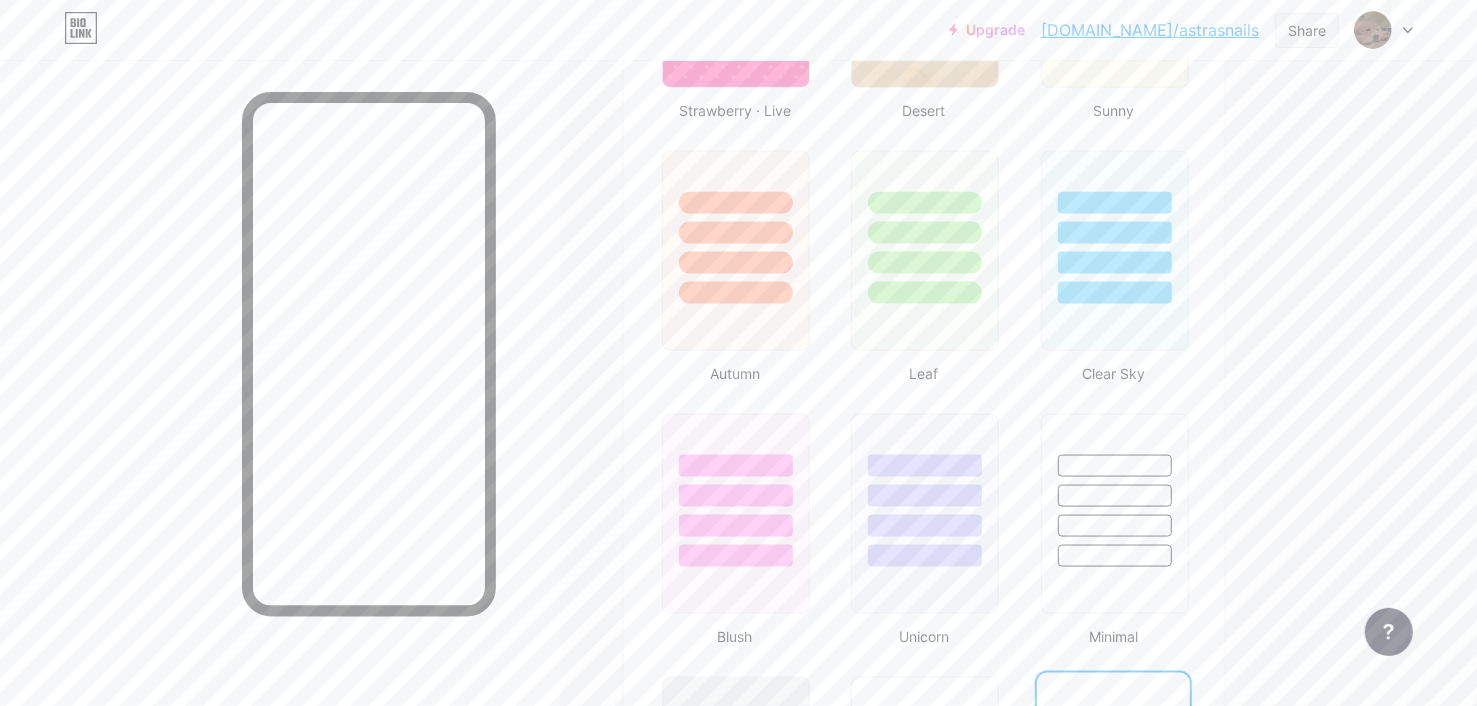 click on "Share" at bounding box center [1307, 30] 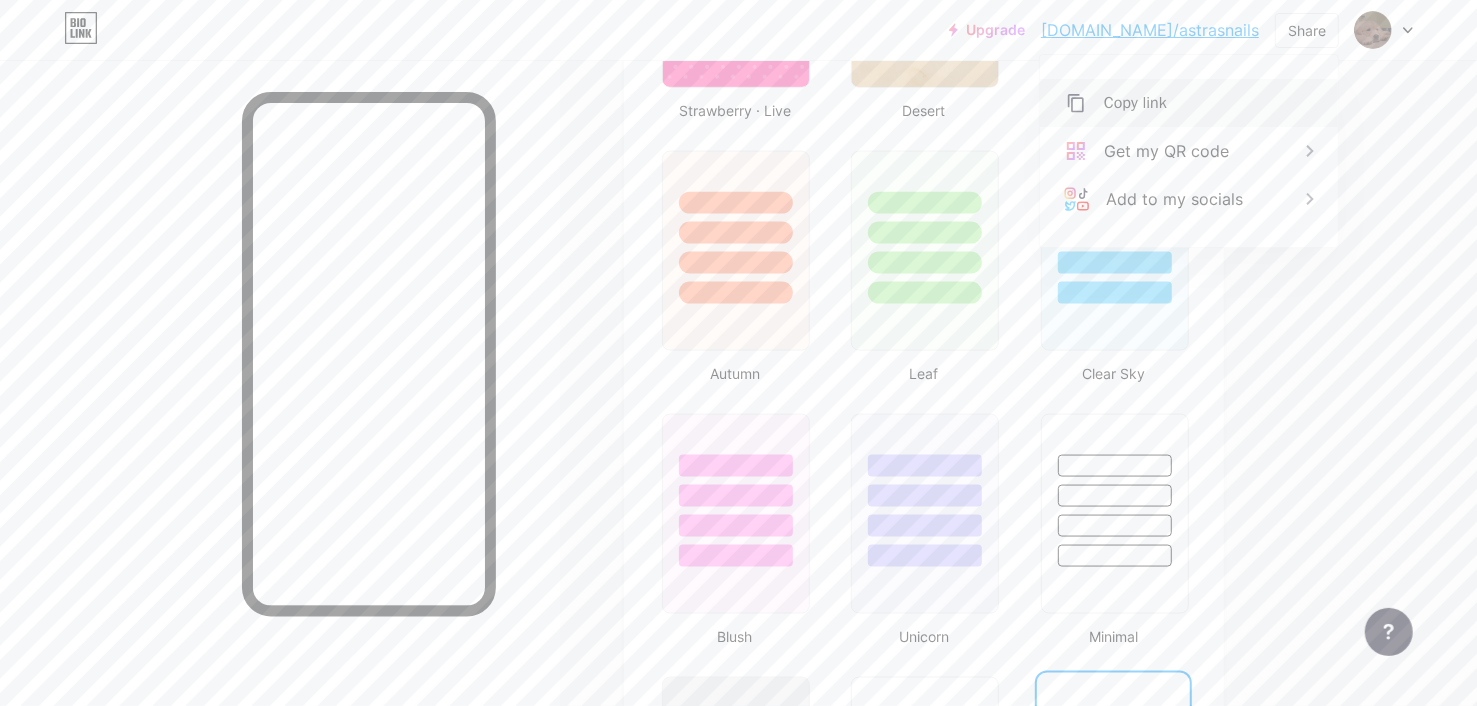 click on "Copy link" at bounding box center [1189, 103] 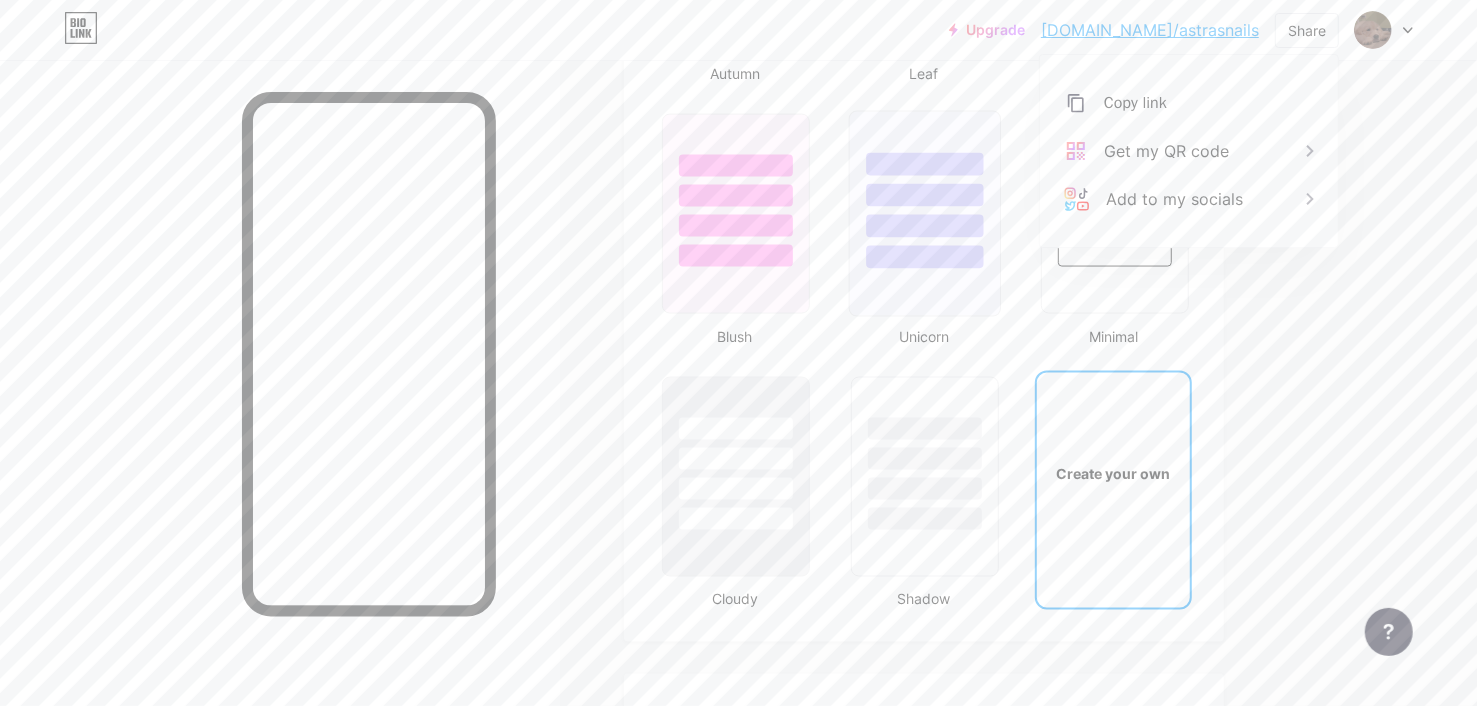 scroll, scrollTop: 2461, scrollLeft: 0, axis: vertical 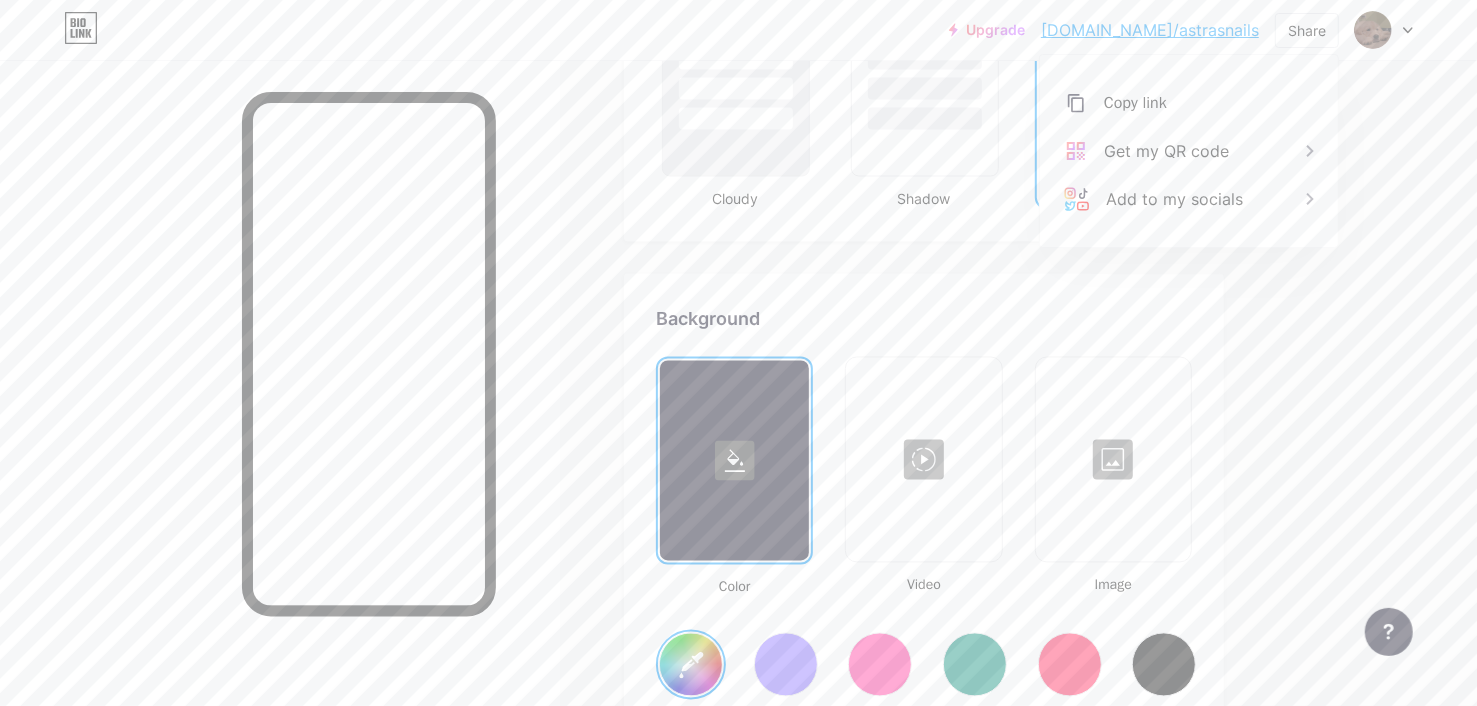 click on "Upgrade   [DOMAIN_NAME]/astras...   [DOMAIN_NAME]/astrasnails   Share
Copy link   [URL][DOMAIN_NAME]
Get my QR code
Add to my socials                   Switch accounts     Astra   [DOMAIN_NAME]/astrasnails       + Add a new page        Account settings   Logout   Link Copied
Links
Posts
Design
Subscribers
NEW
Stats
Settings     Profile   Astra     Welcomeeee                   Themes   Link in bio   Blog   Shop       Basics       Carbon       Xmas 23       Pride       Glitch       Winter · Live       Glassy · Live       Chameleon · Live       Rainy Night · Live       Neon · Live       Summer       Retro       Strawberry · Live       Desert       Sunny       Autumn       Leaf       Clear Sky       Blush       Unicorn       Minimal       Cloudy" at bounding box center [738, -123] 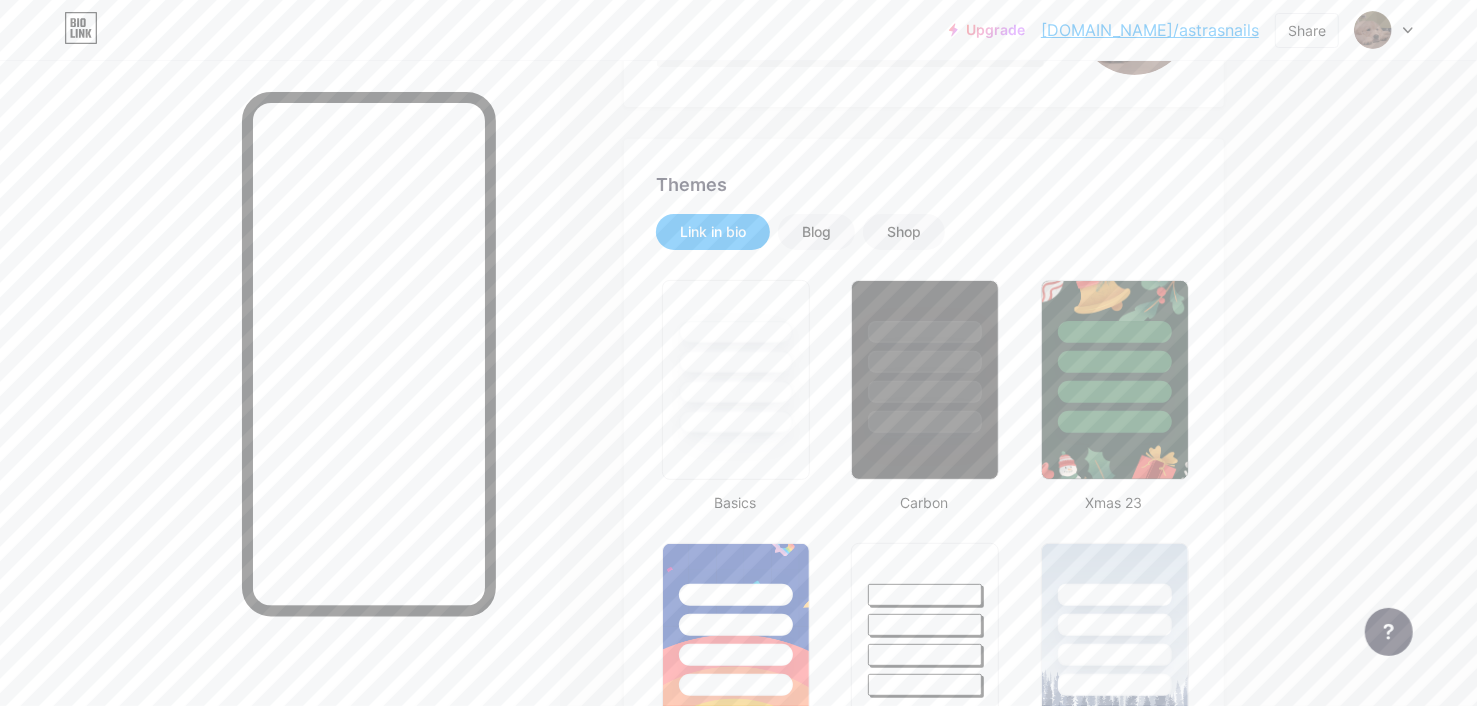 scroll, scrollTop: 0, scrollLeft: 0, axis: both 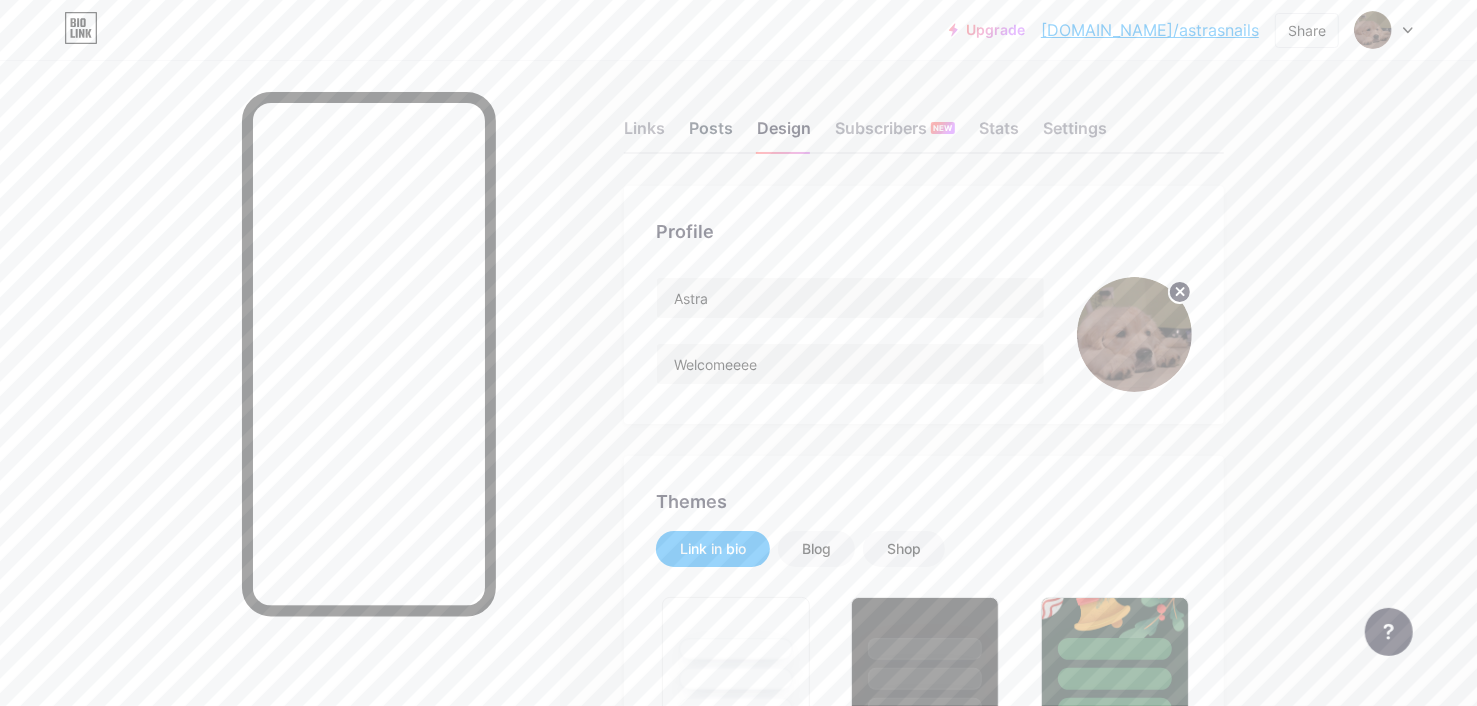 click on "Posts" at bounding box center [711, 134] 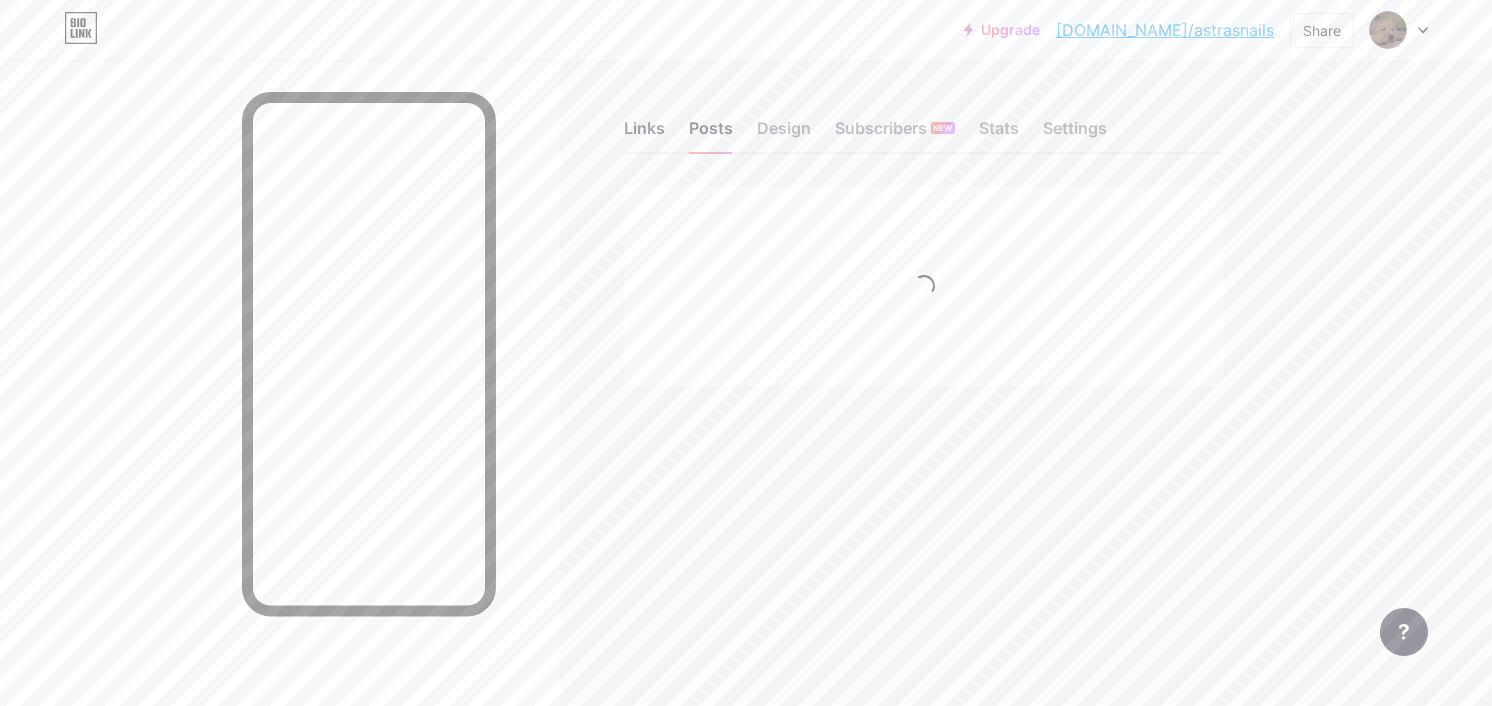 click on "Links" at bounding box center (644, 134) 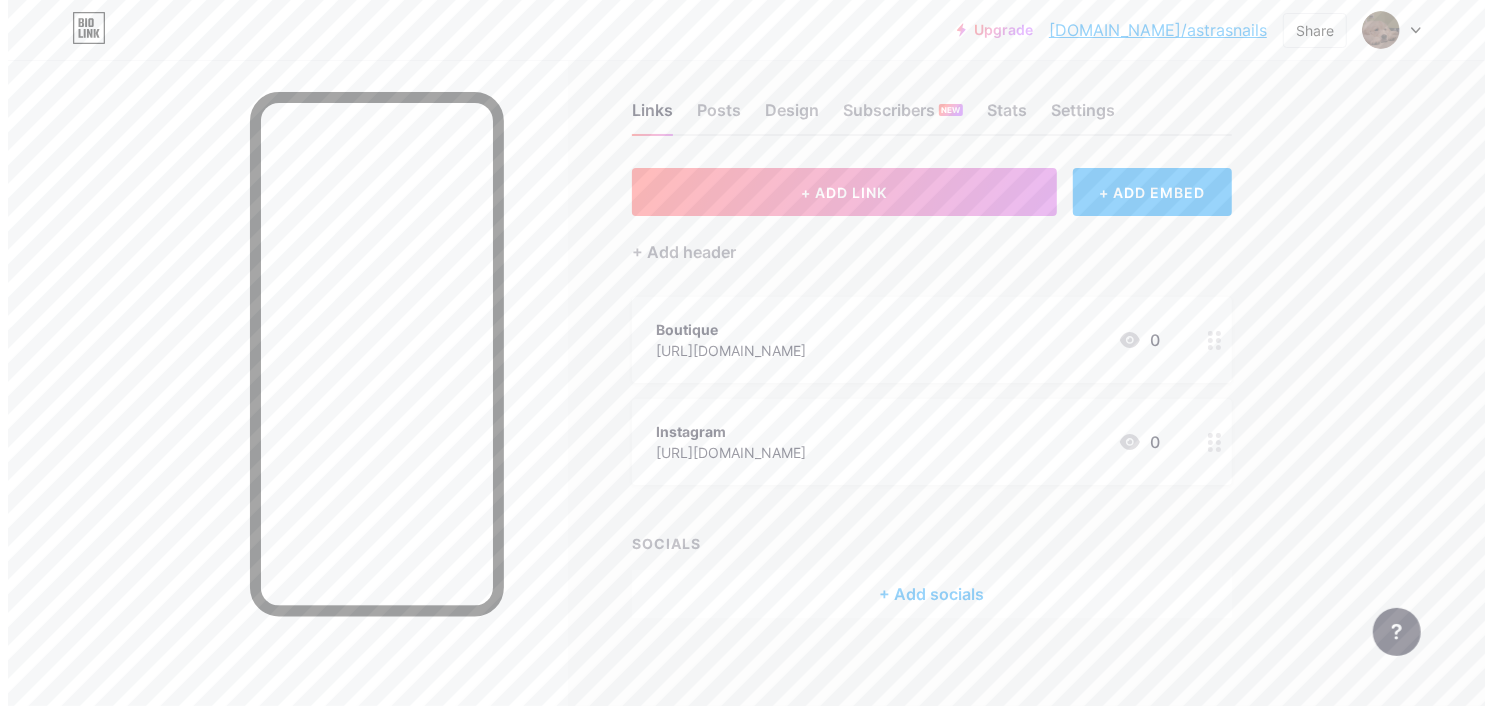 scroll, scrollTop: 28, scrollLeft: 0, axis: vertical 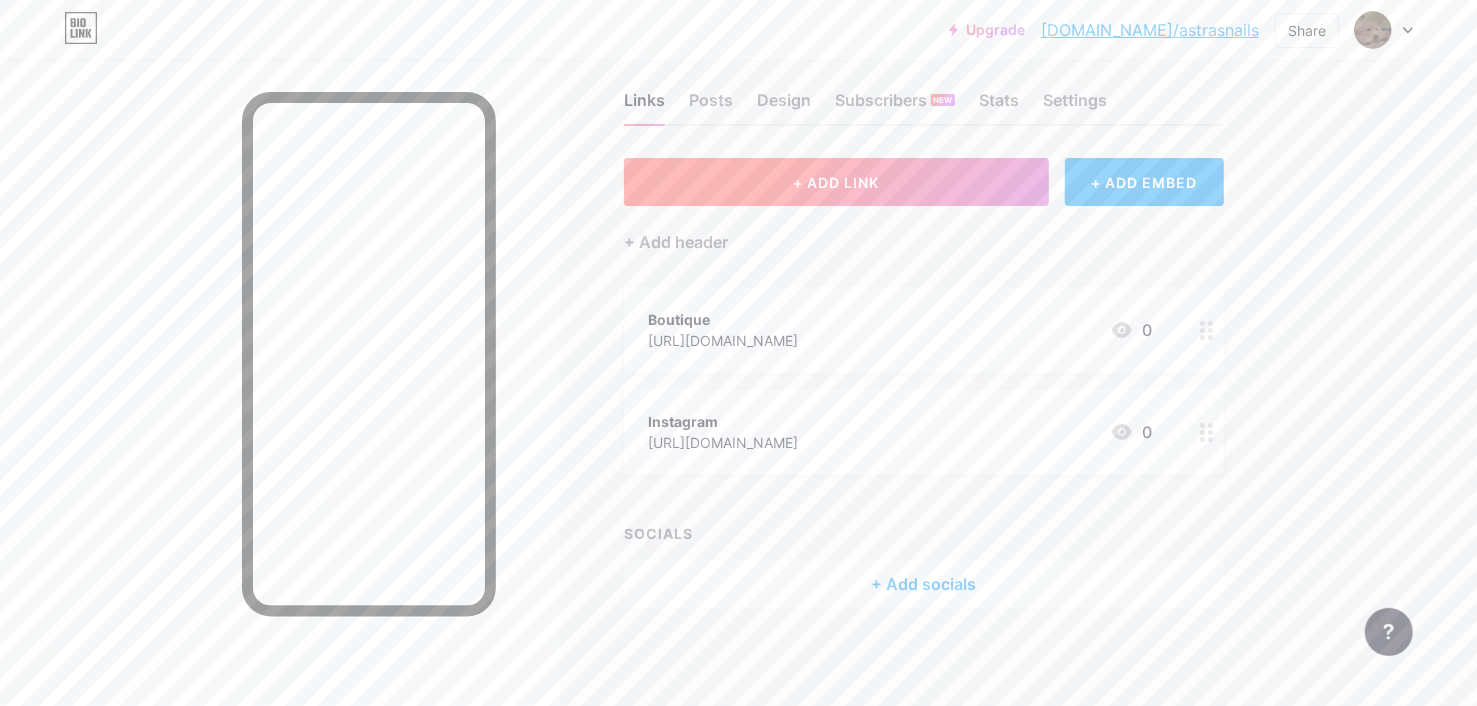 click on "+ ADD LINK" at bounding box center [836, 182] 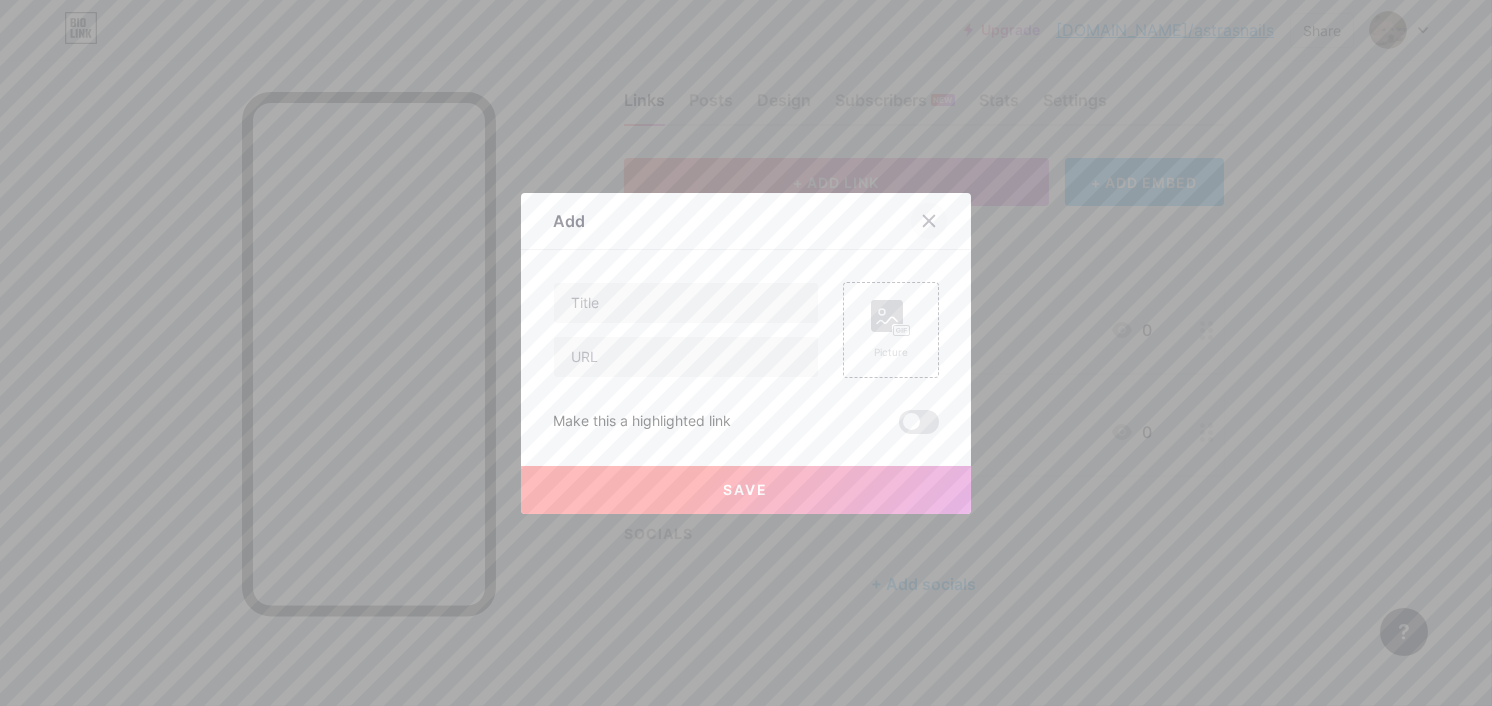 click at bounding box center (929, 221) 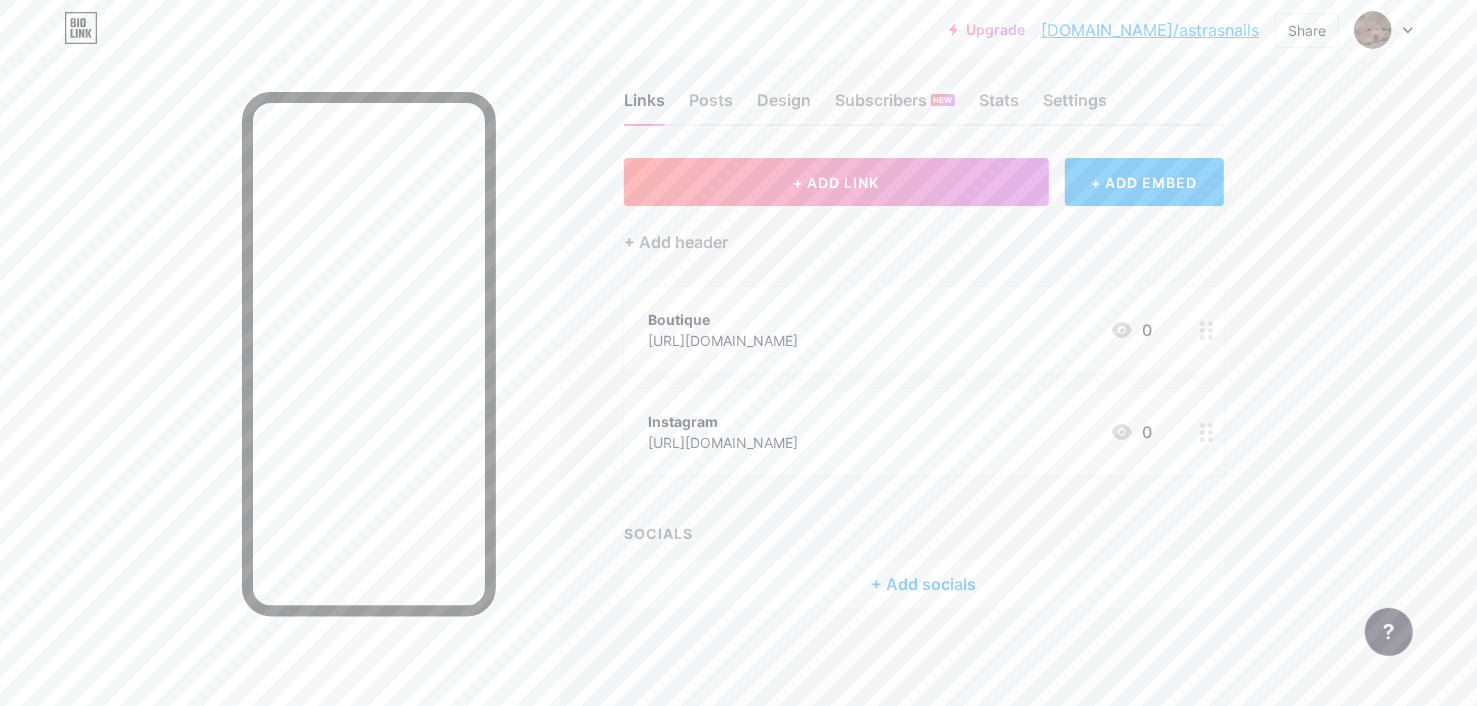 click on "+ Add socials" at bounding box center [924, 584] 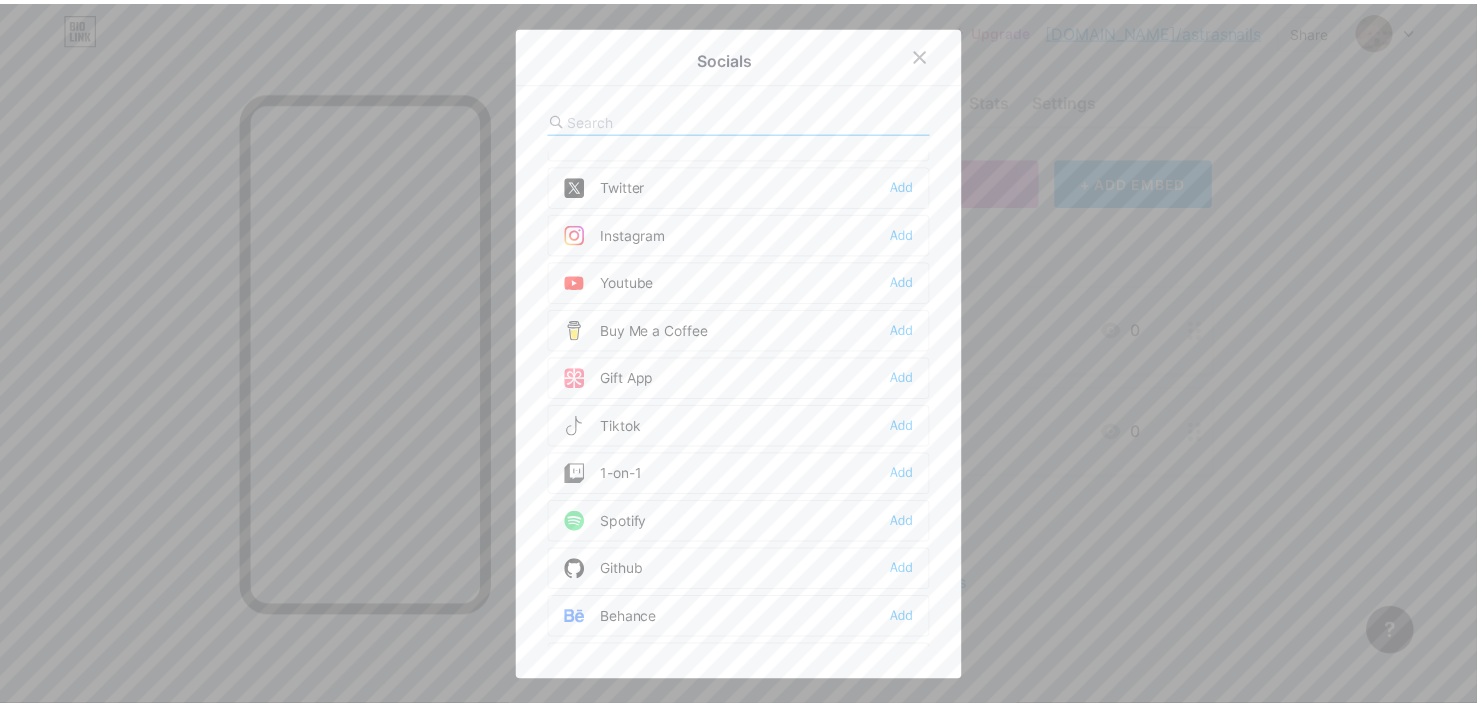 scroll, scrollTop: 0, scrollLeft: 0, axis: both 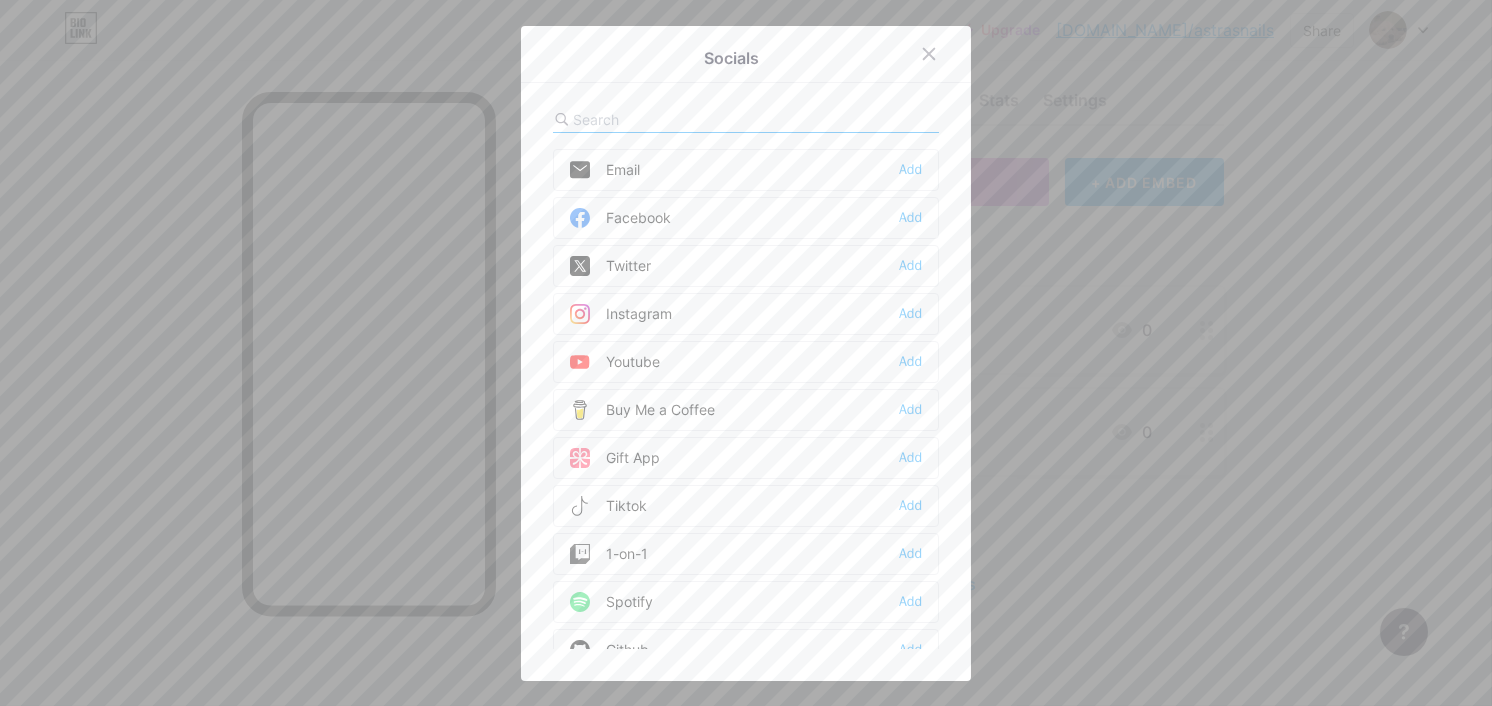 click at bounding box center (746, 353) 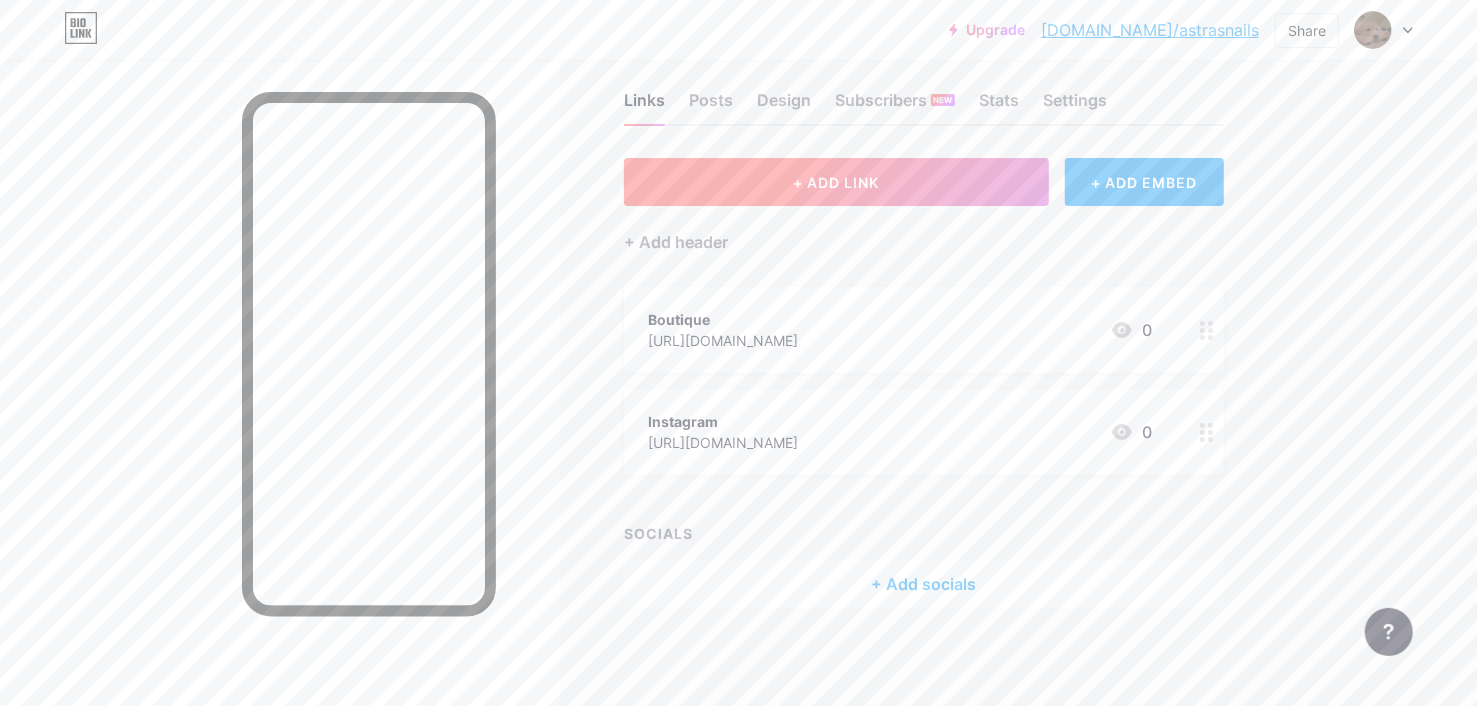 click on "+ ADD LINK" at bounding box center (836, 182) 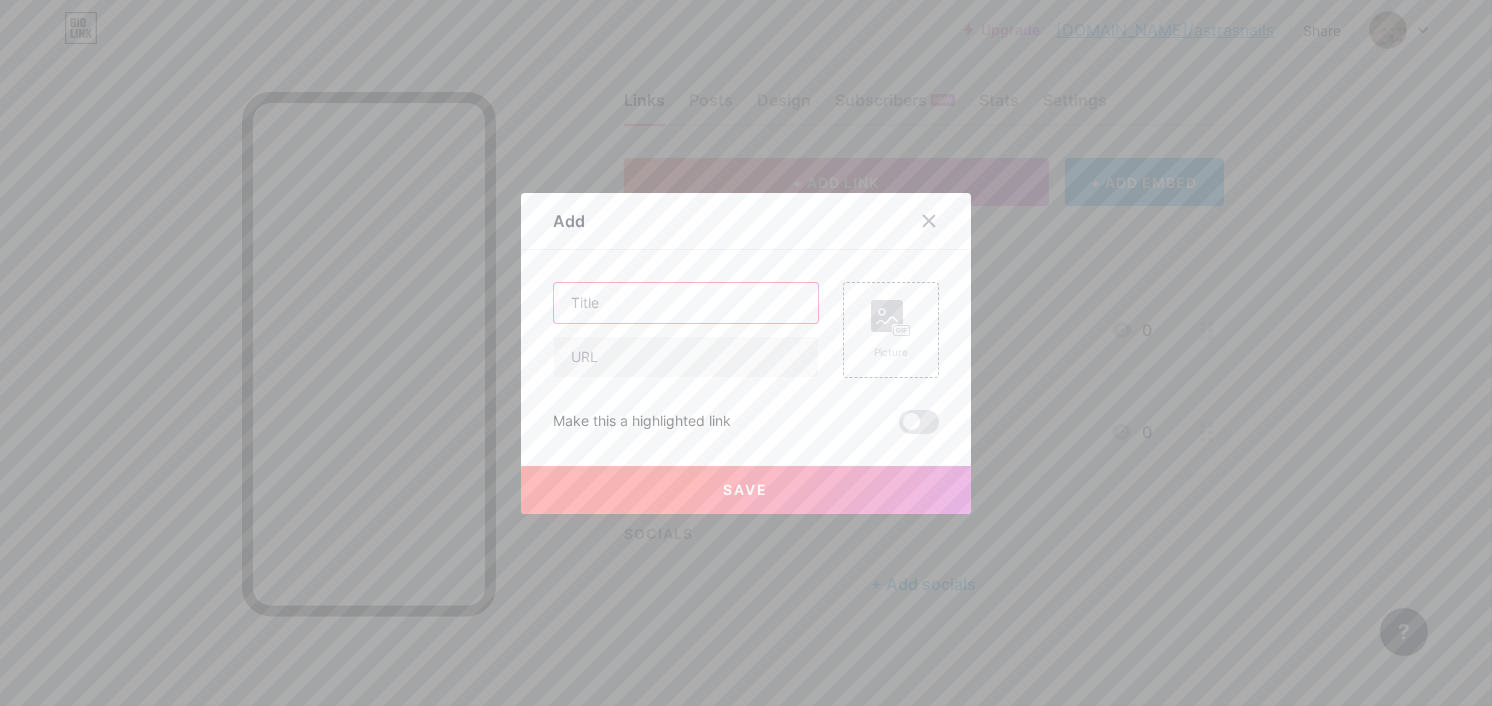click at bounding box center (686, 303) 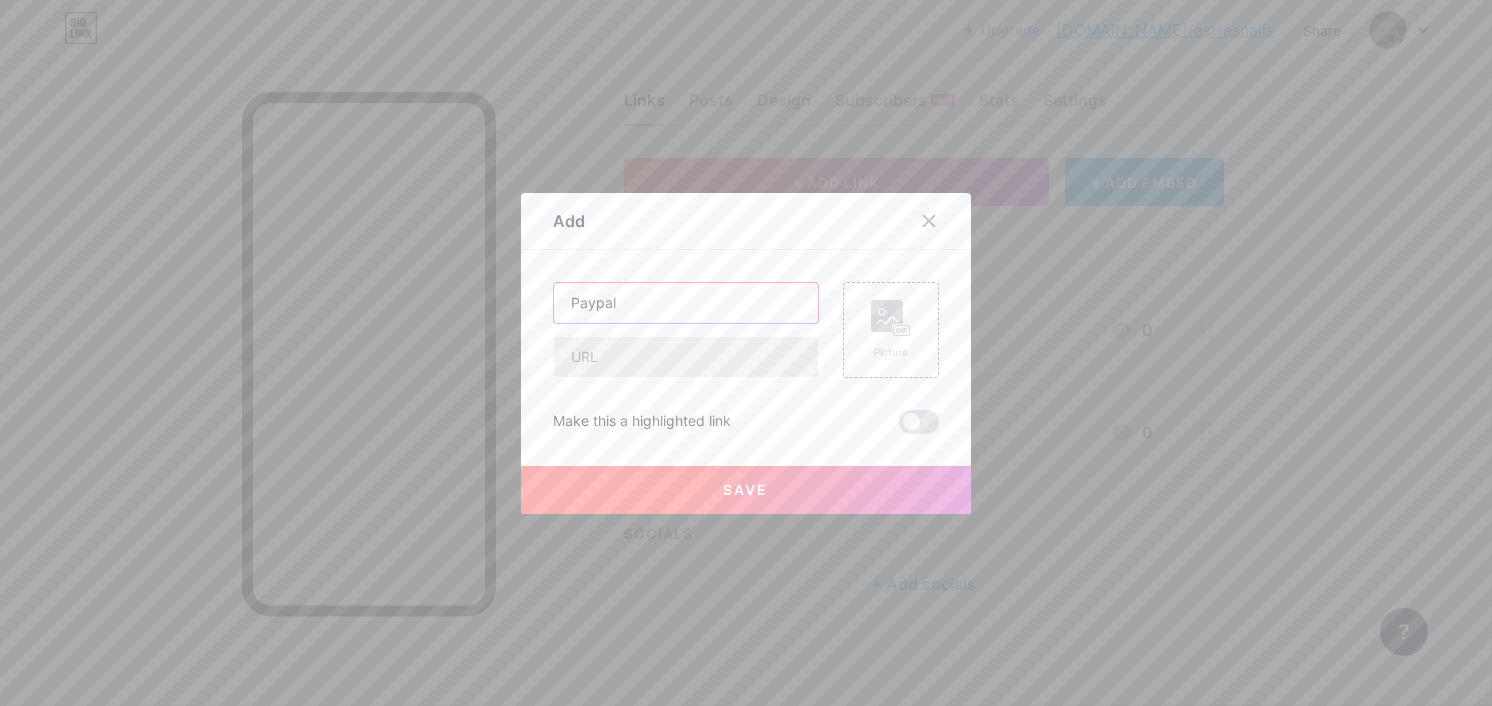 type on "Paypal" 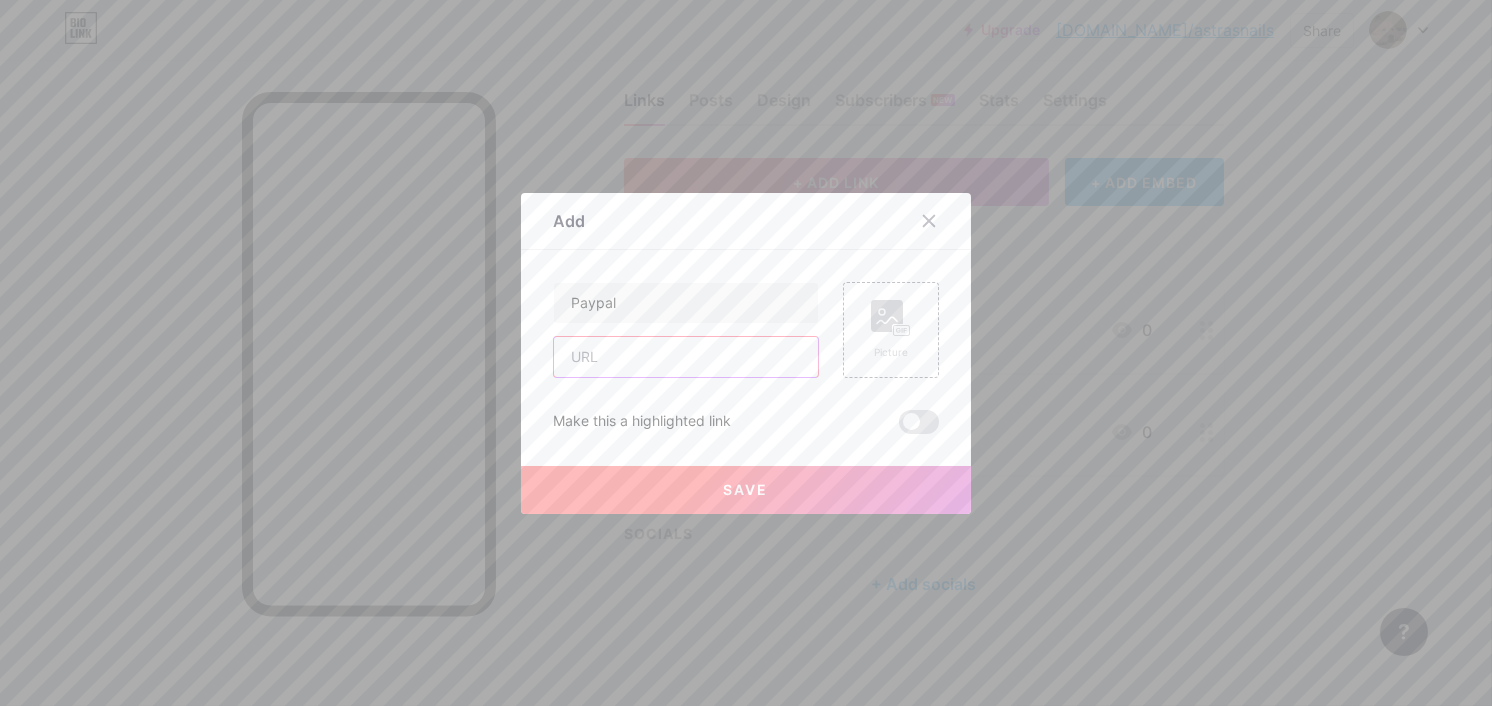 click at bounding box center (686, 357) 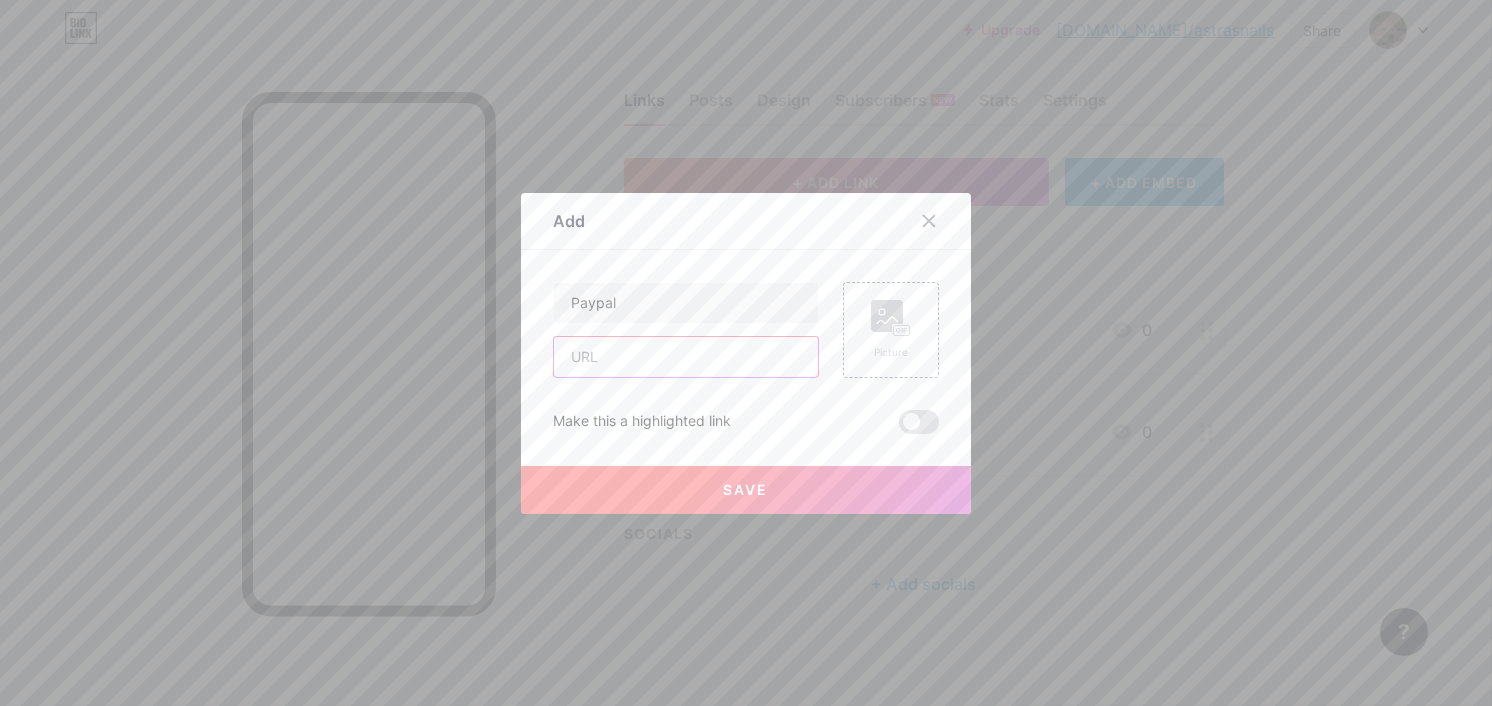 paste on "[DOMAIN_NAME][URL]" 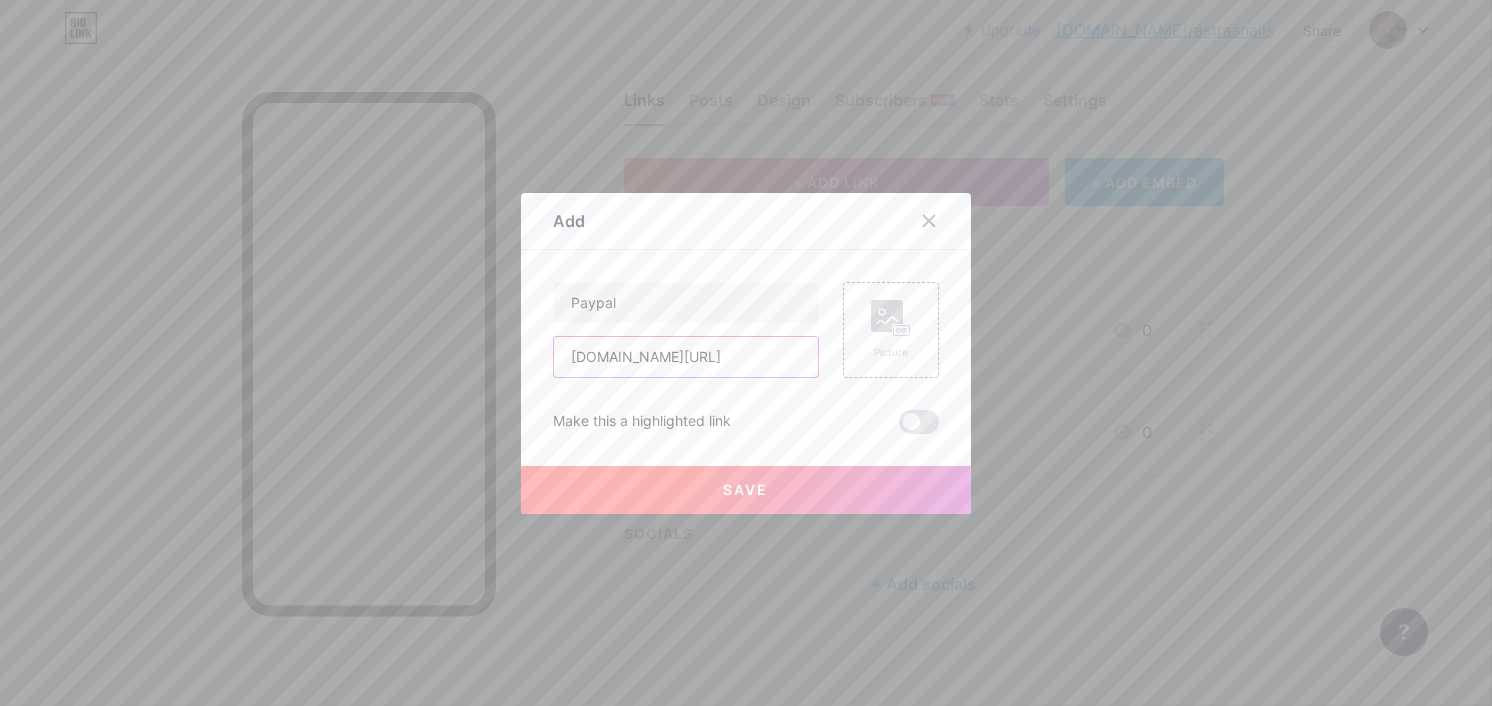 type on "[DOMAIN_NAME][URL]" 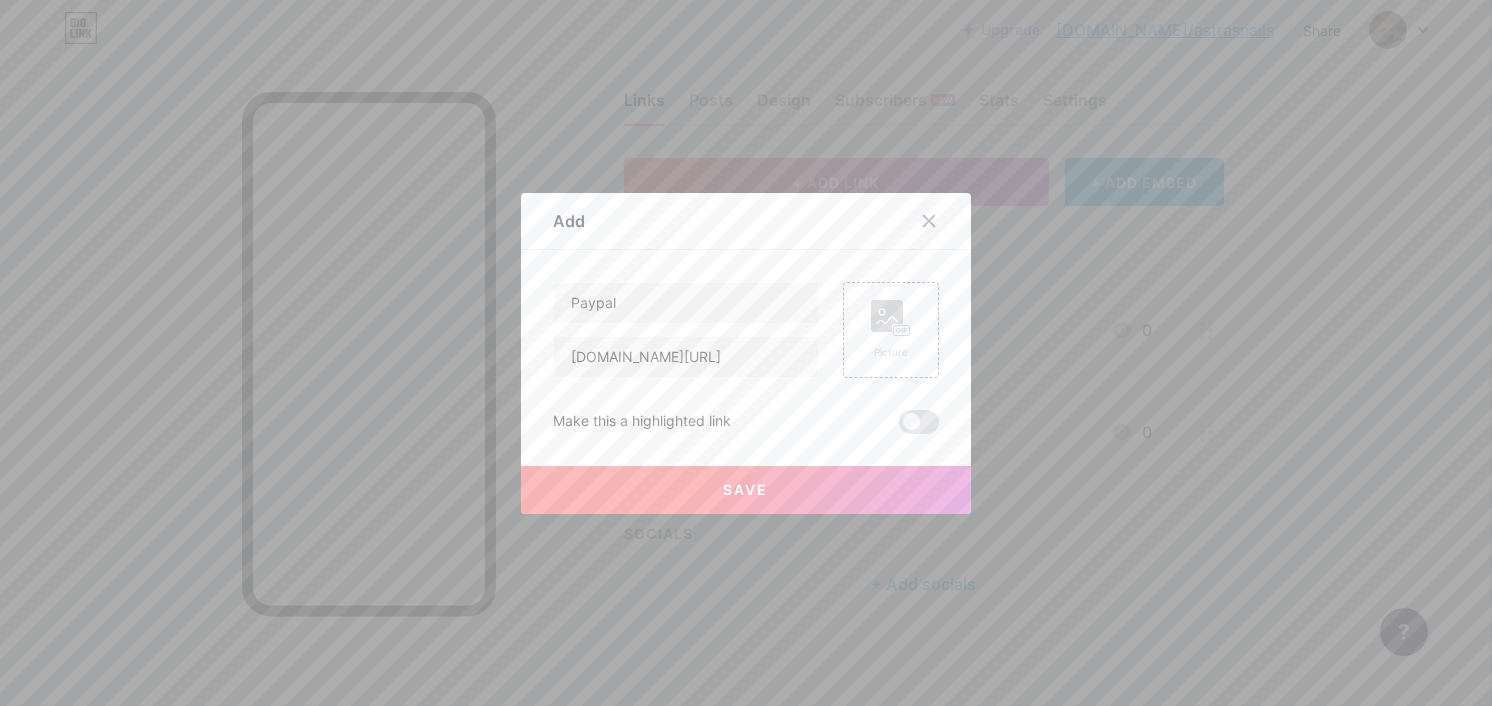 click on "Save" at bounding box center [746, 489] 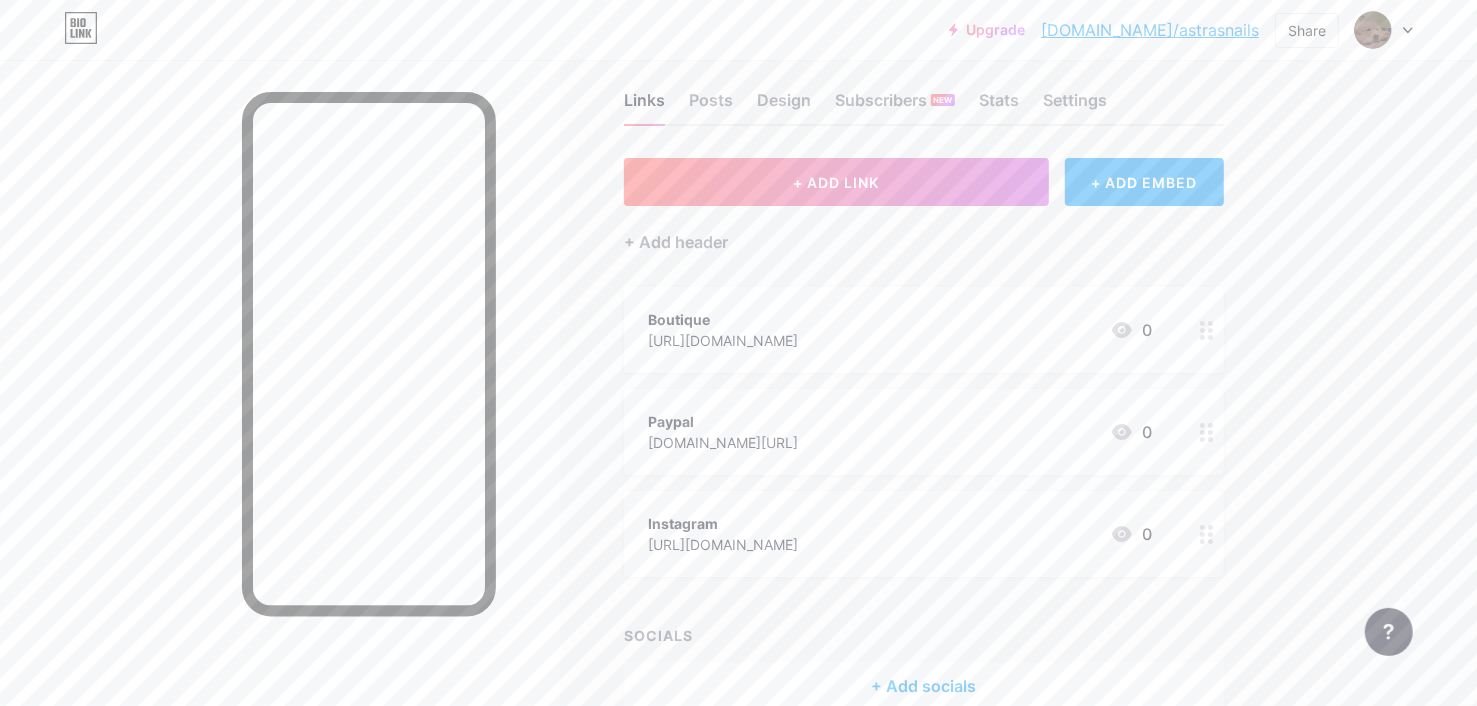 click on "Upgrade   [DOMAIN_NAME]/astras...   [DOMAIN_NAME]/astrasnails   Share               Switch accounts     Astra   [DOMAIN_NAME]/astrasnails       + Add a new page        Account settings   Logout   Link Copied
Links
Posts
Design
Subscribers
NEW
Stats
Settings       + ADD LINK     + ADD EMBED
+ Add header
Boutique
[URL][DOMAIN_NAME]
0
[GEOGRAPHIC_DATA]
[DOMAIN_NAME][URL]
0
Instagram
[URL][DOMAIN_NAME]
0
SOCIALS     + Add socials                       Feature requests             Help center         Contact support" at bounding box center [738, 391] 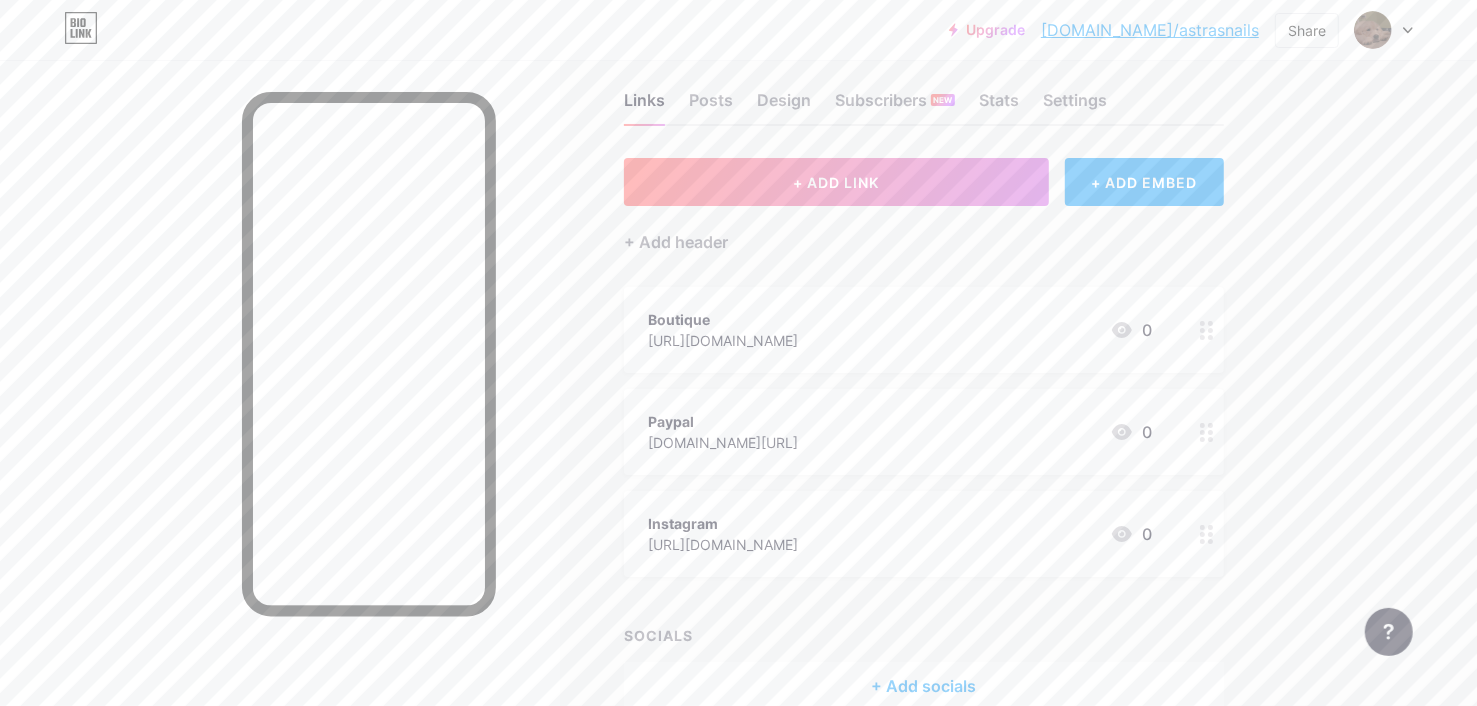 click on "Paypal
[DOMAIN_NAME][URL]
0" at bounding box center (900, 432) 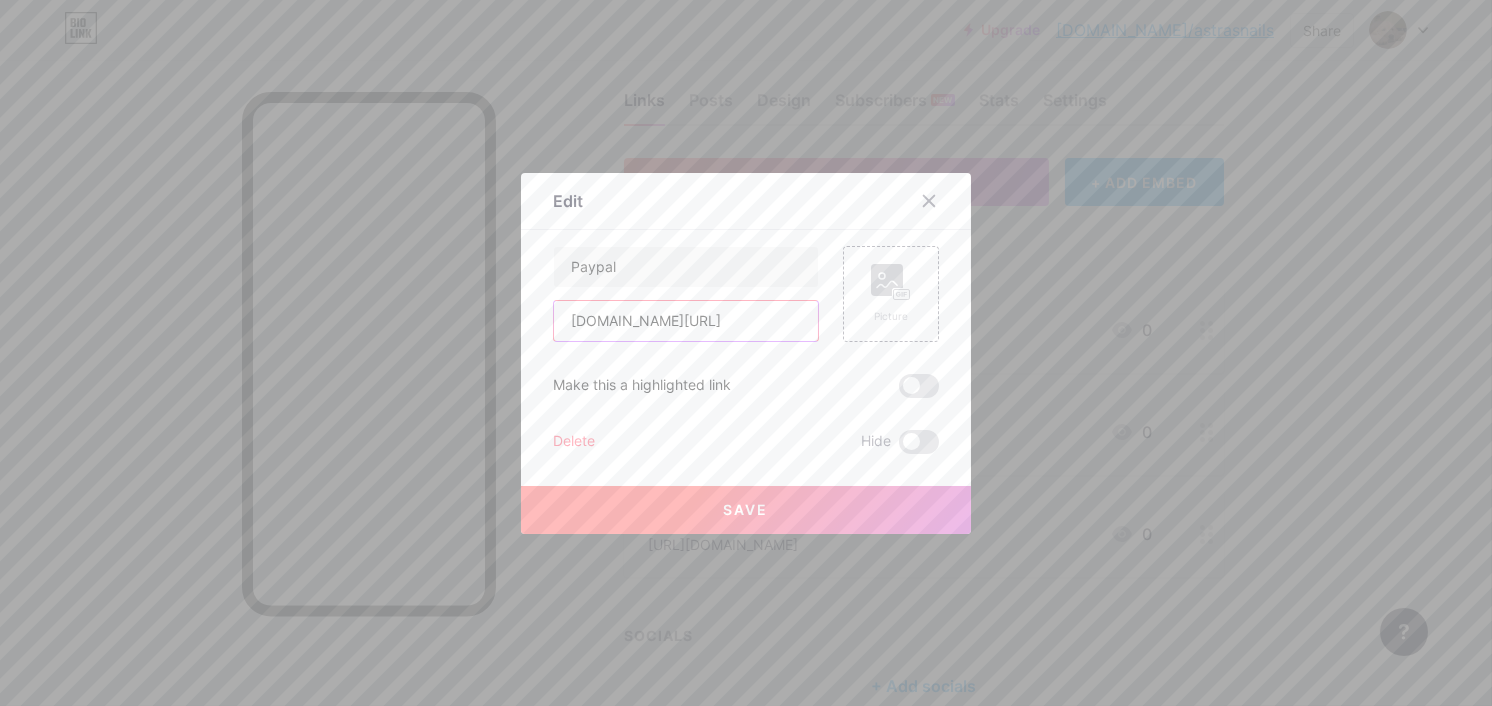 click on "[DOMAIN_NAME][URL]" at bounding box center [686, 321] 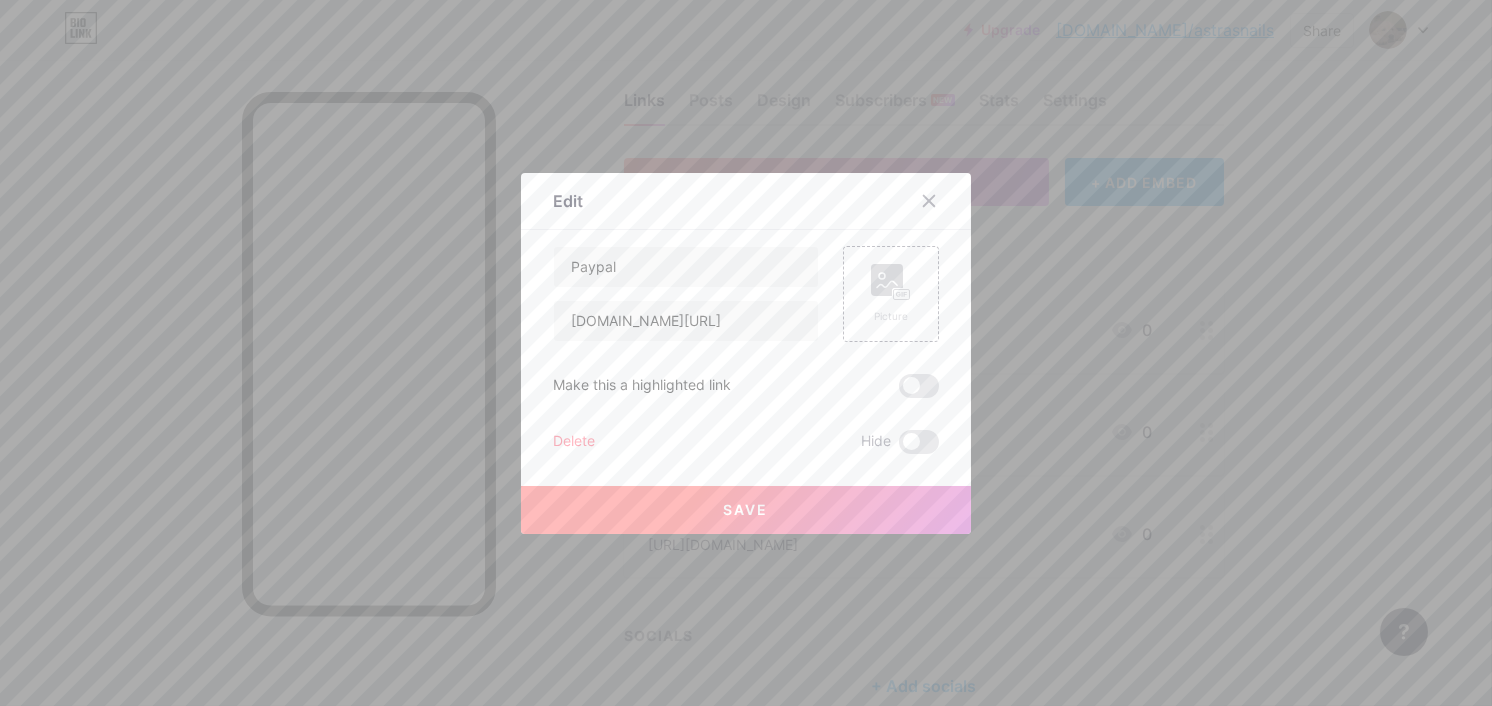 click on "Save" at bounding box center [746, 510] 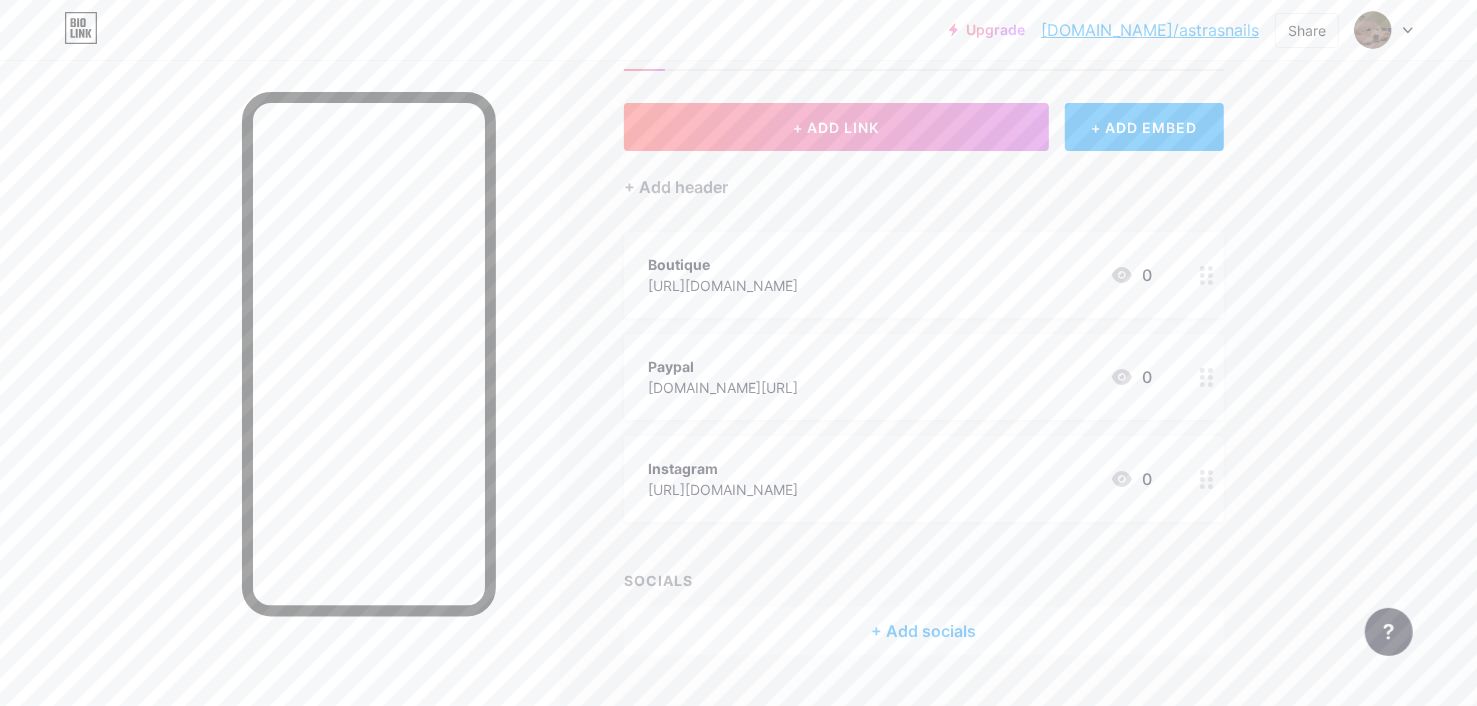 scroll, scrollTop: 87, scrollLeft: 0, axis: vertical 